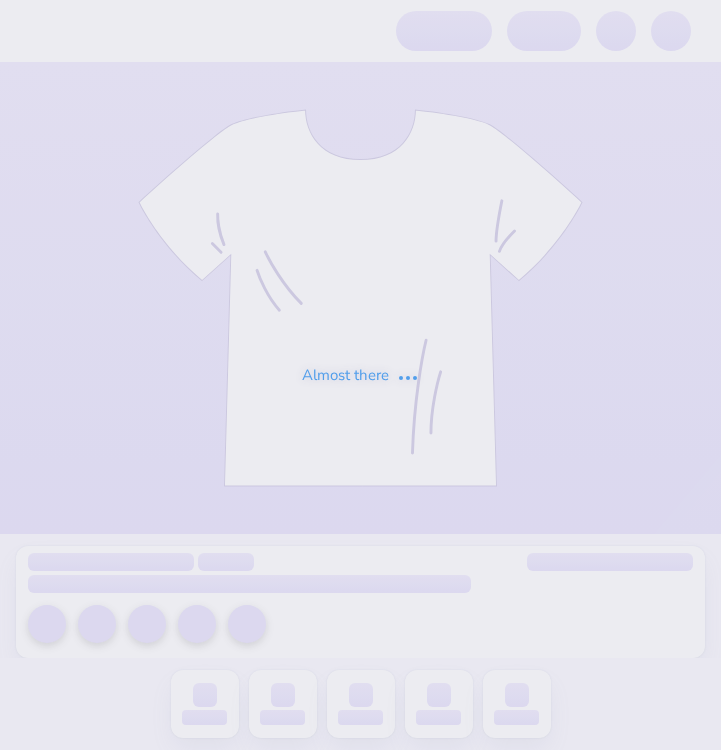 scroll, scrollTop: 0, scrollLeft: 0, axis: both 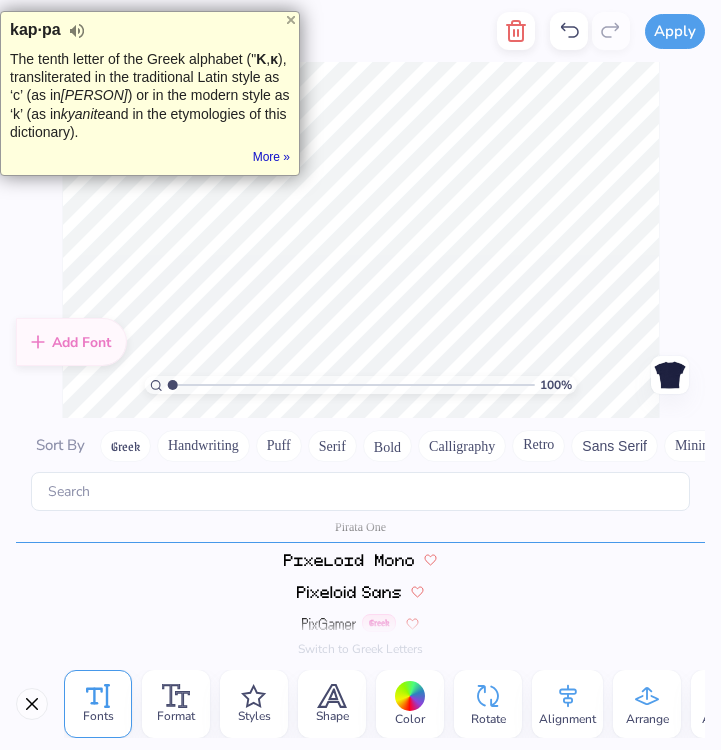 type on "z" 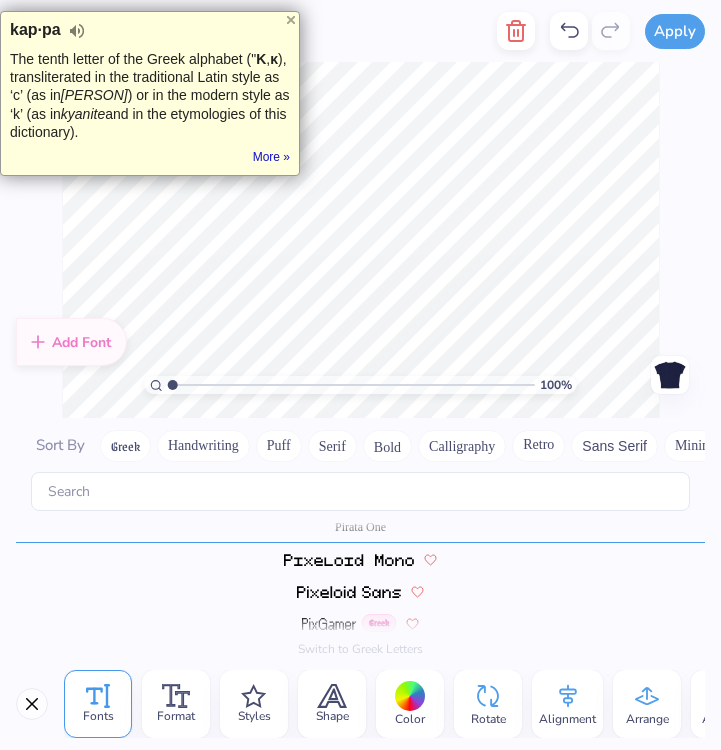 type on "Zeta Mu" 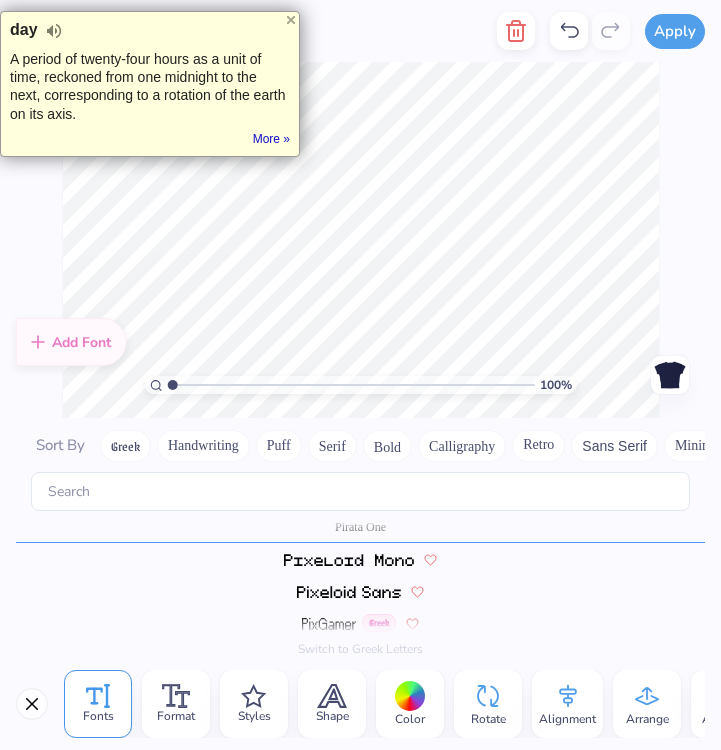 scroll, scrollTop: 0, scrollLeft: 1, axis: horizontal 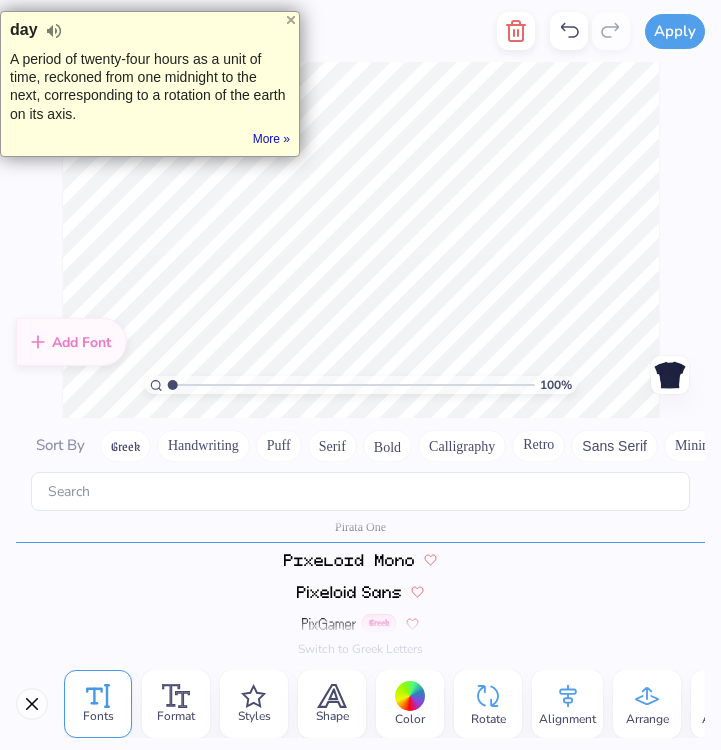 type on "B" 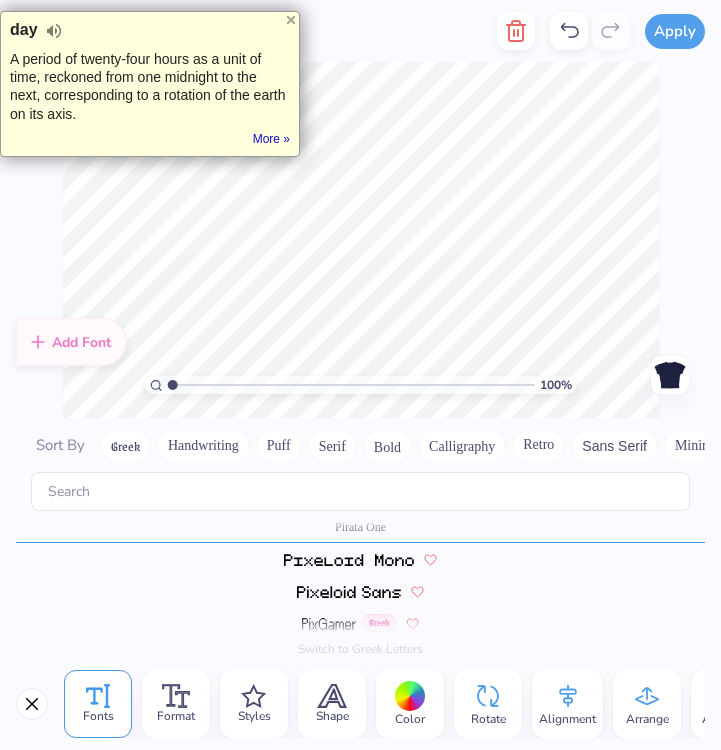 scroll, scrollTop: 0, scrollLeft: 0, axis: both 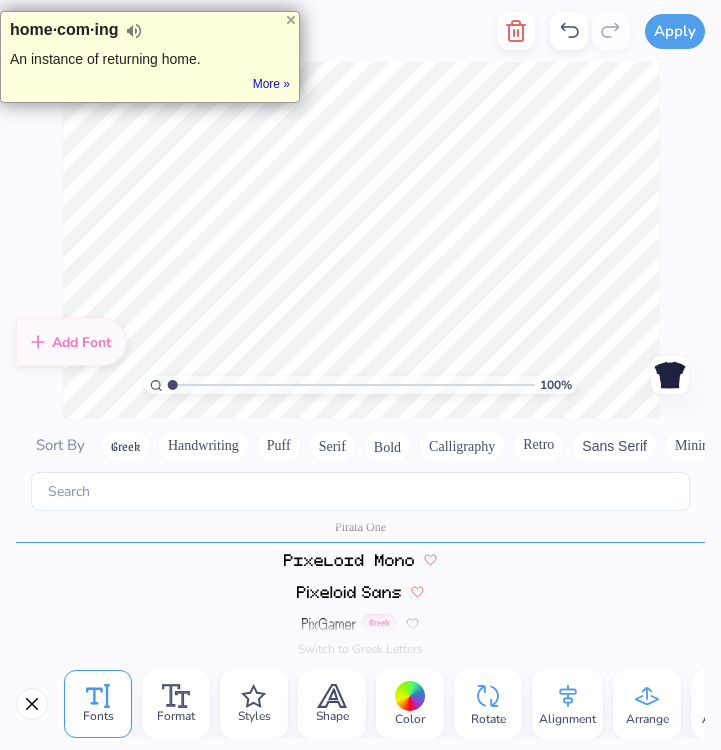 type on "AOML" 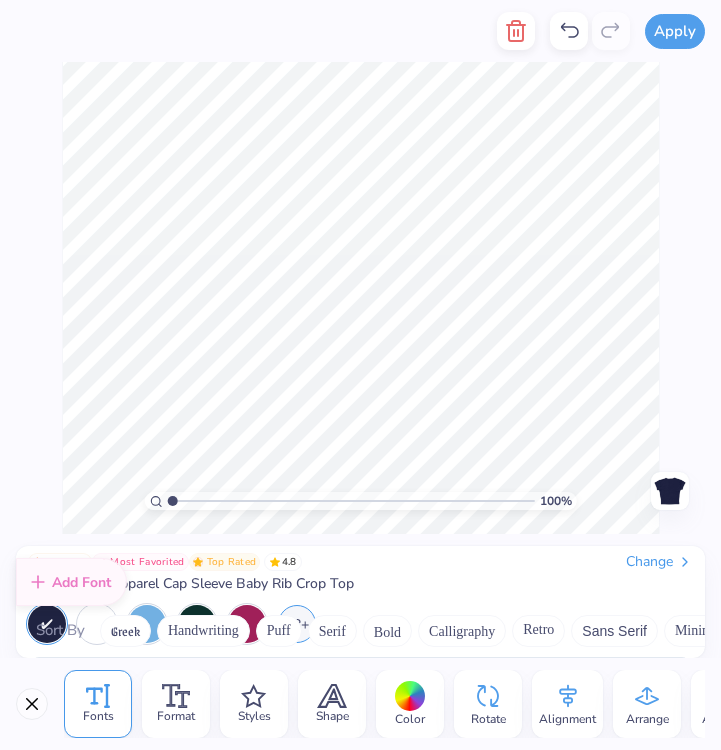 scroll, scrollTop: 7435, scrollLeft: 0, axis: vertical 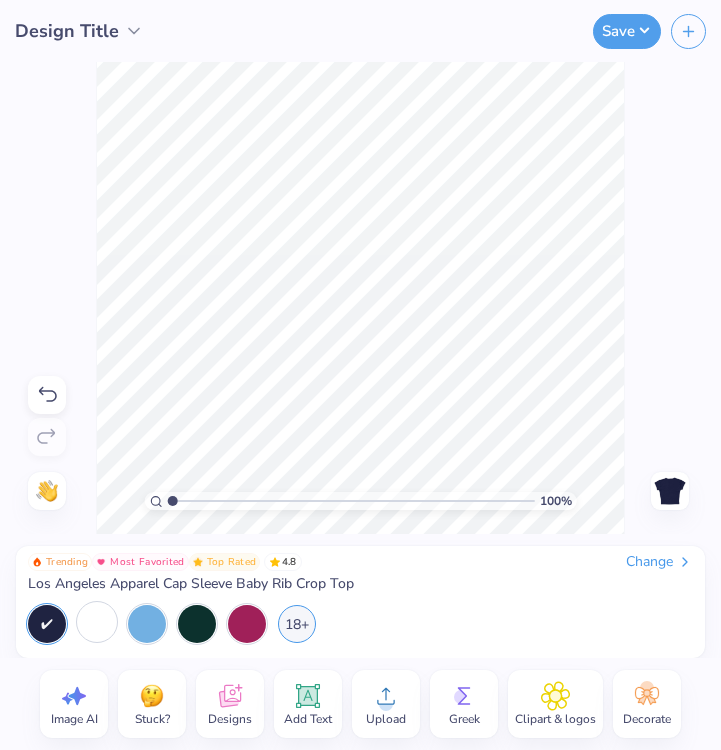 click at bounding box center (97, 622) 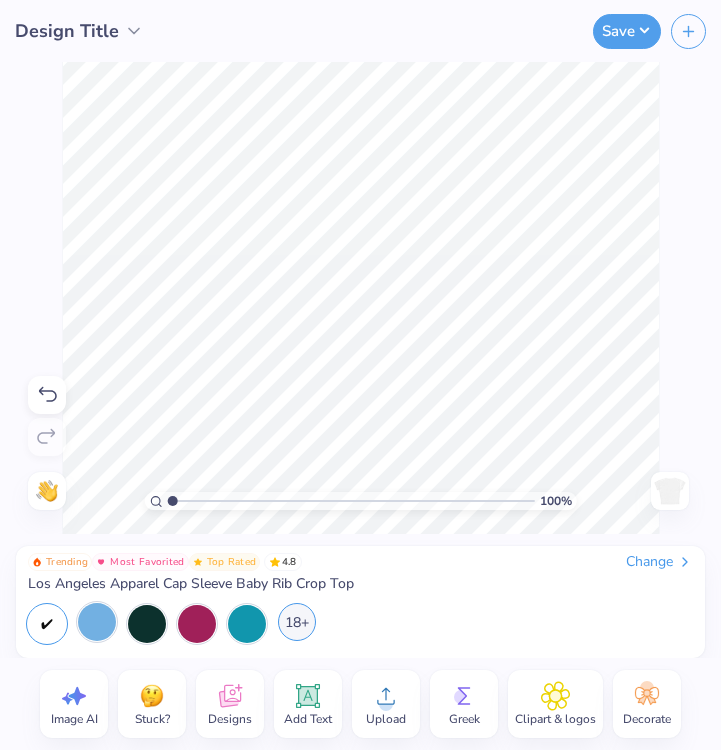 click on "18+" at bounding box center [297, 622] 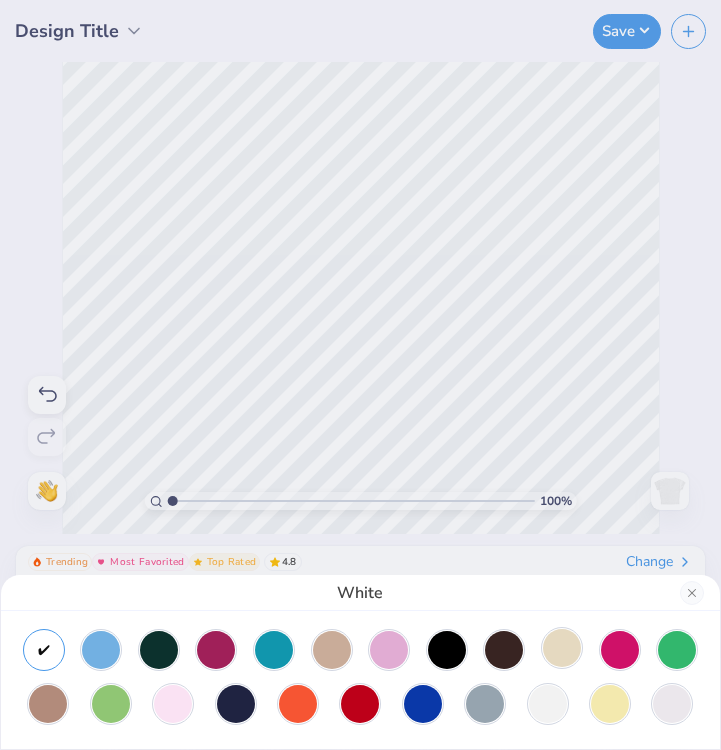 click at bounding box center [562, 648] 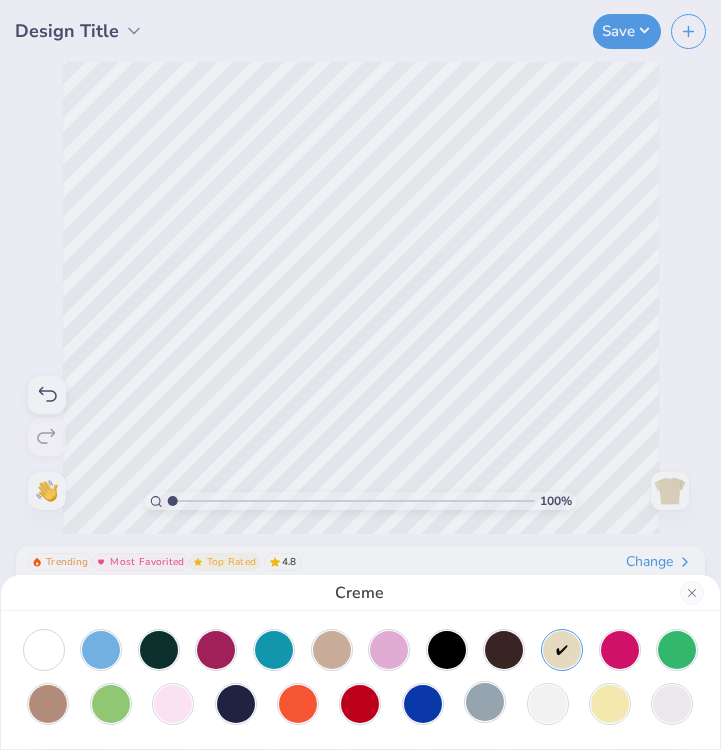 click at bounding box center [485, 702] 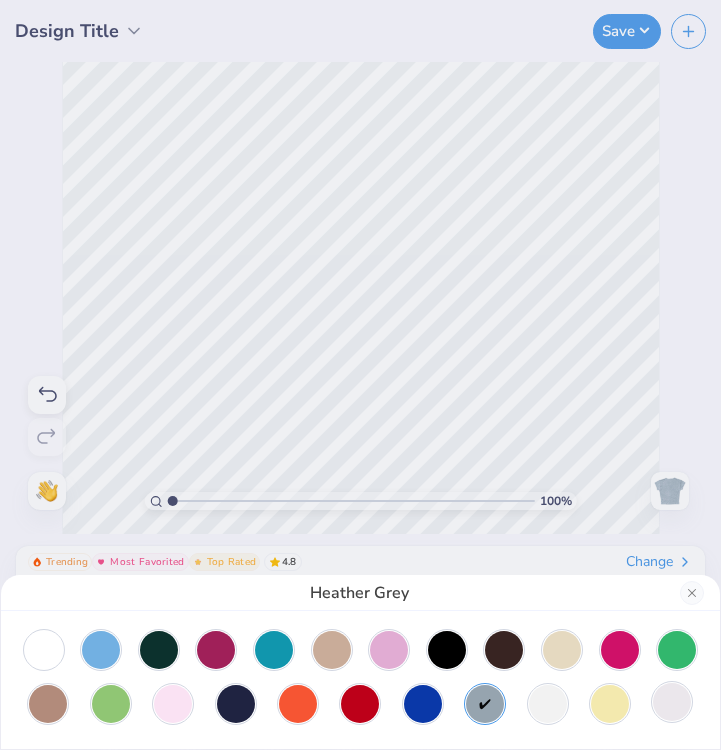click at bounding box center [672, 702] 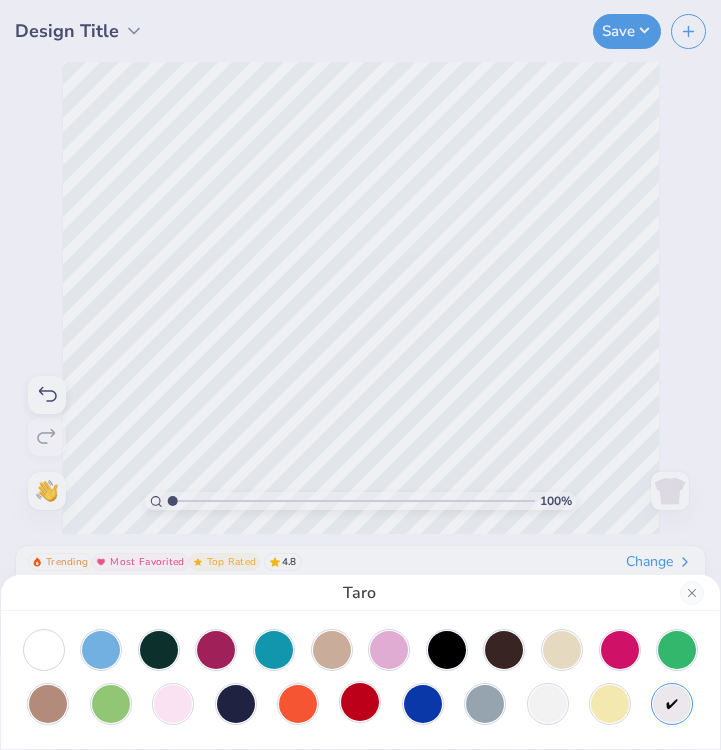 click at bounding box center (360, 702) 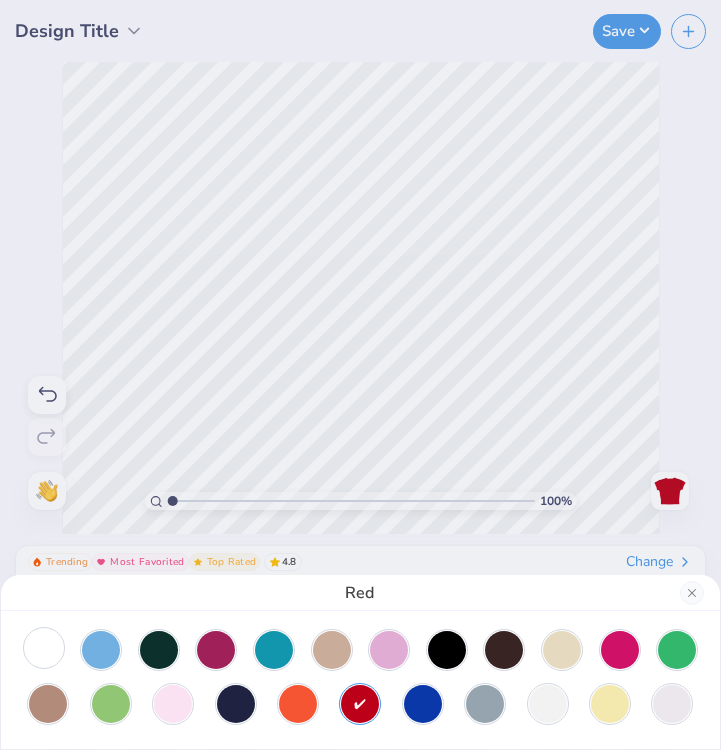 click at bounding box center (44, 648) 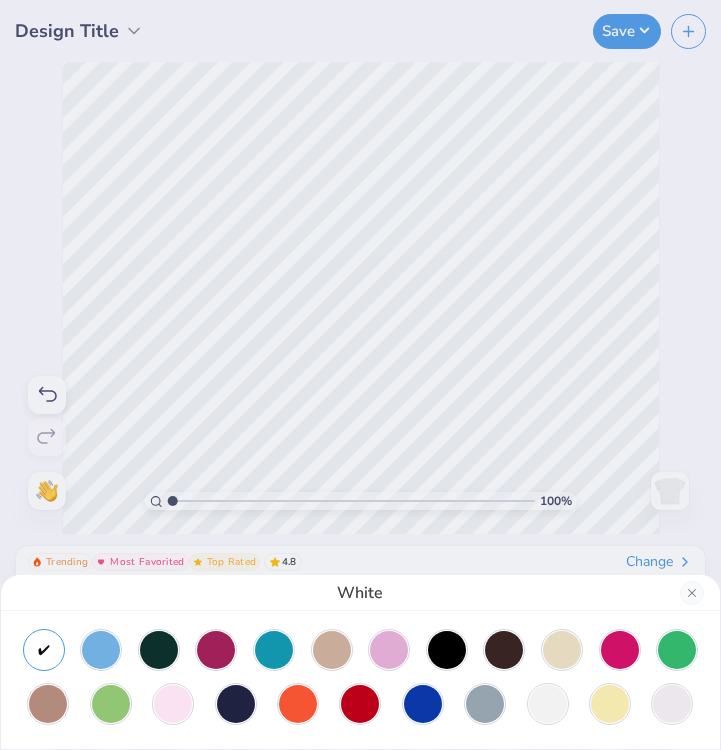 click on "White" at bounding box center [360, 375] 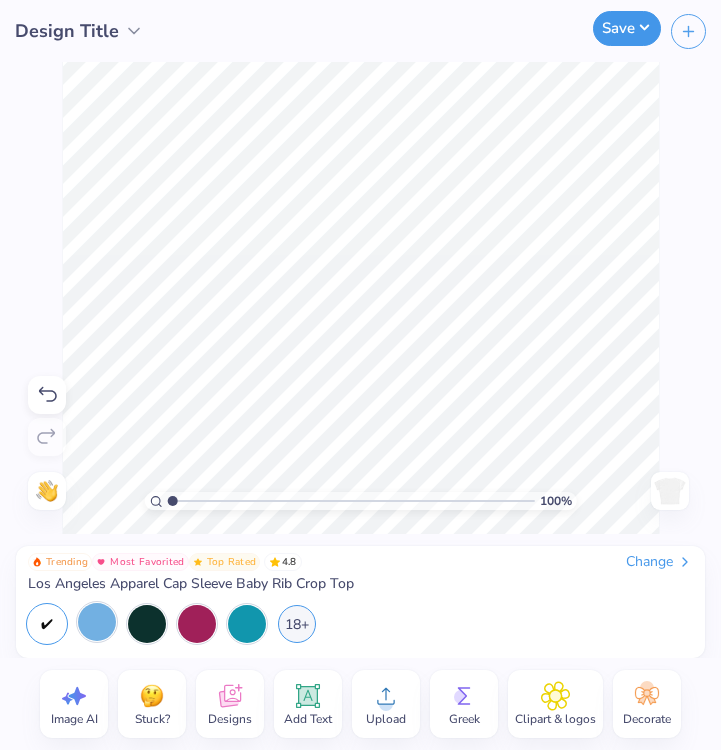 click on "Save" at bounding box center [627, 28] 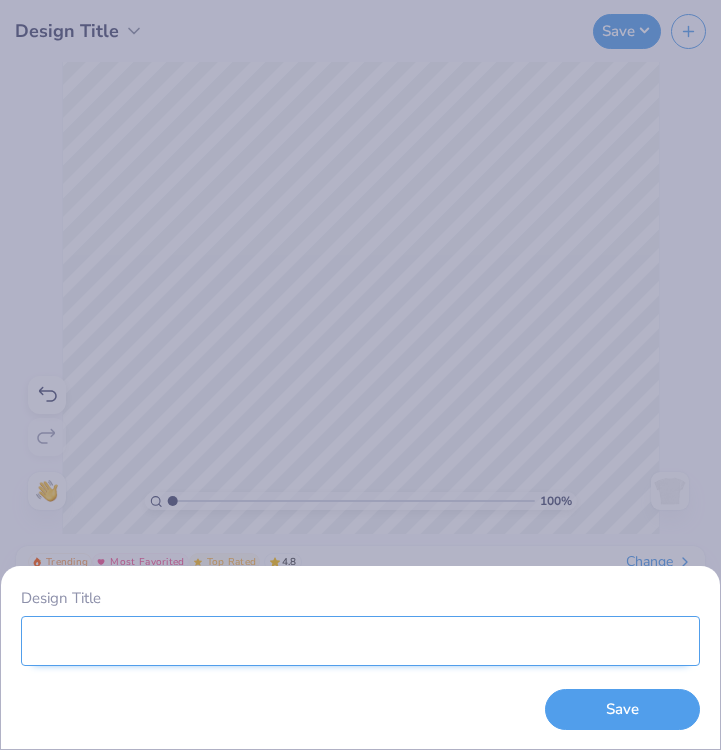 click on "Design Title" at bounding box center (360, 641) 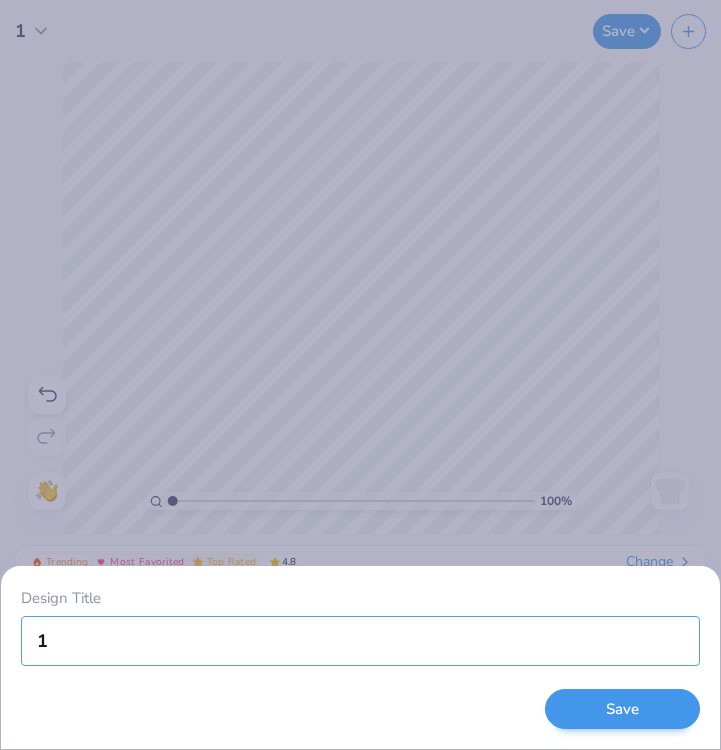 type on "1" 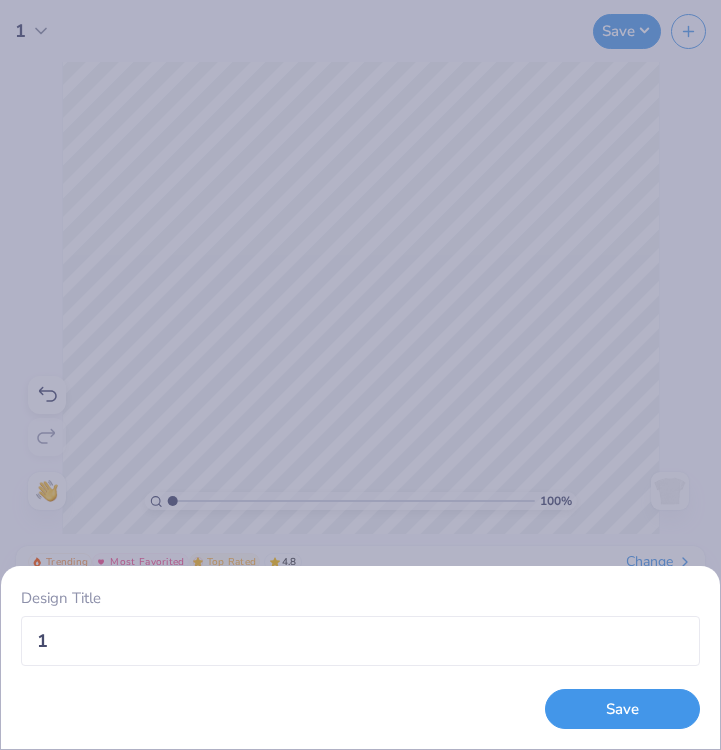 click on "Save" at bounding box center [622, 709] 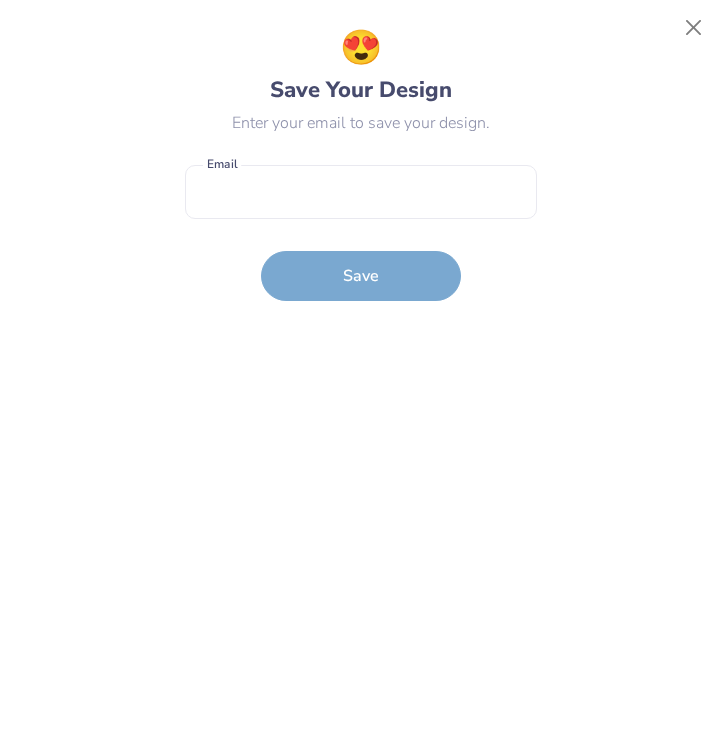 click on "Email is a required field Email Save" at bounding box center [361, 228] 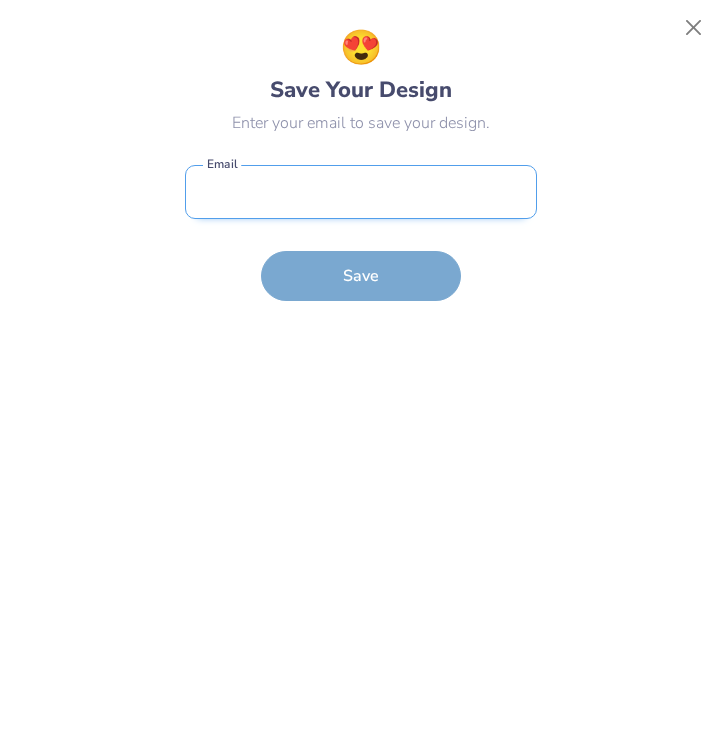 click at bounding box center (361, 192) 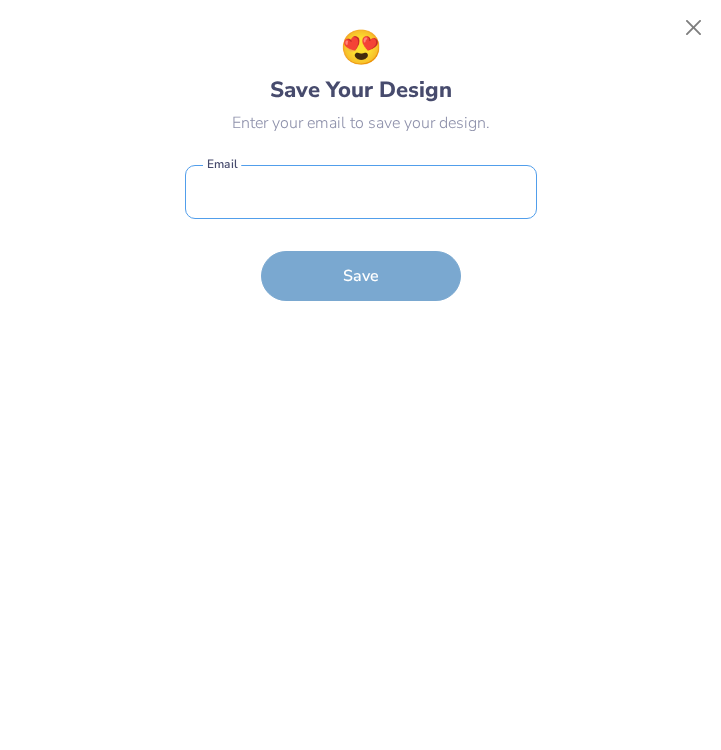 type on "gcsloves@gmail.com" 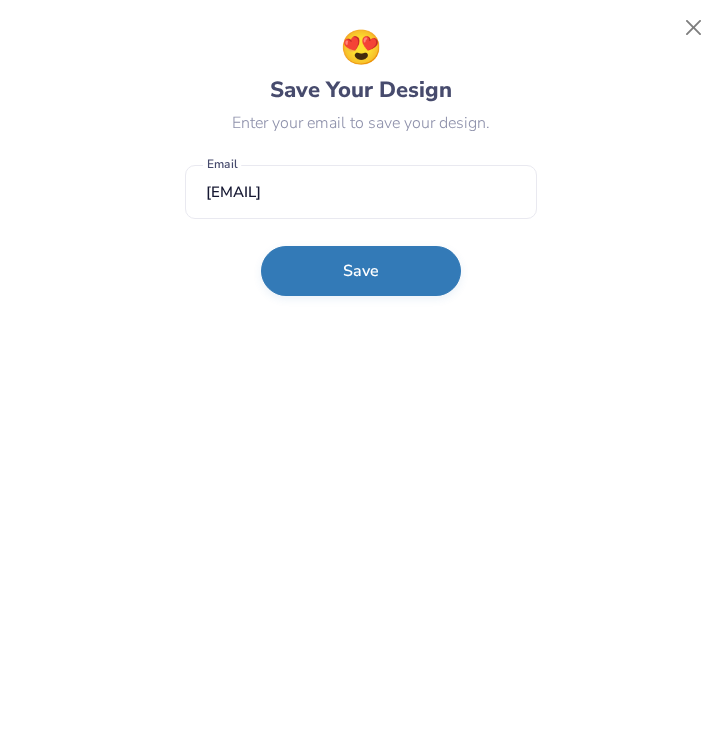 click on "Save" at bounding box center [361, 271] 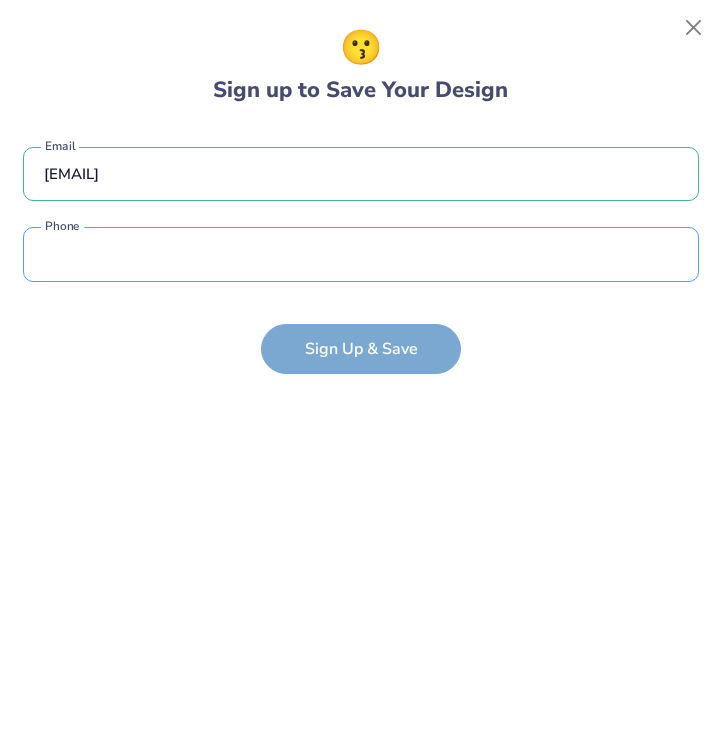 click at bounding box center [361, 254] 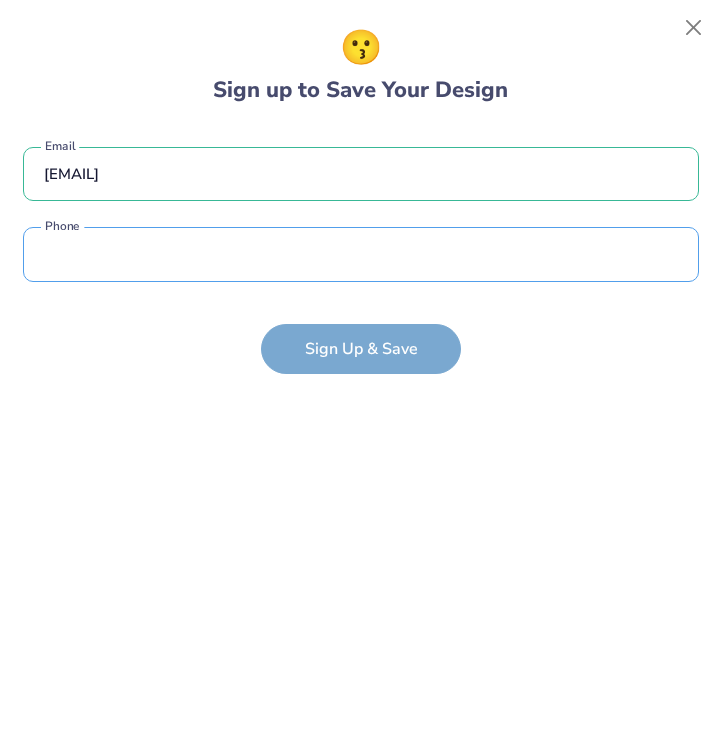 type on "(703) 725-8315" 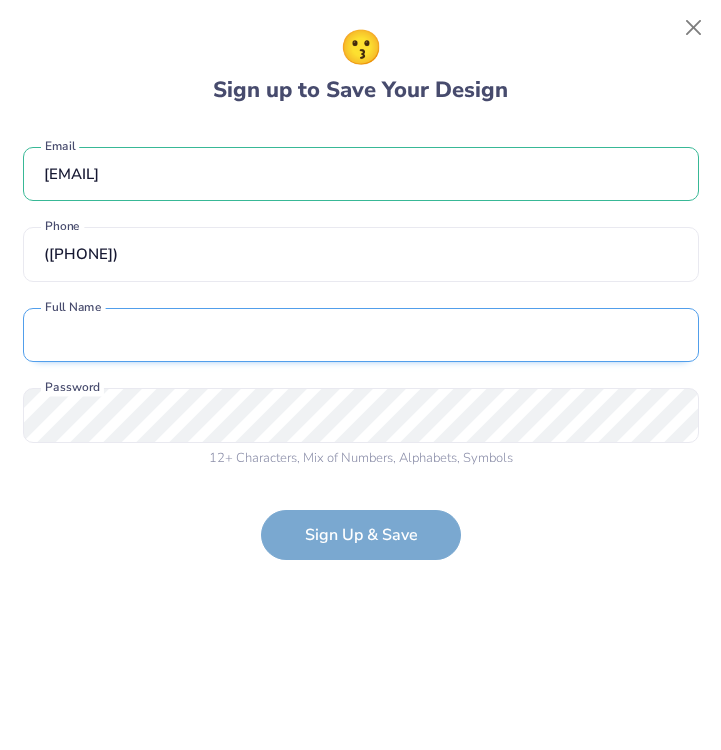 click at bounding box center (361, 335) 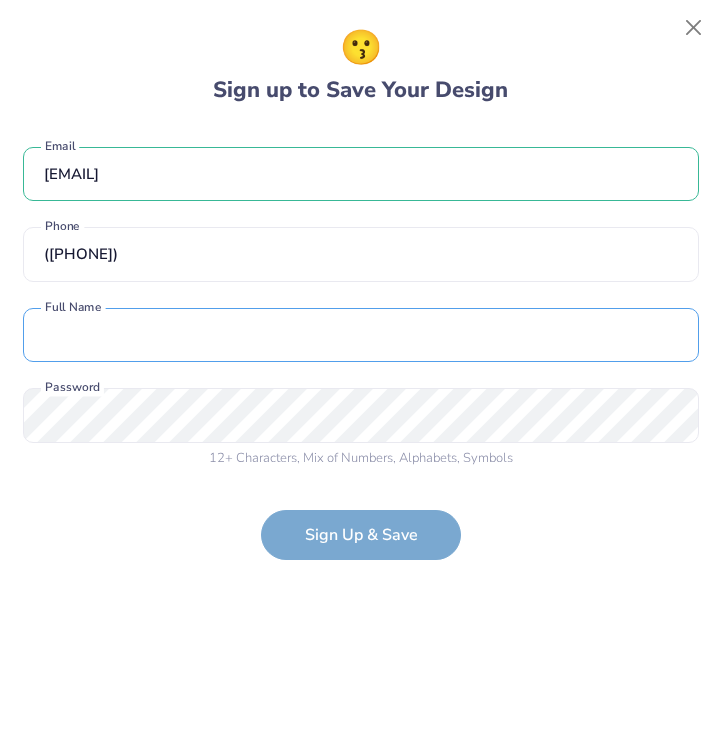 type on "Grace Stewart" 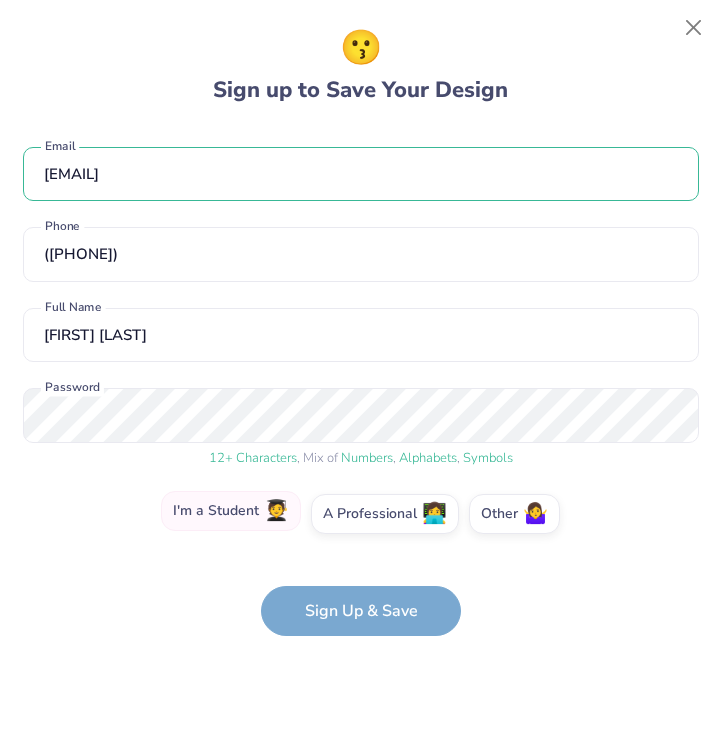 click on "🧑‍🎓" at bounding box center (276, 511) 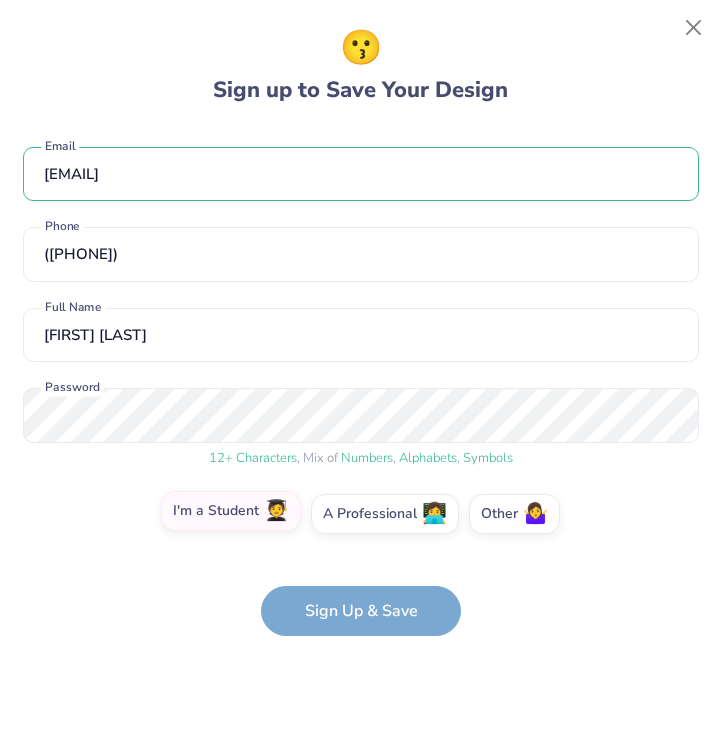 click on "I'm a Student 🧑‍🎓" at bounding box center (360, 519) 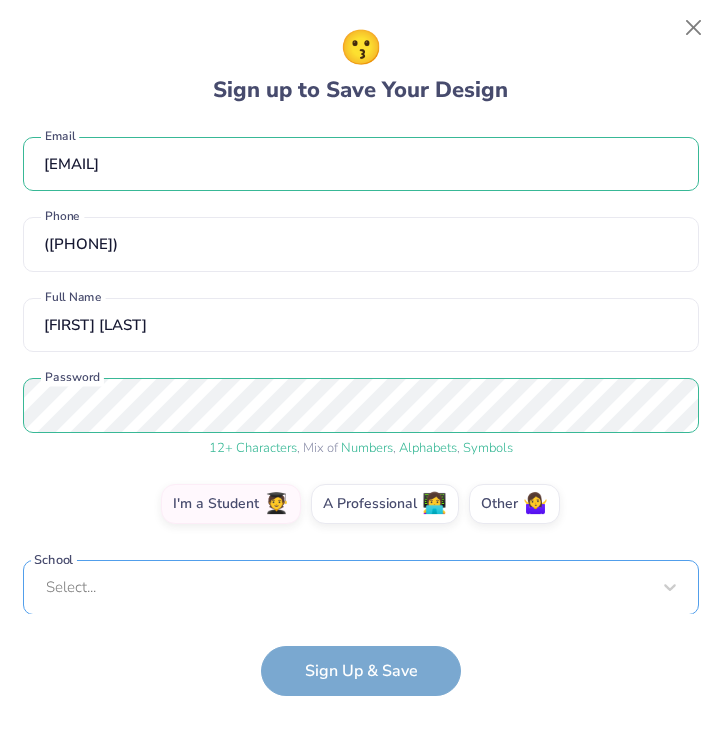 click on "Select..." at bounding box center [361, 587] 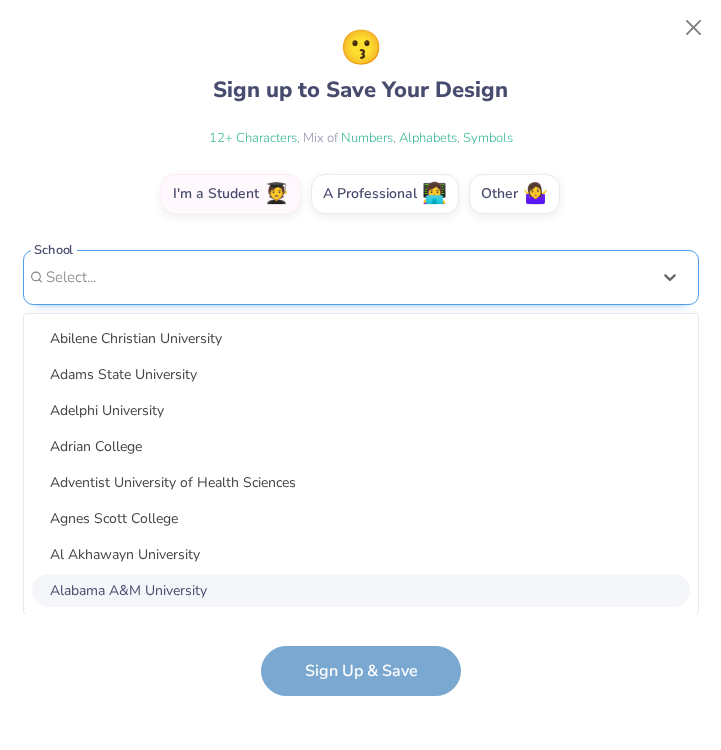 scroll, scrollTop: 320, scrollLeft: 0, axis: vertical 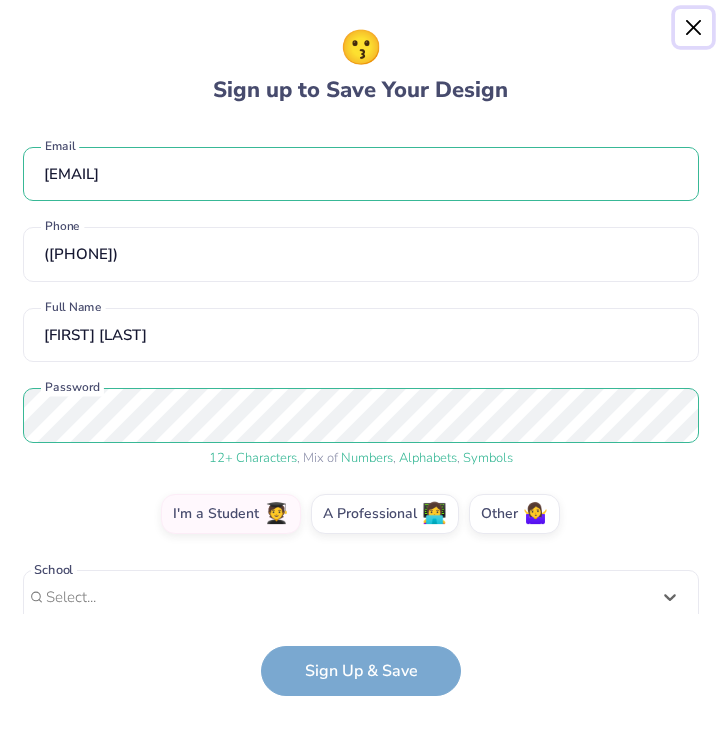 click at bounding box center (694, 28) 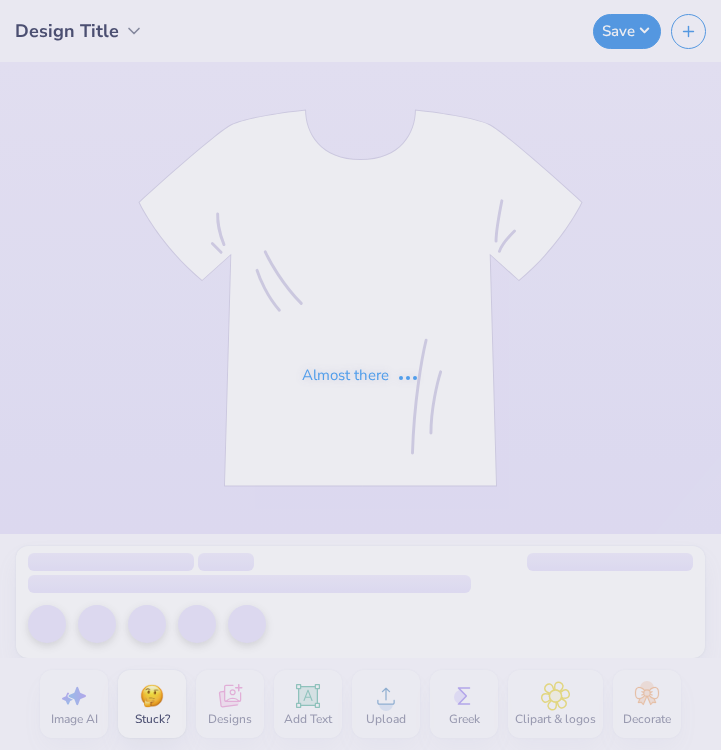 scroll, scrollTop: 0, scrollLeft: 0, axis: both 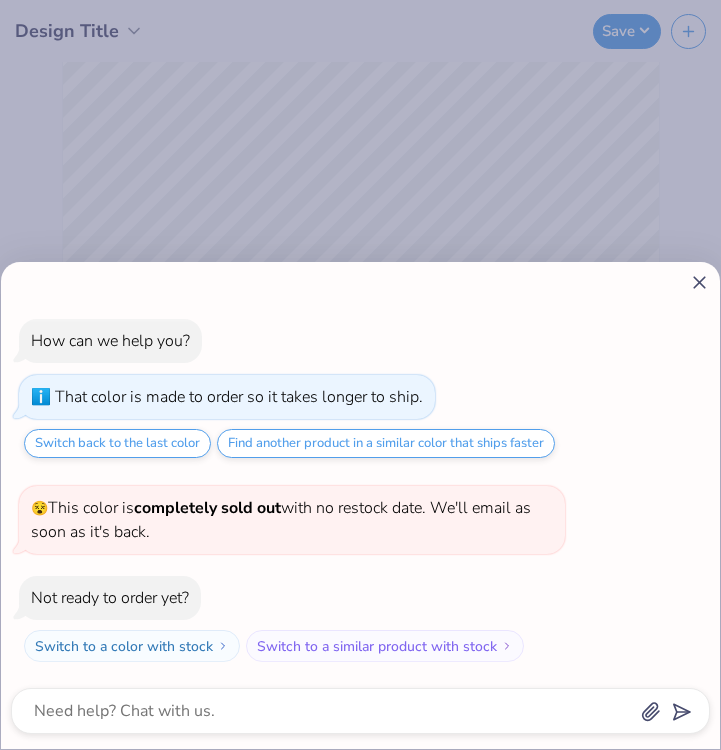 click 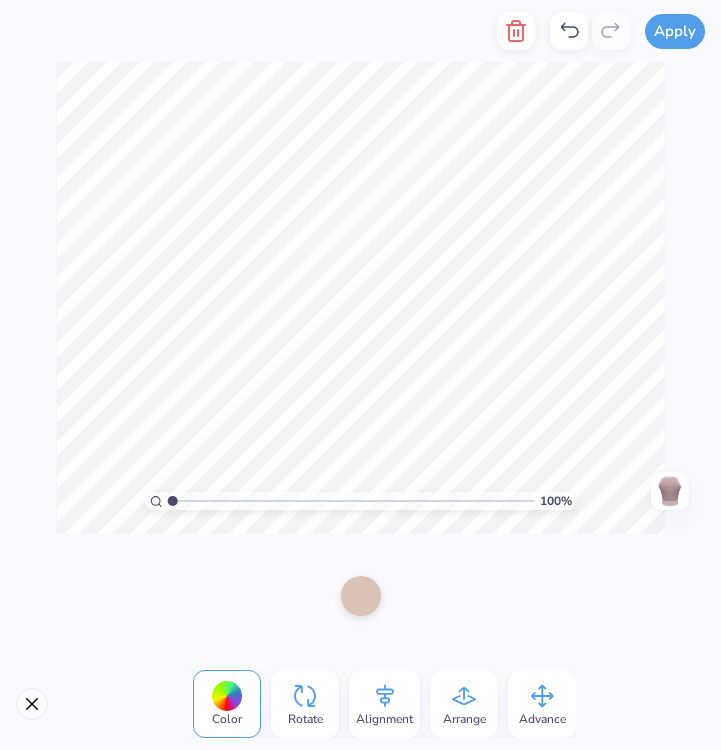 click 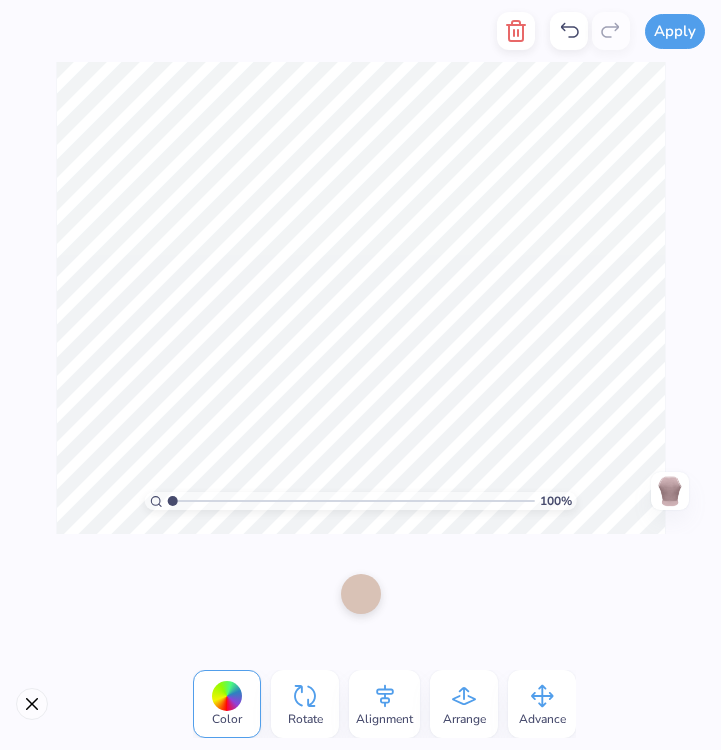 click at bounding box center [361, 594] 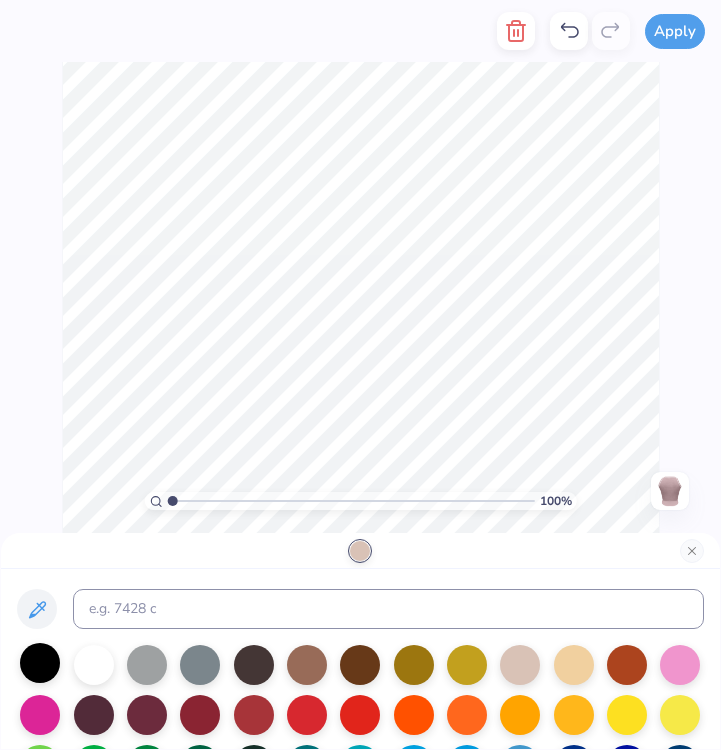 click at bounding box center (40, 663) 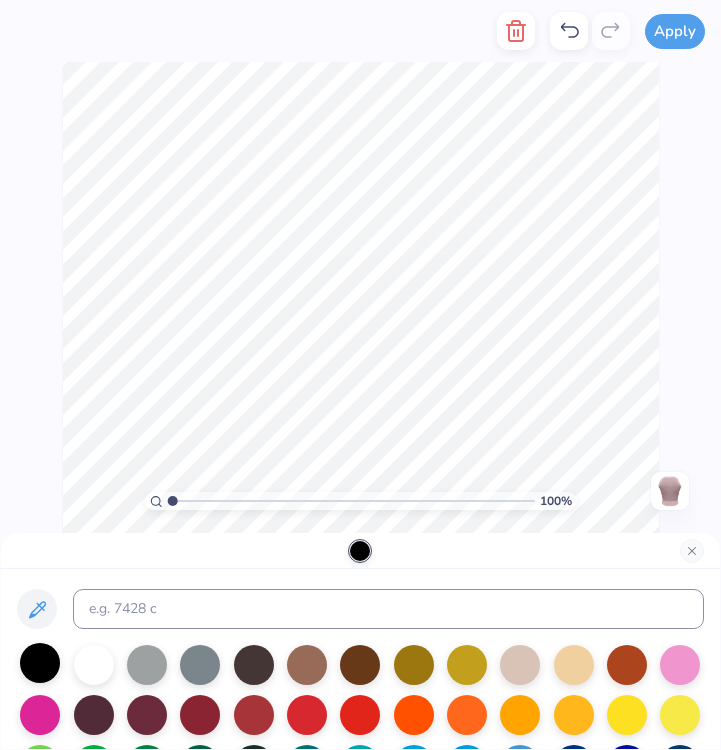 click at bounding box center (40, 663) 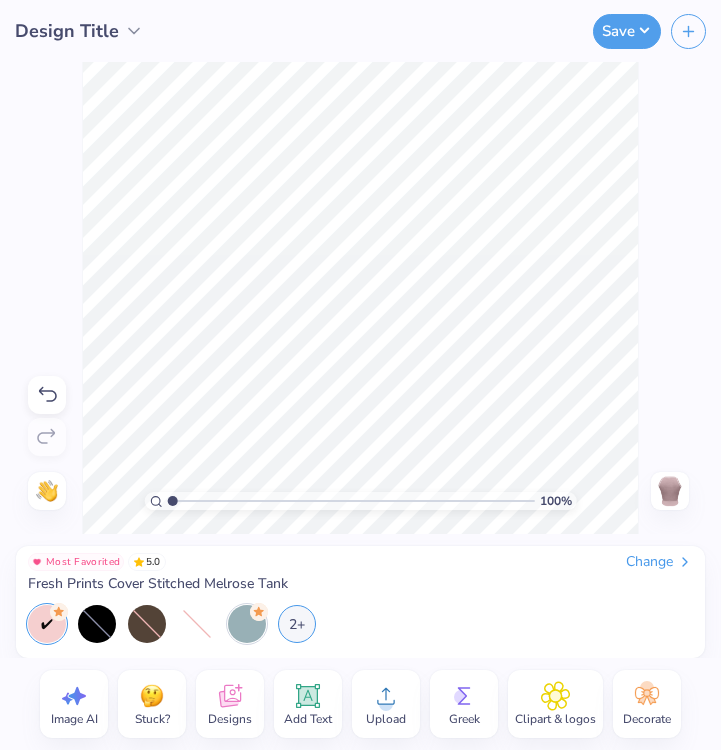 click at bounding box center (97, 624) 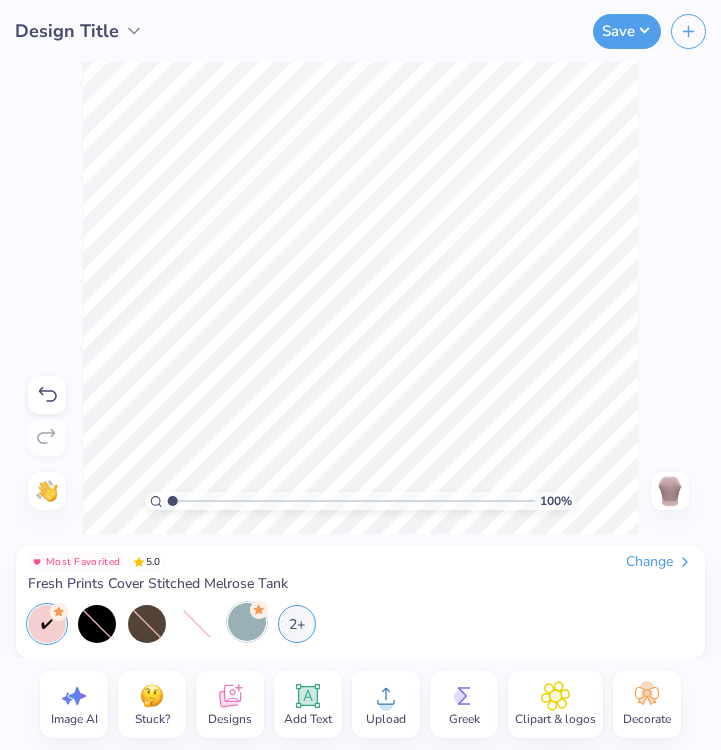 click at bounding box center (247, 622) 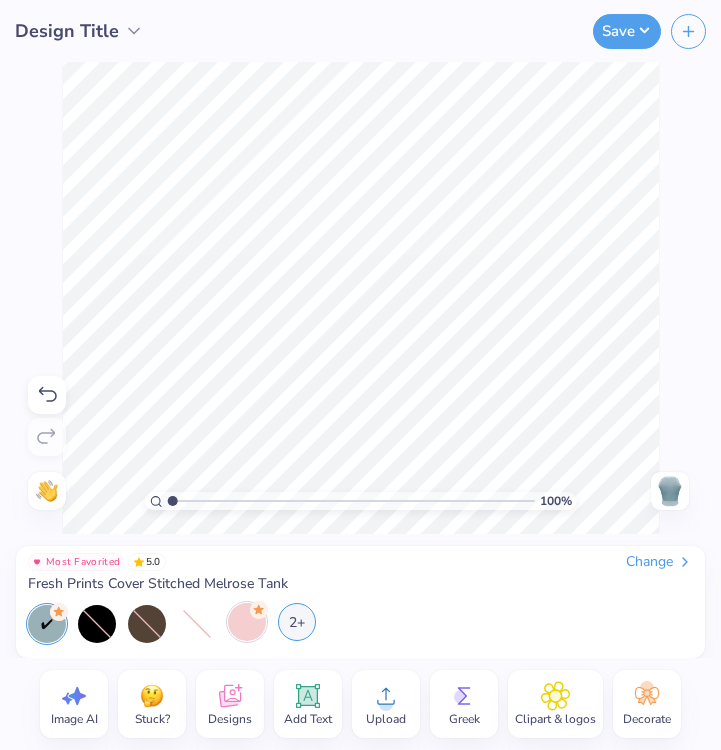 click on "2+" at bounding box center (297, 622) 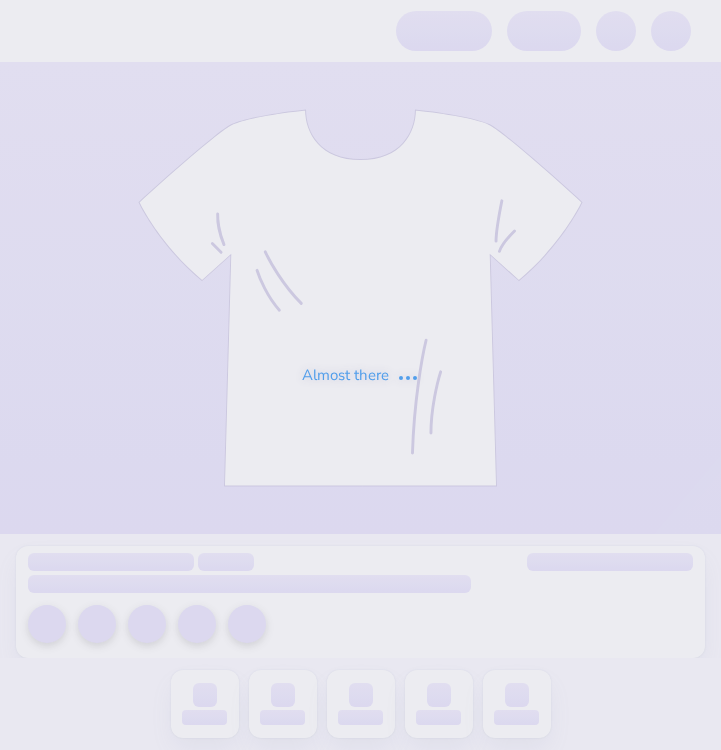 scroll, scrollTop: 0, scrollLeft: 0, axis: both 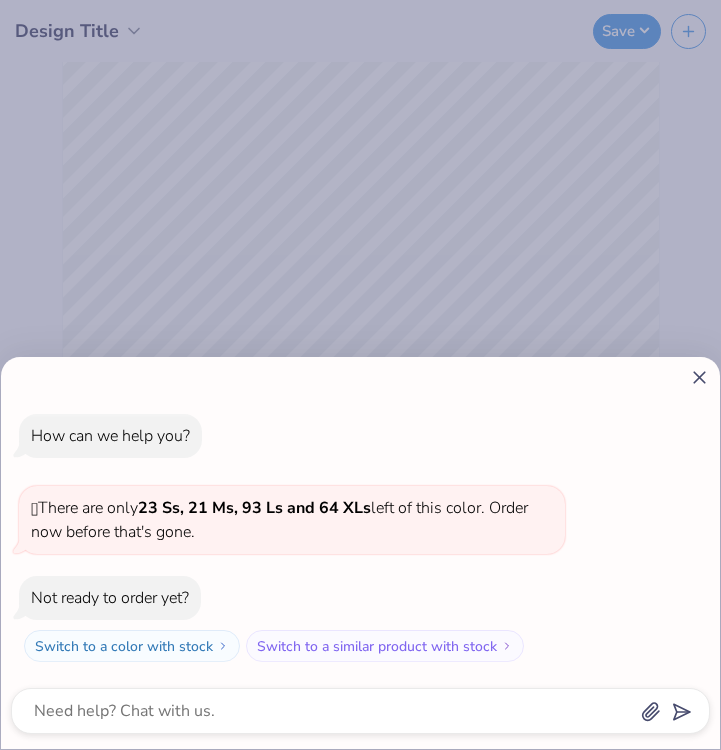 click 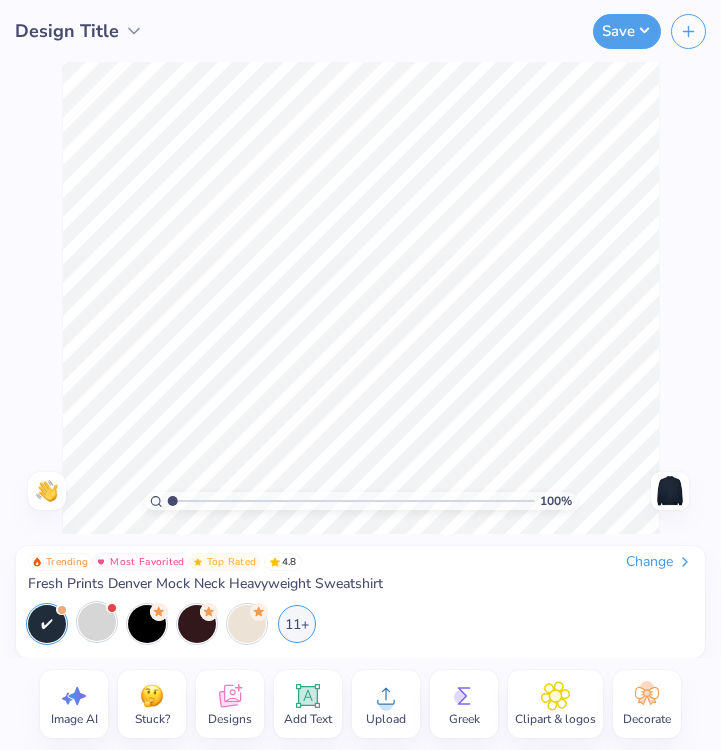 click at bounding box center [97, 622] 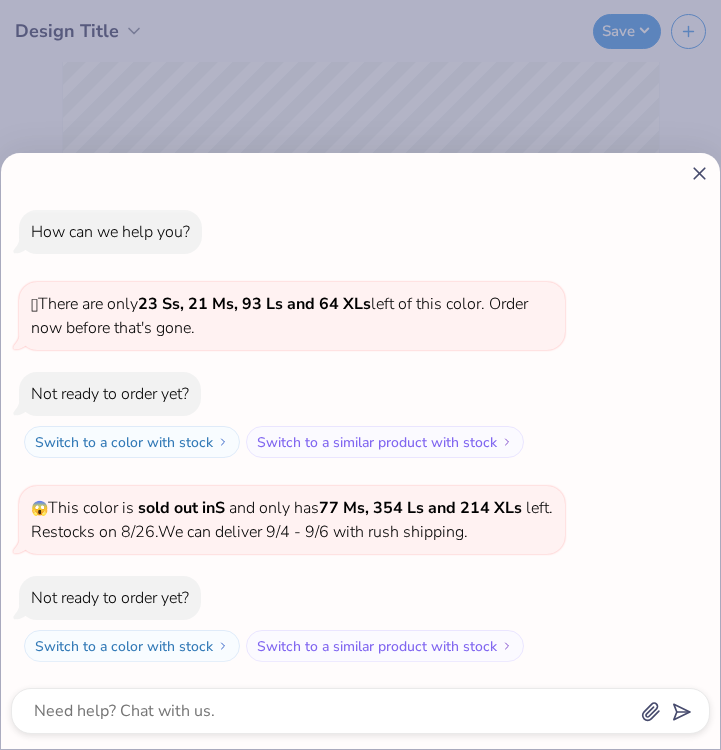click 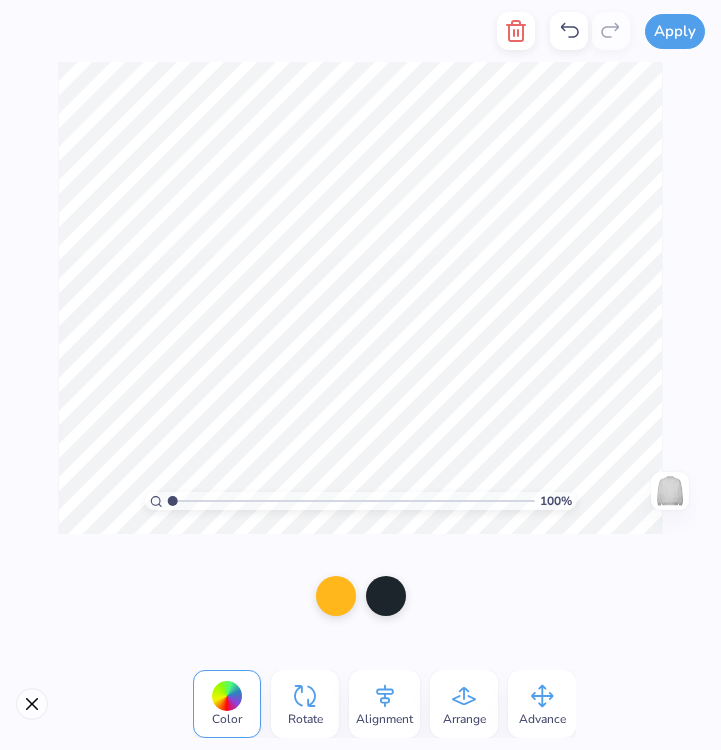 click 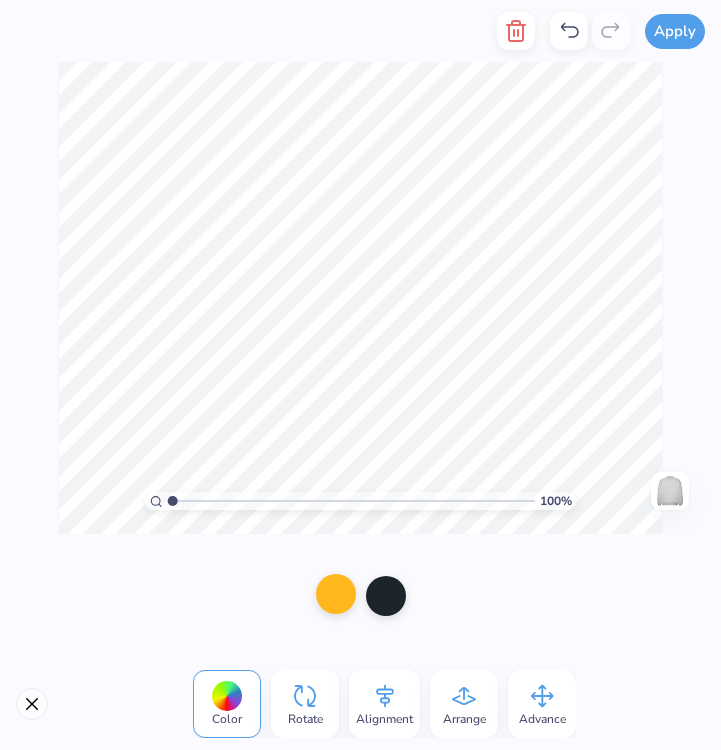 click at bounding box center [336, 594] 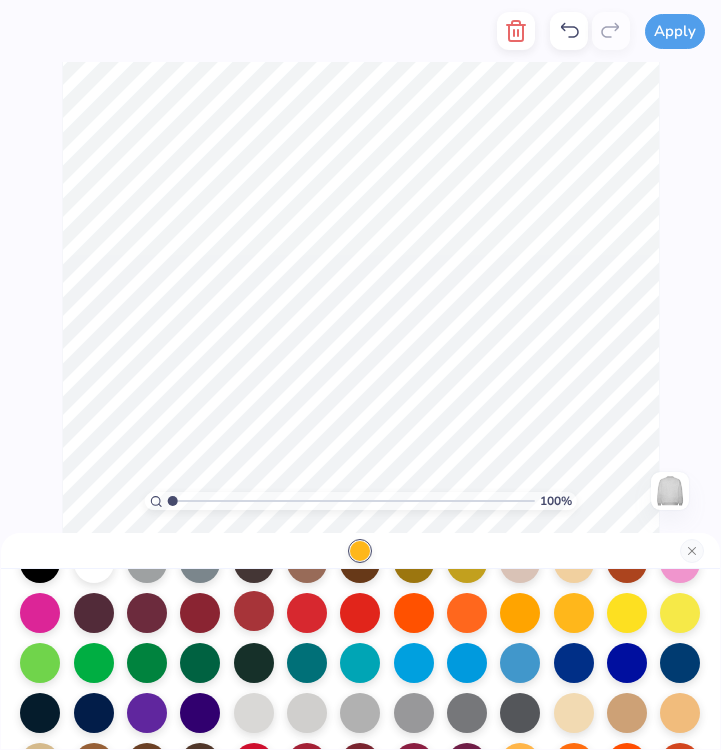 scroll, scrollTop: 104, scrollLeft: 0, axis: vertical 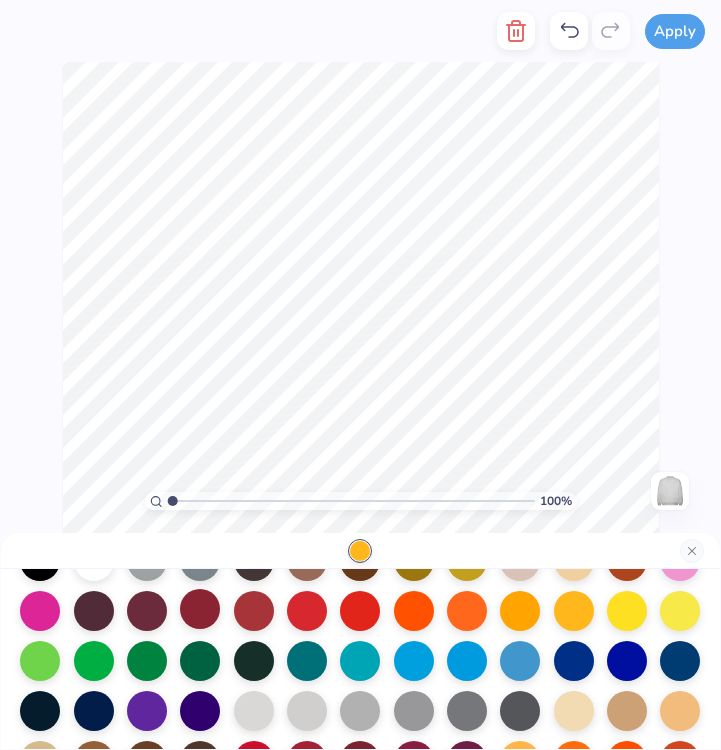 click at bounding box center [200, 609] 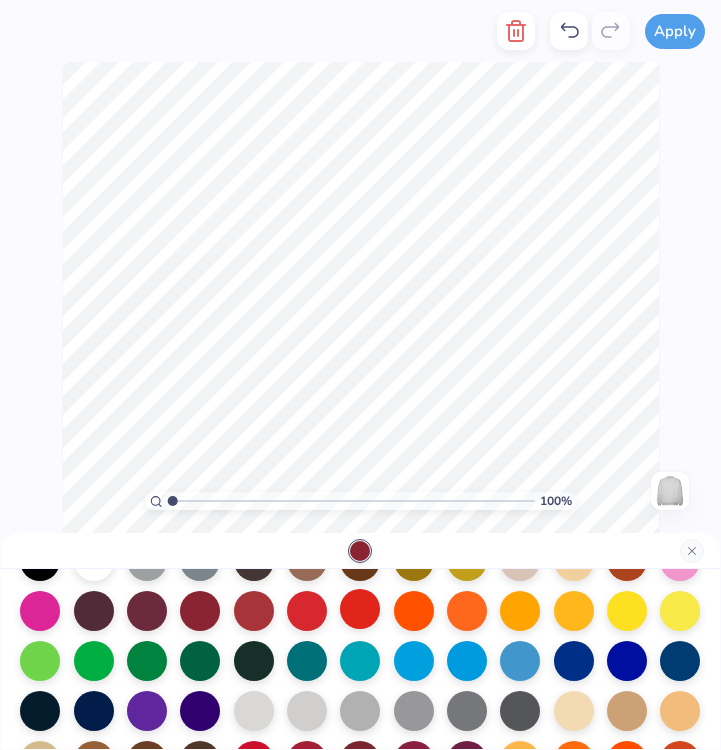 click at bounding box center [360, 609] 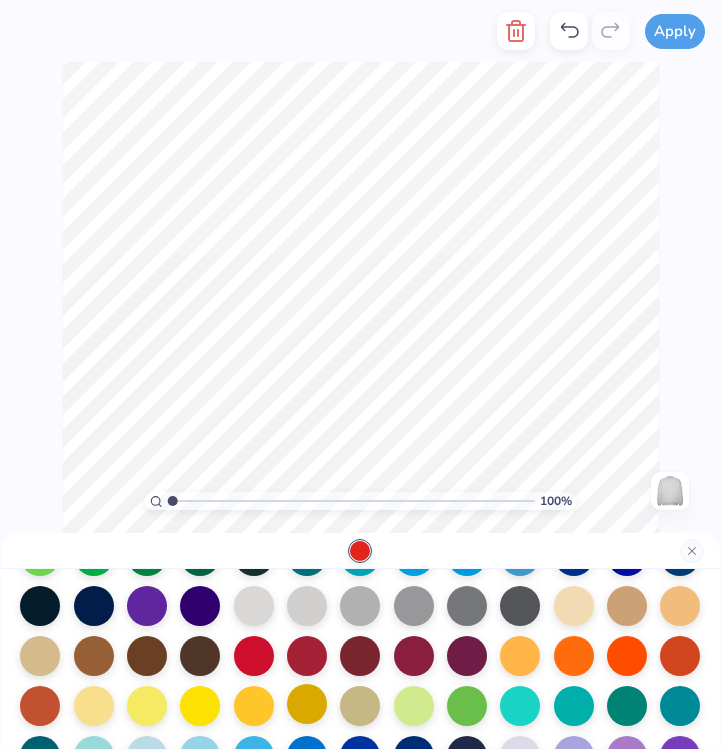scroll, scrollTop: 199, scrollLeft: 0, axis: vertical 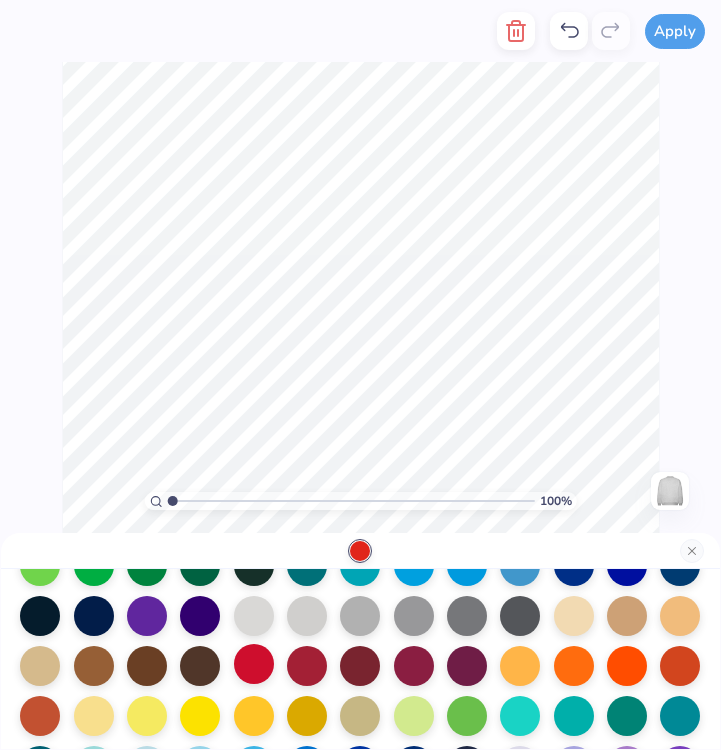 click at bounding box center (254, 664) 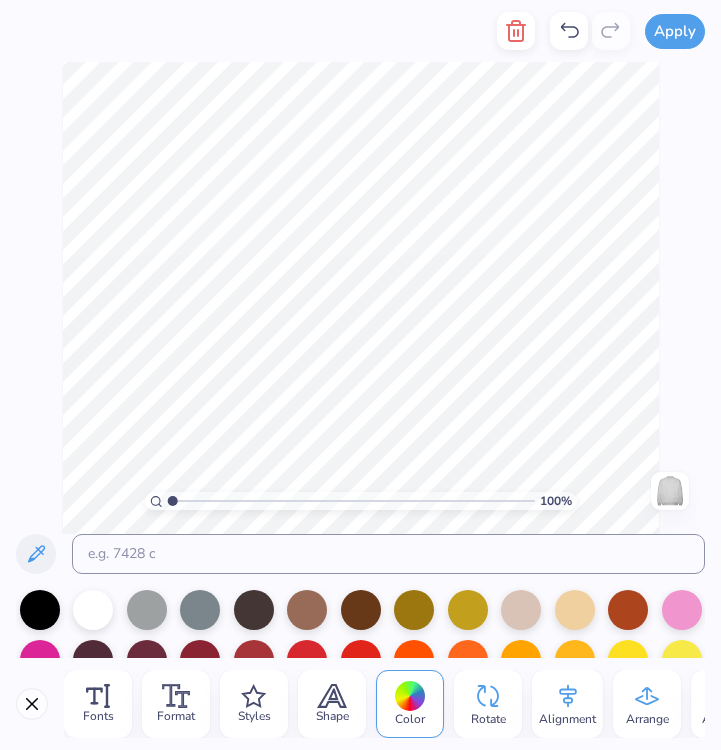 scroll, scrollTop: 0, scrollLeft: 4, axis: horizontal 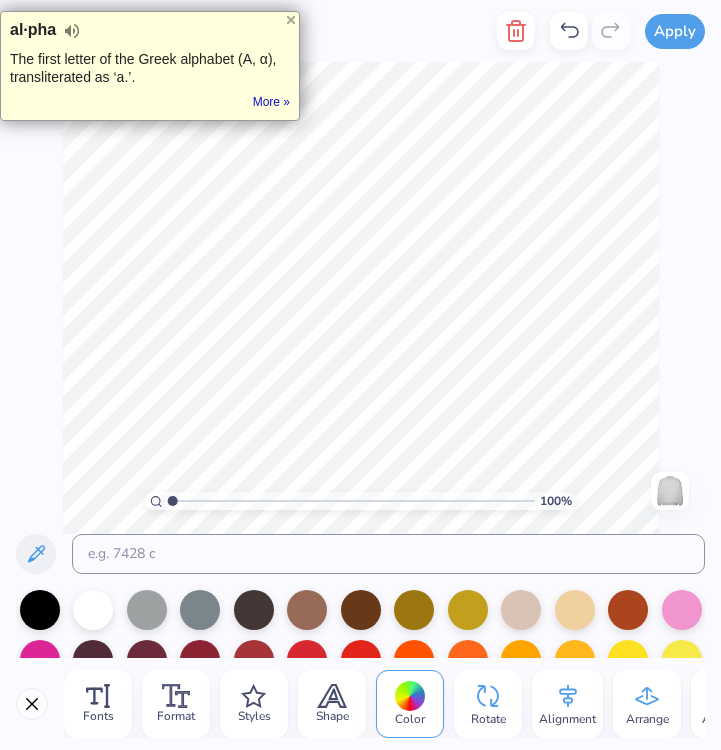 type on "K" 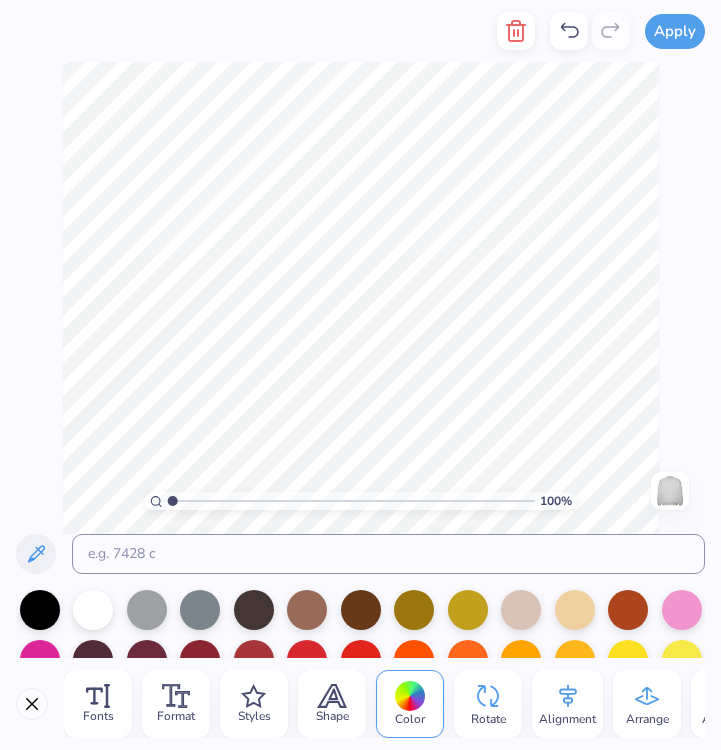 scroll, scrollTop: 0, scrollLeft: 3, axis: horizontal 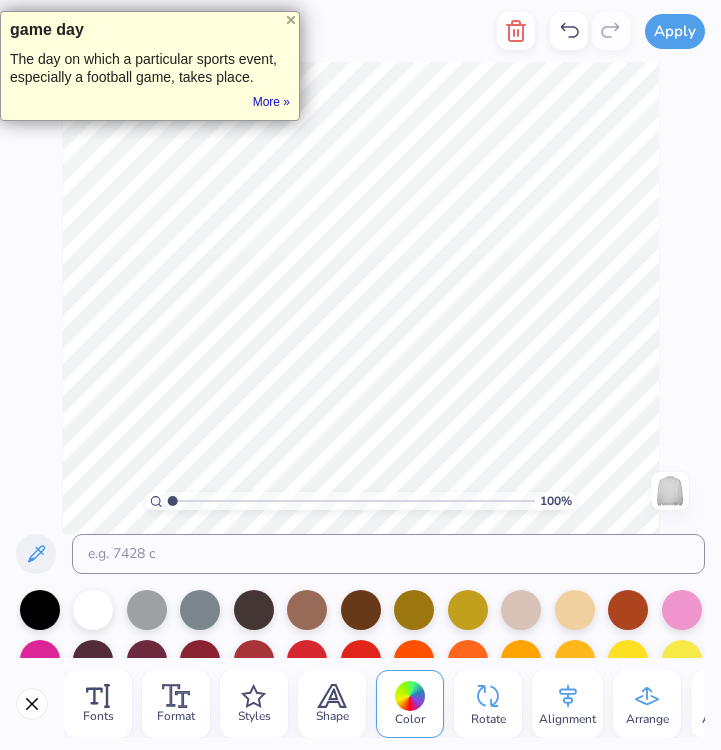 type on "HOMECOMING" 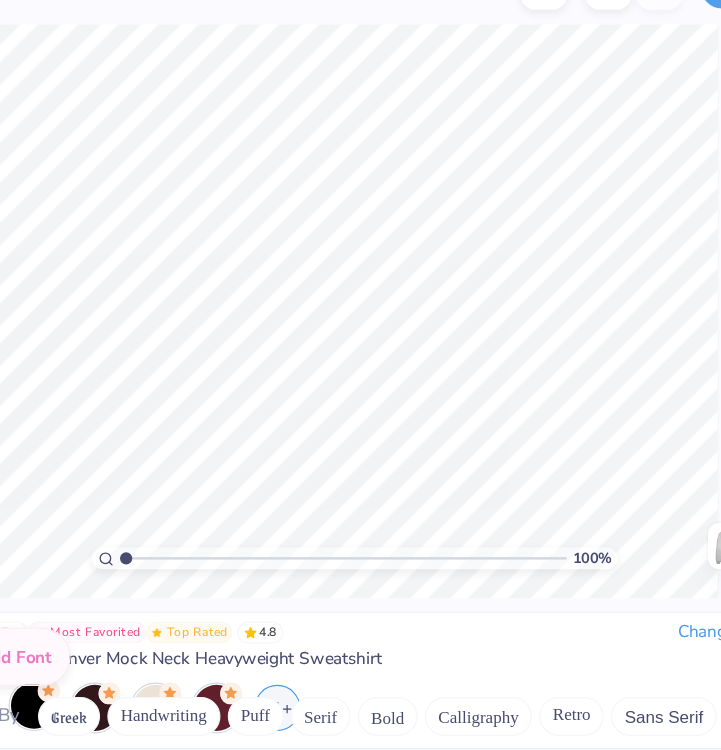 scroll, scrollTop: 6955, scrollLeft: 0, axis: vertical 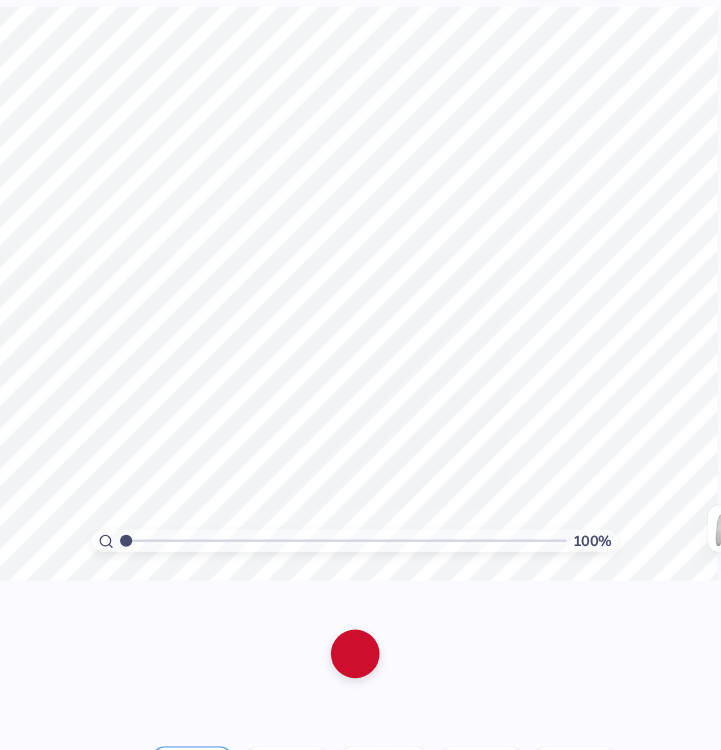 click at bounding box center [361, 594] 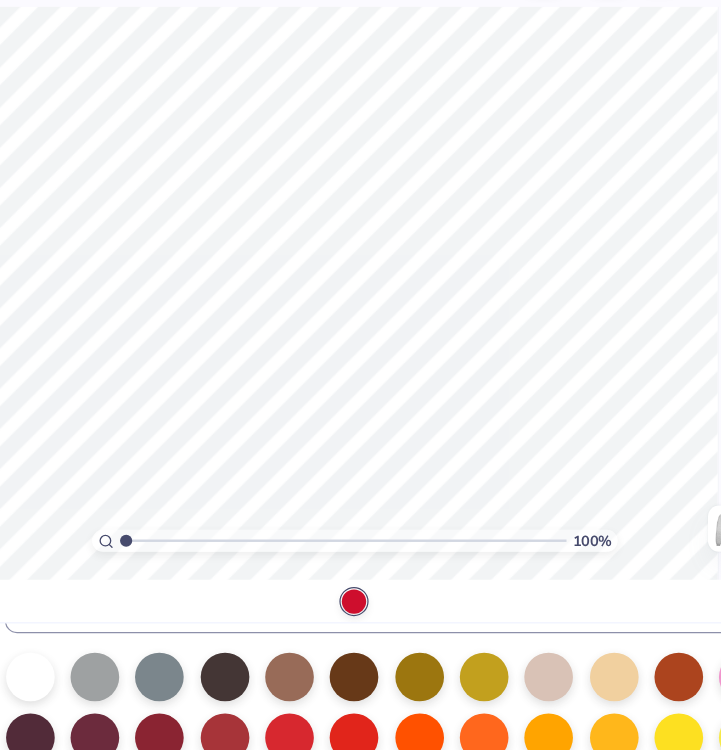 scroll, scrollTop: 69, scrollLeft: 0, axis: vertical 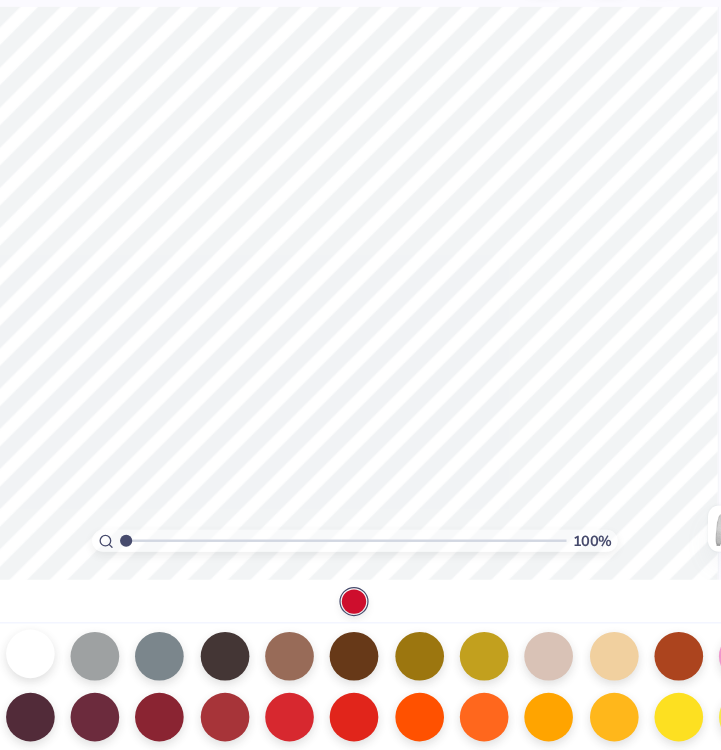 click at bounding box center (94, 594) 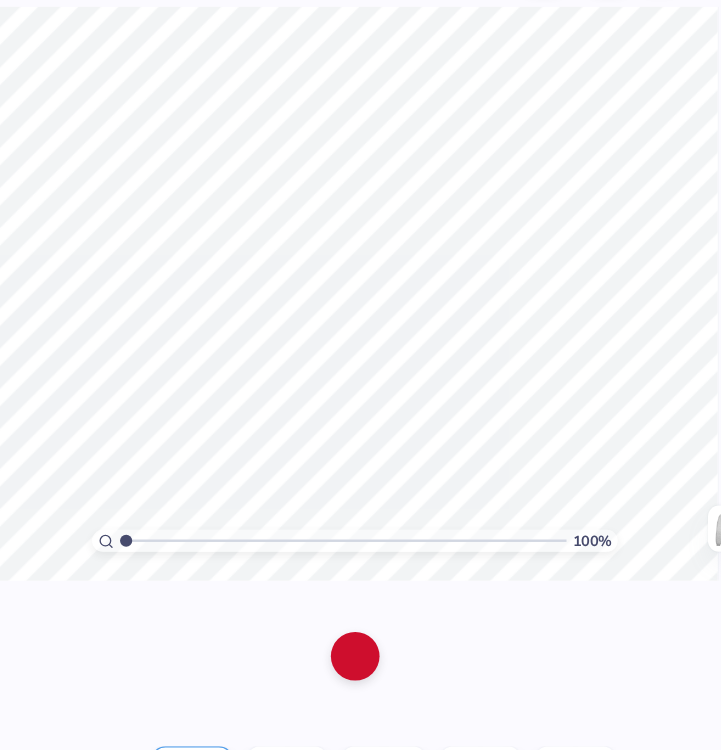 click at bounding box center (361, 596) 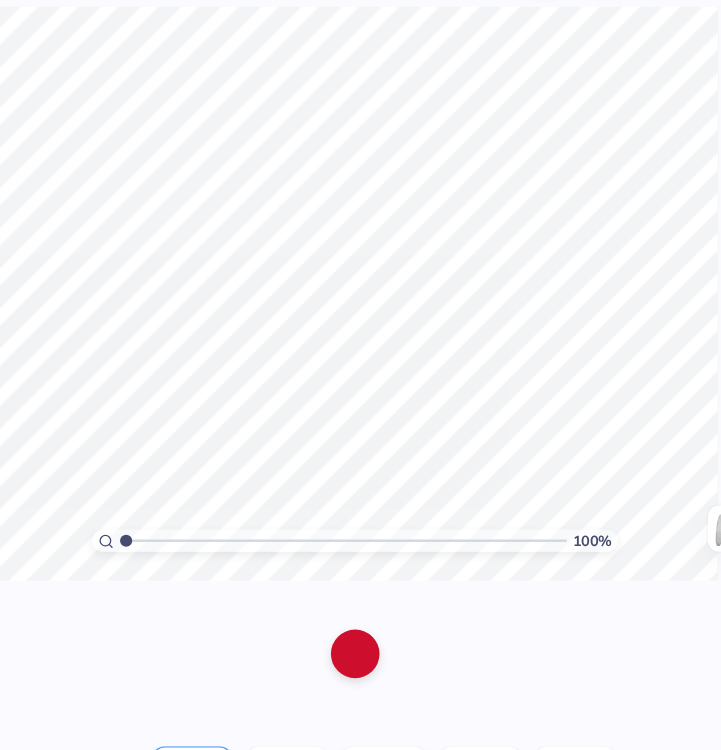 click at bounding box center (361, 594) 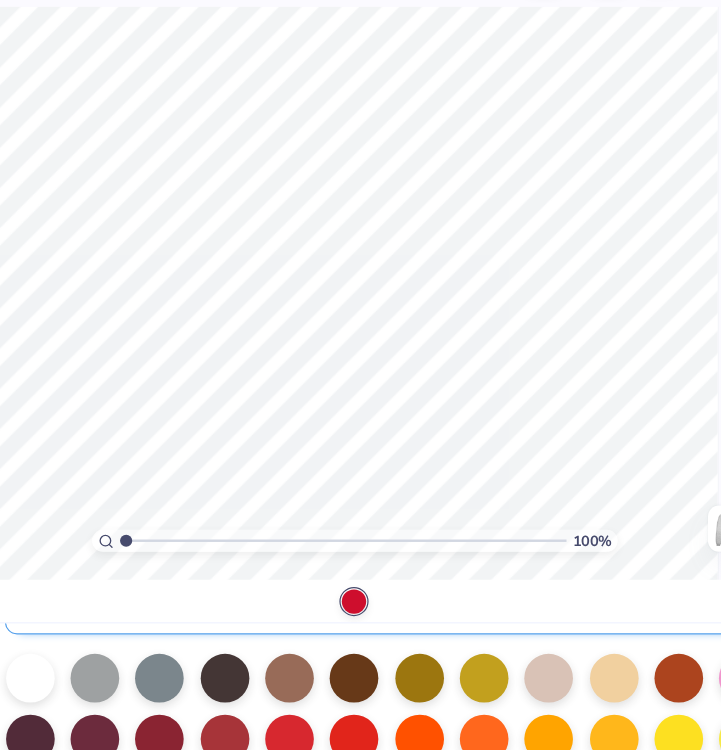 scroll, scrollTop: 75, scrollLeft: 0, axis: vertical 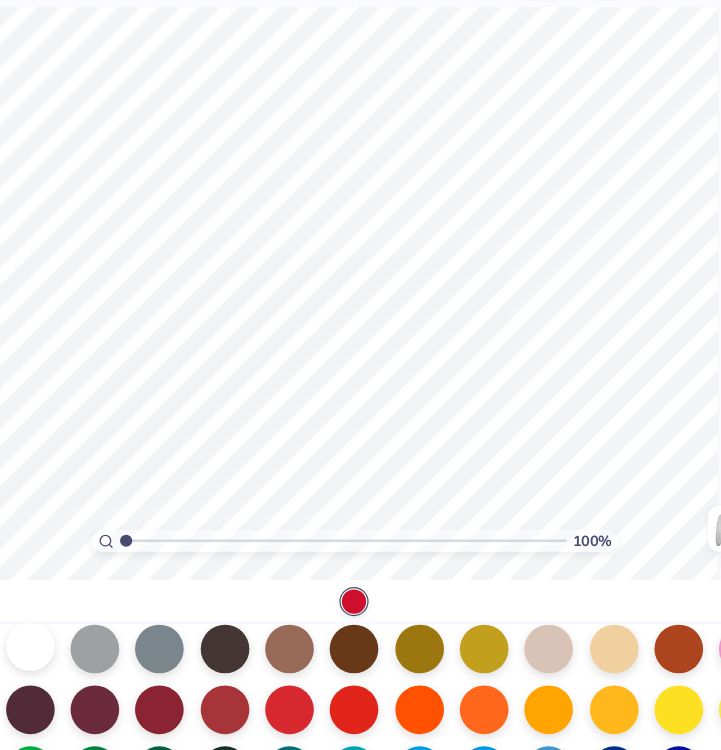 click at bounding box center (94, 588) 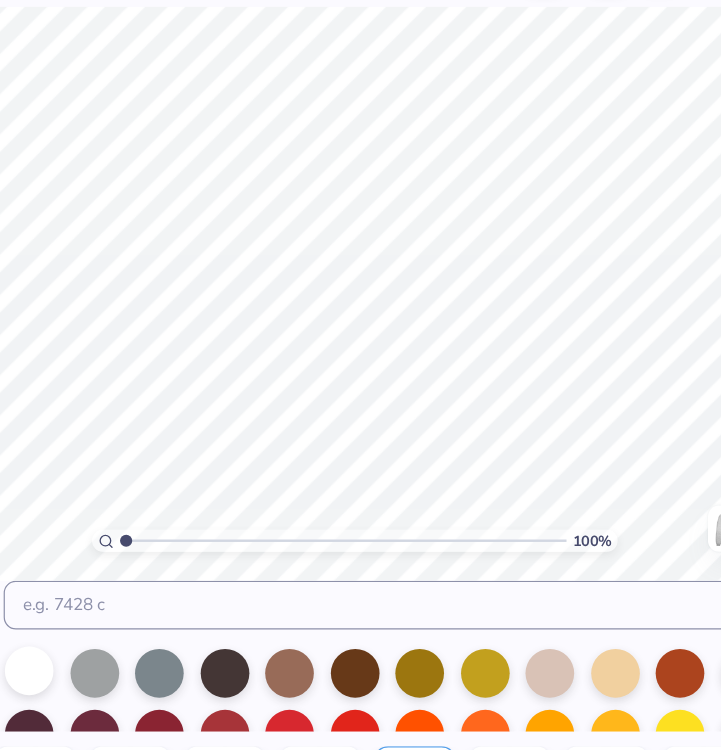 click at bounding box center (93, 608) 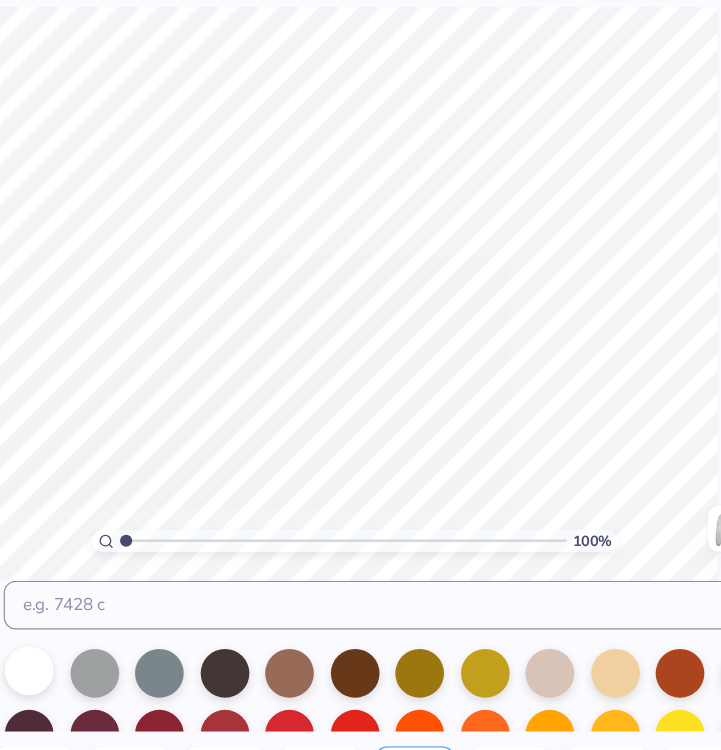 click at bounding box center (93, 608) 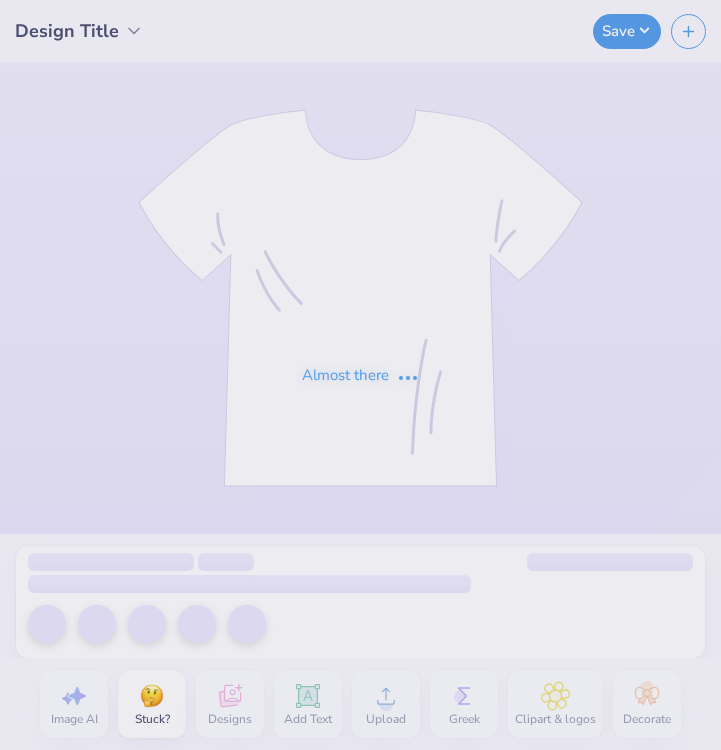 scroll, scrollTop: 0, scrollLeft: 0, axis: both 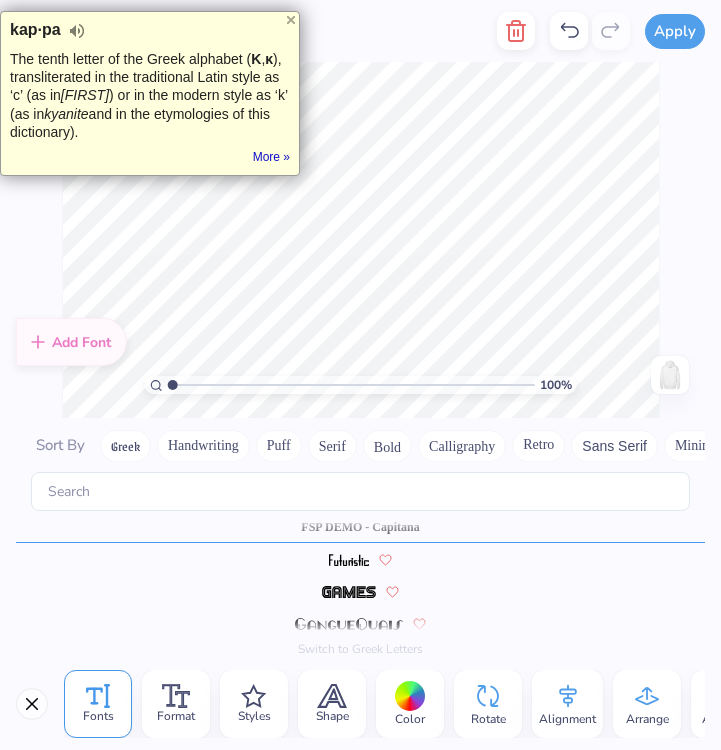 type on "P" 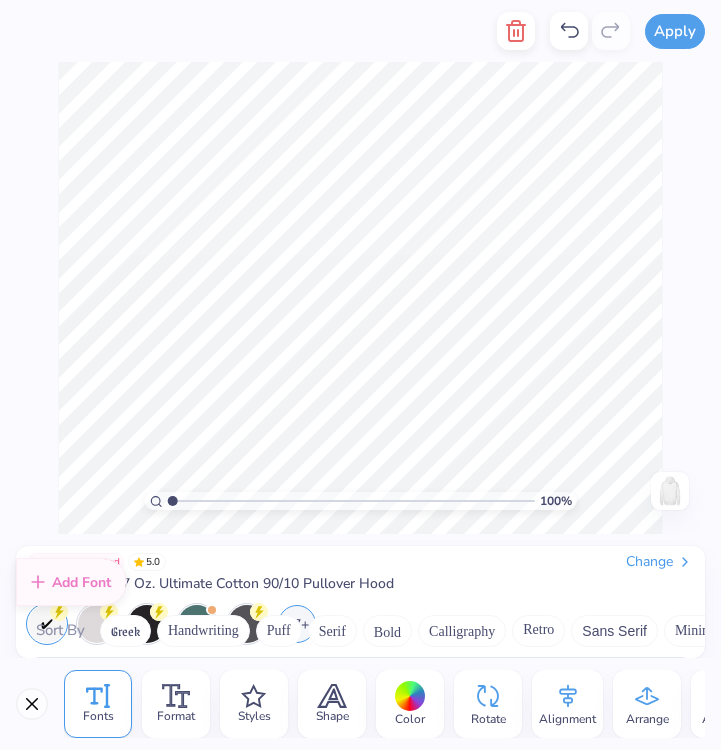 scroll, scrollTop: 0, scrollLeft: 0, axis: both 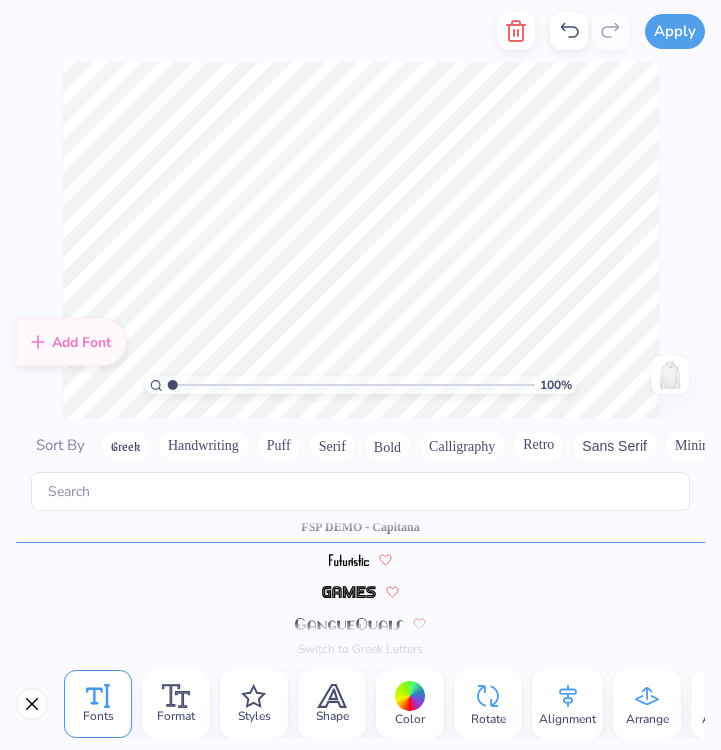 click on "Color" at bounding box center (410, 704) 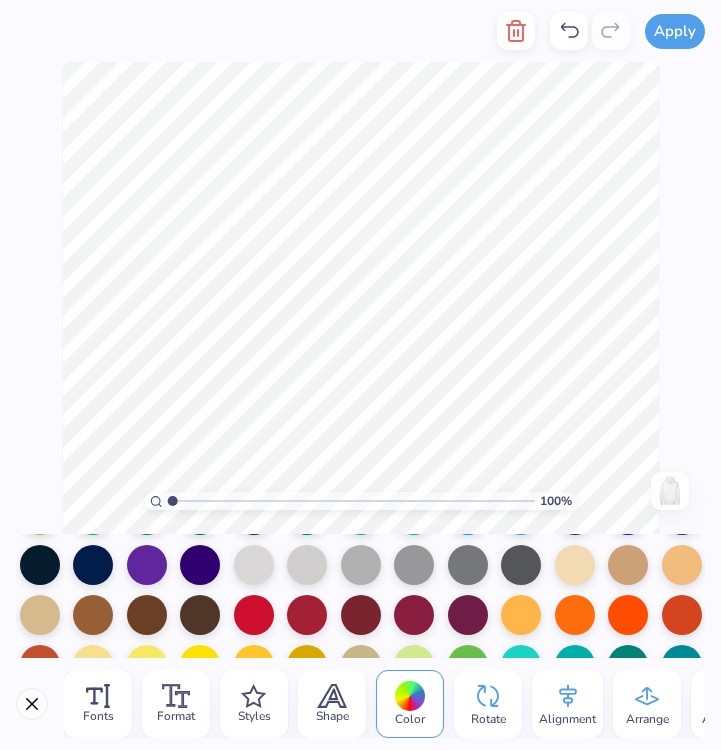 scroll, scrollTop: 196, scrollLeft: 0, axis: vertical 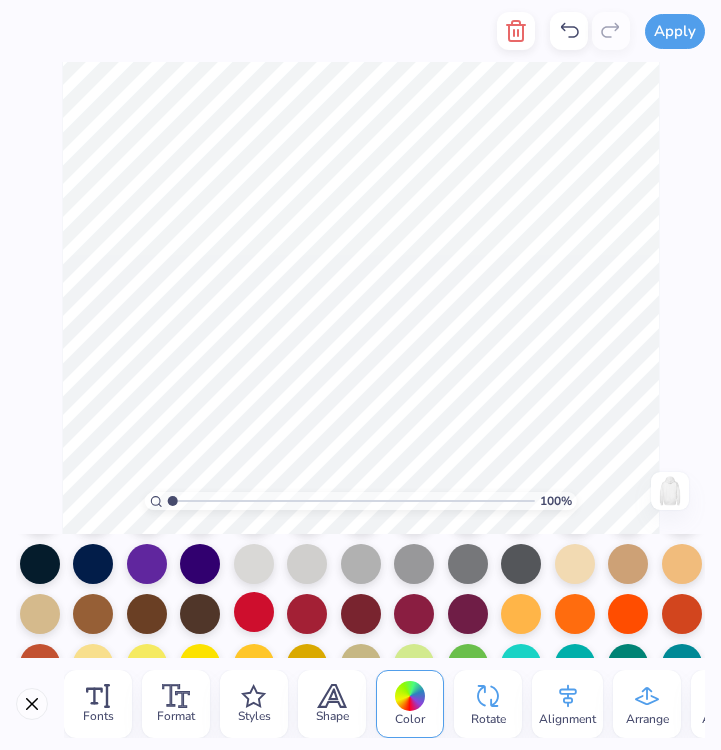 click at bounding box center (254, 612) 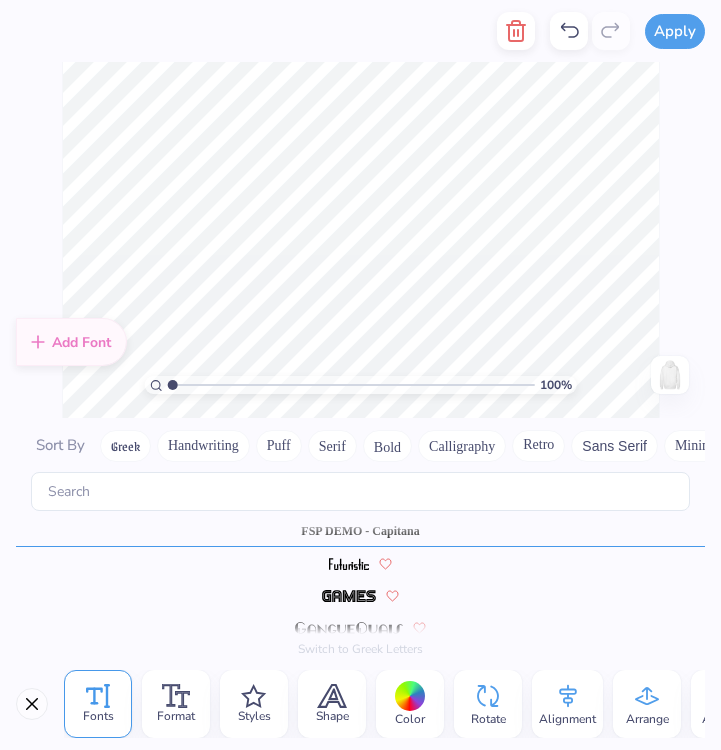 scroll, scrollTop: 4011, scrollLeft: 0, axis: vertical 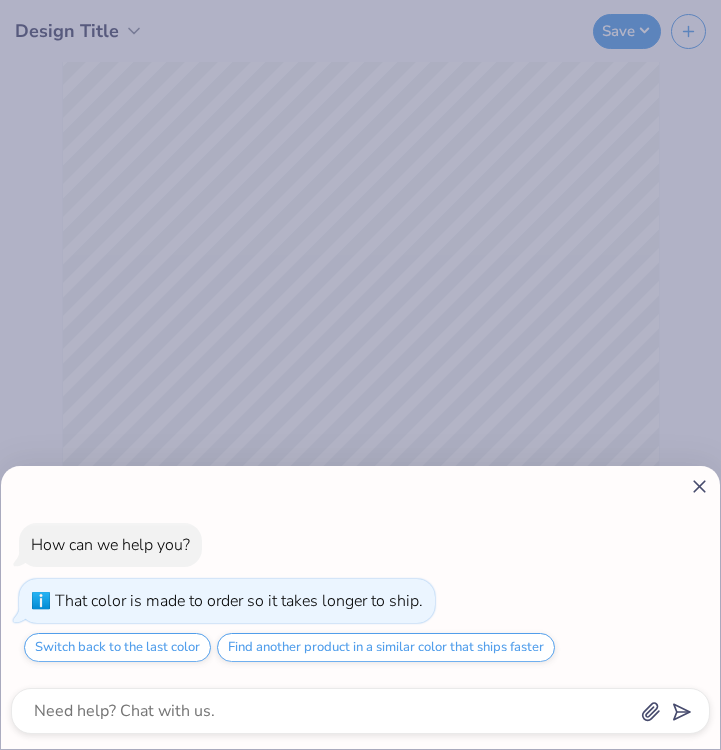 click 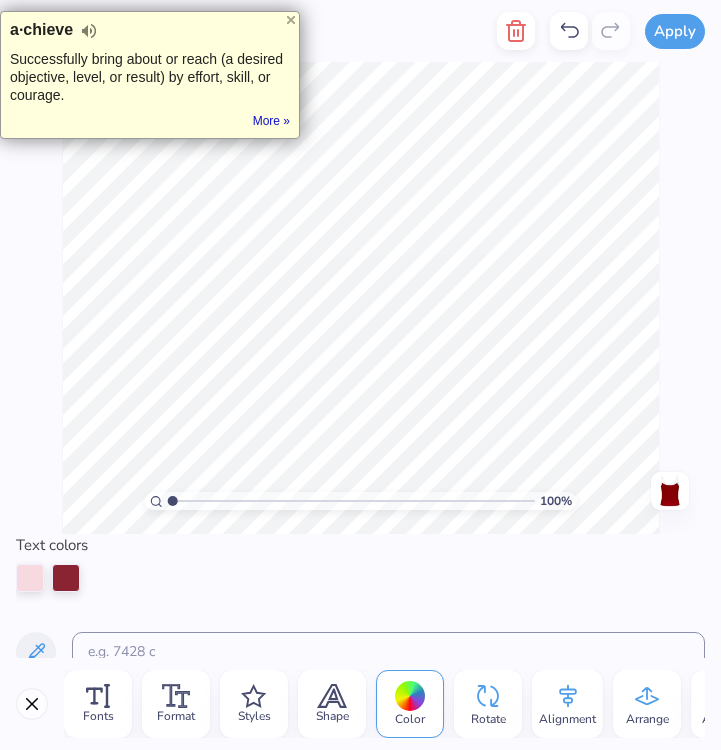 scroll, scrollTop: 0, scrollLeft: 0, axis: both 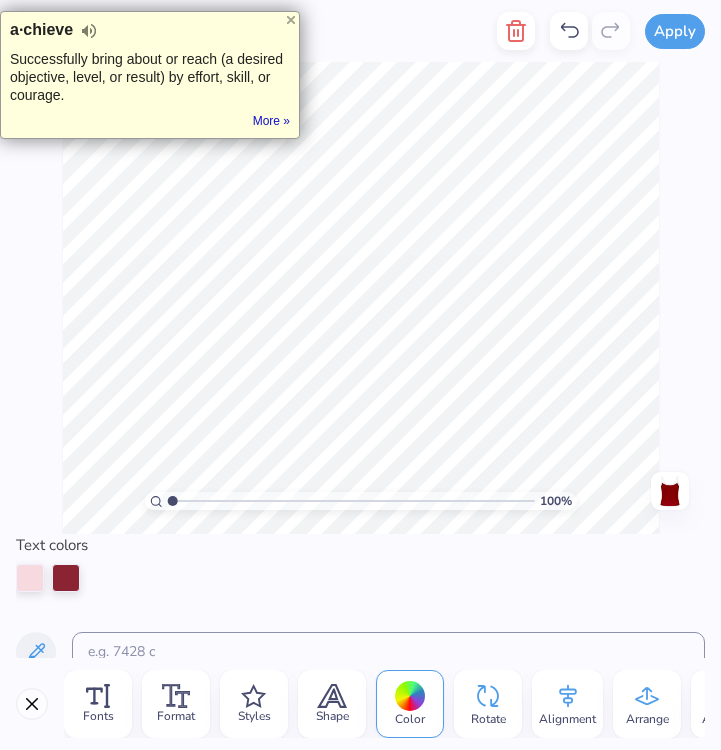 type on "HOMECOMING" 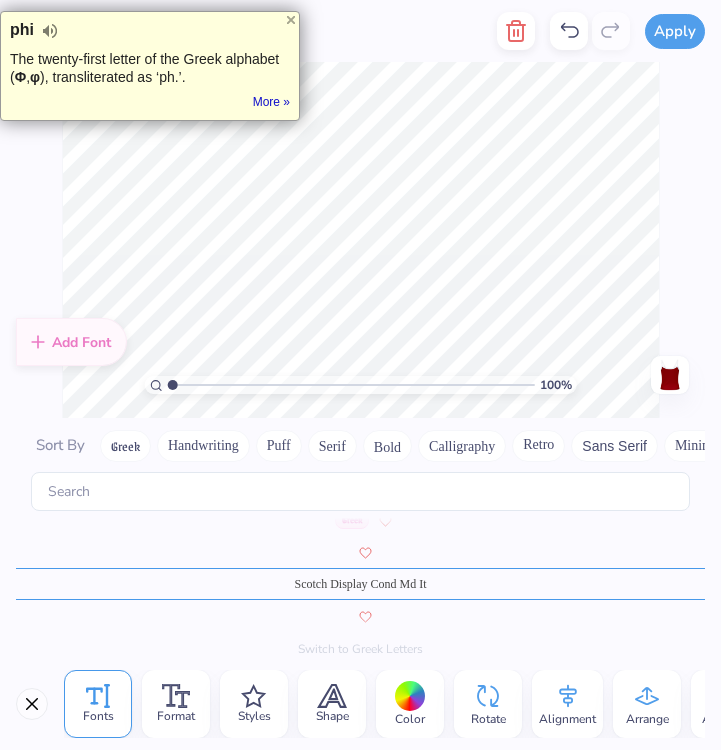 scroll, scrollTop: 8250, scrollLeft: 0, axis: vertical 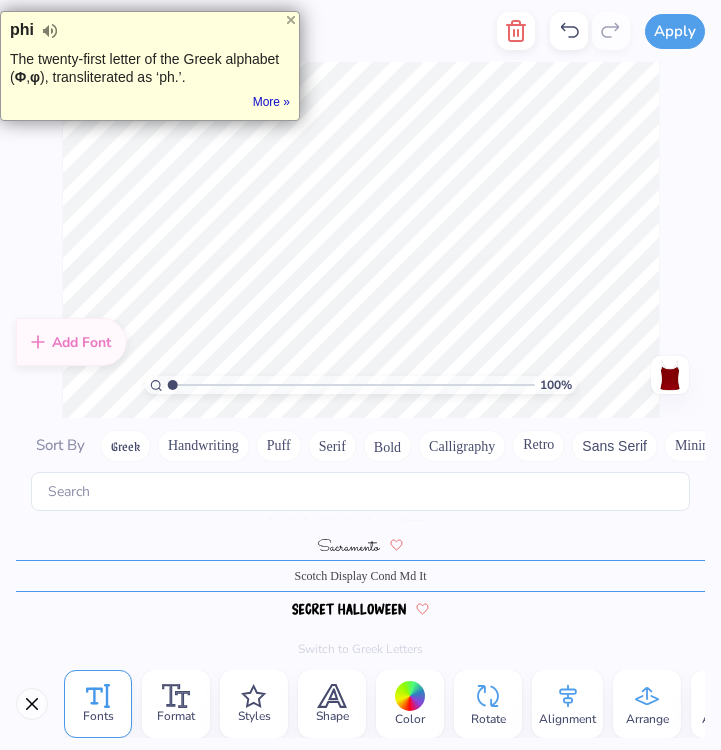 type on "P" 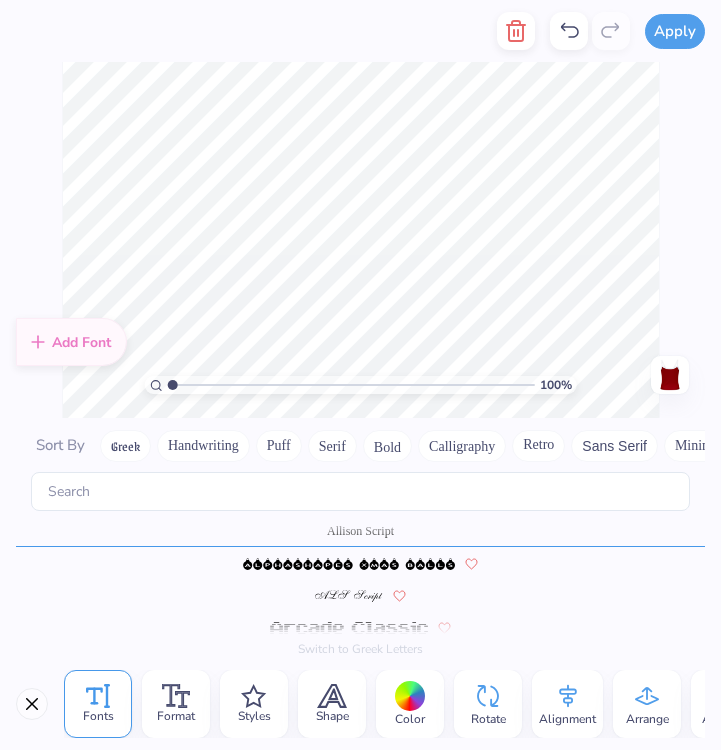 scroll, scrollTop: 459, scrollLeft: 0, axis: vertical 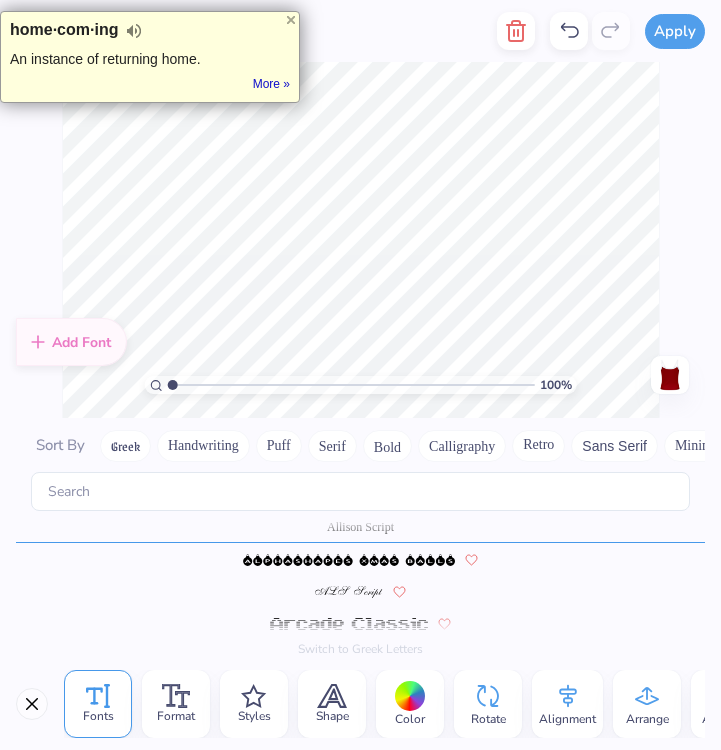 type on "AOML" 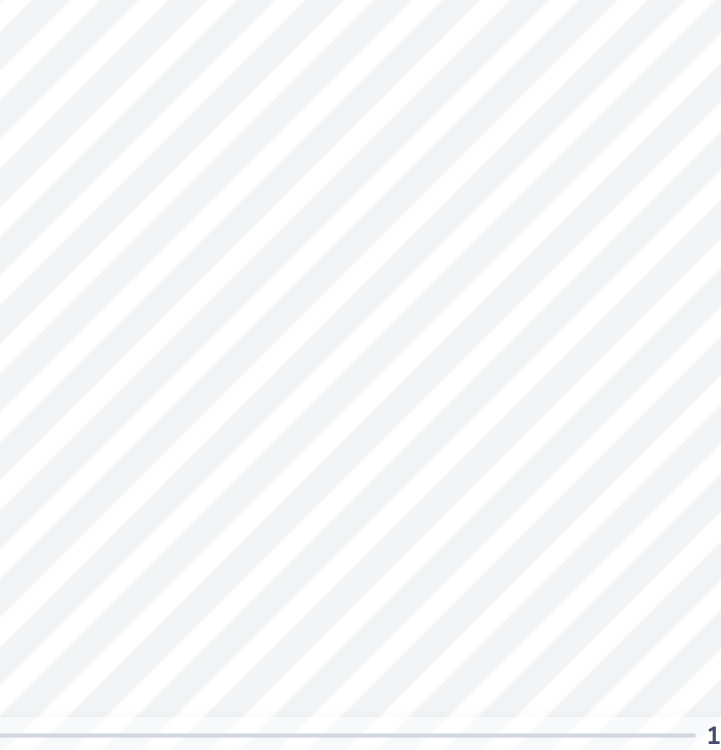 scroll, scrollTop: 459, scrollLeft: 0, axis: vertical 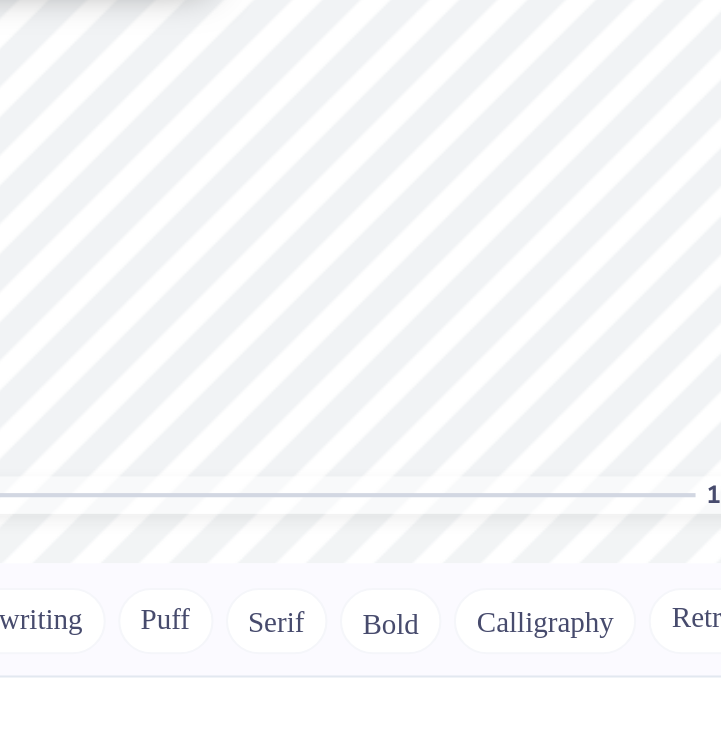 type on "HOMECOMING 2025" 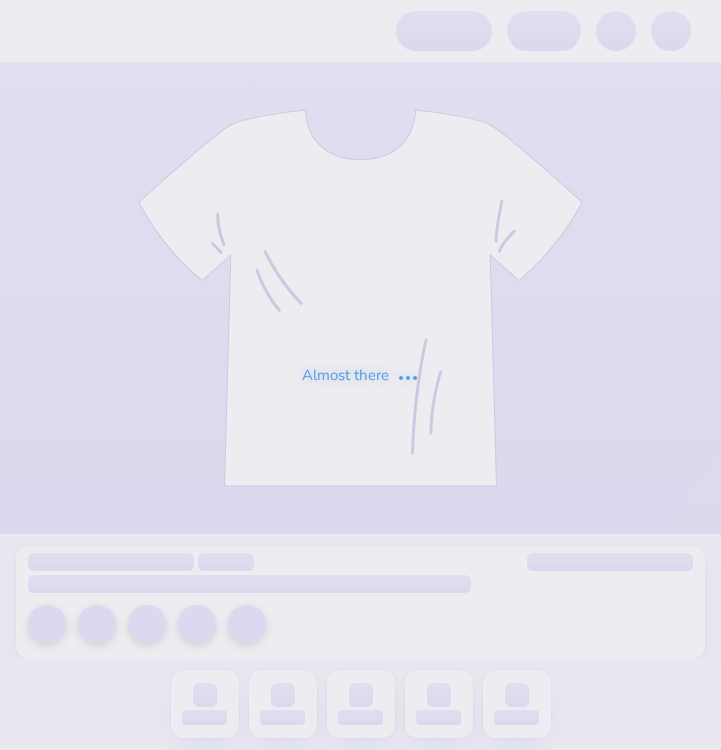 scroll, scrollTop: 0, scrollLeft: 0, axis: both 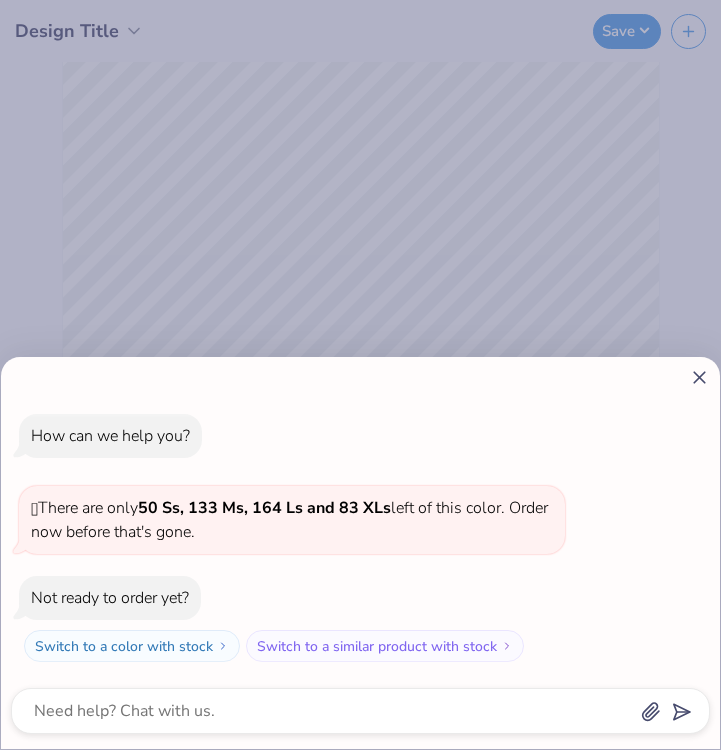 click 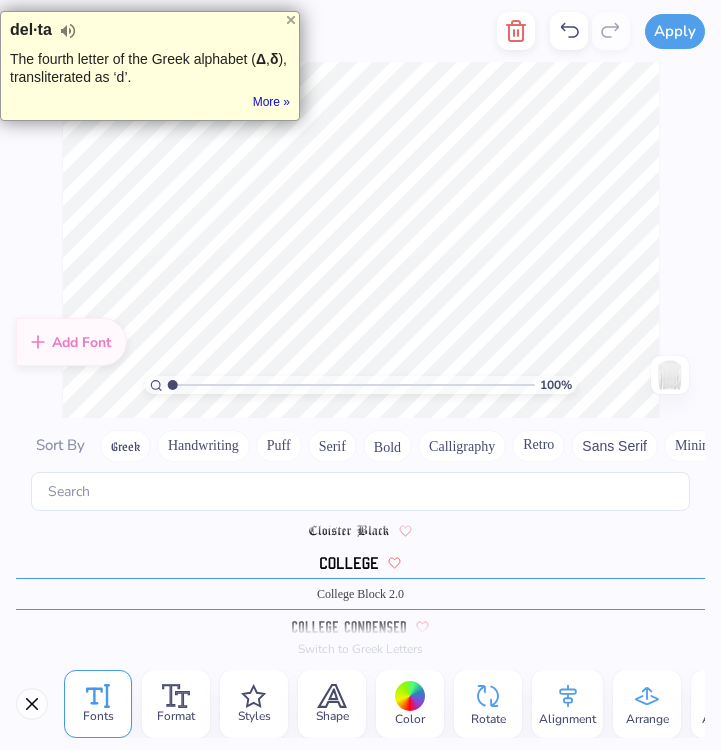 scroll, scrollTop: 2379, scrollLeft: 0, axis: vertical 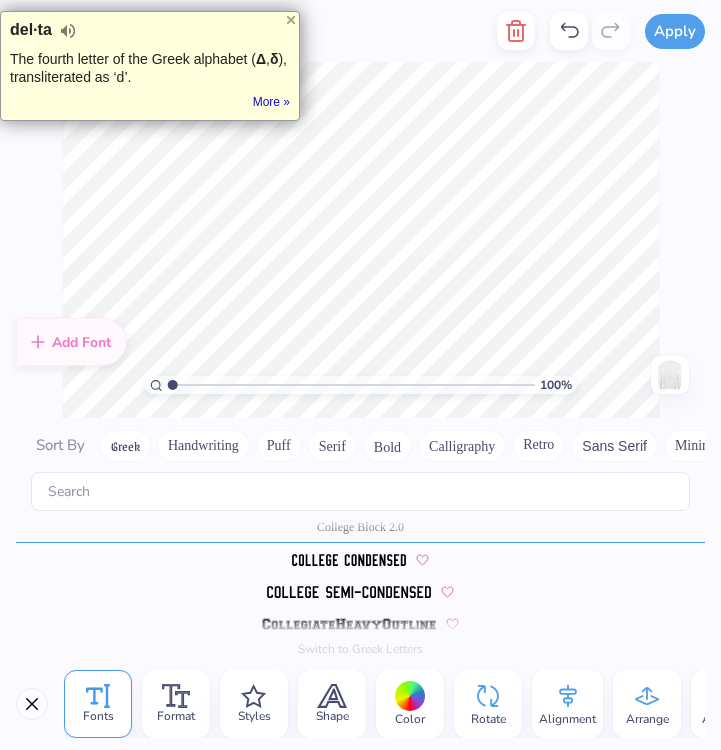 type on "ZETA" 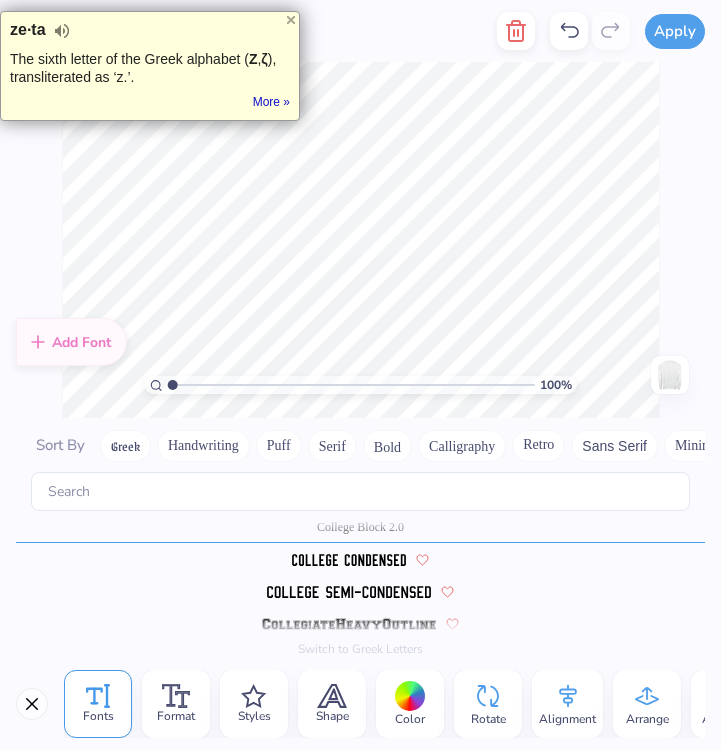 type on "MU" 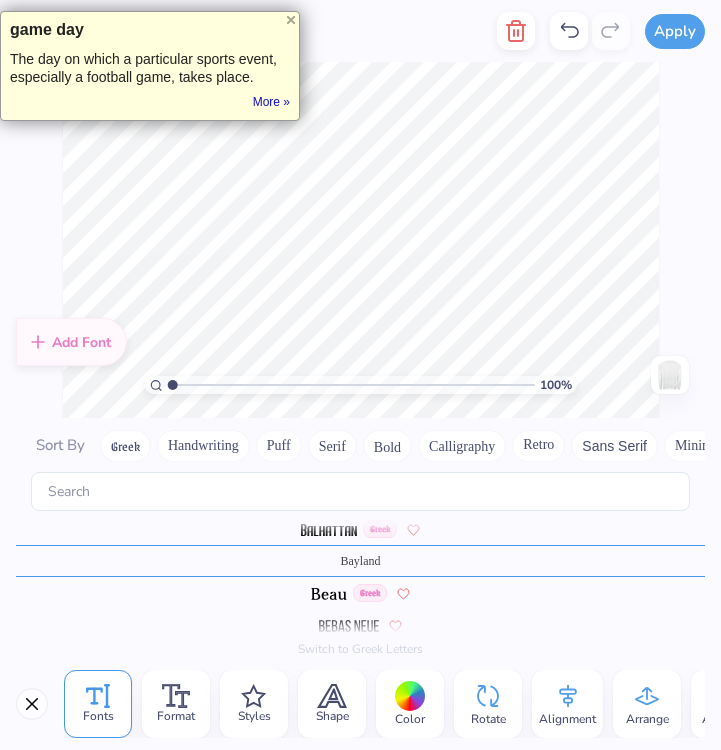 scroll, scrollTop: 762, scrollLeft: 0, axis: vertical 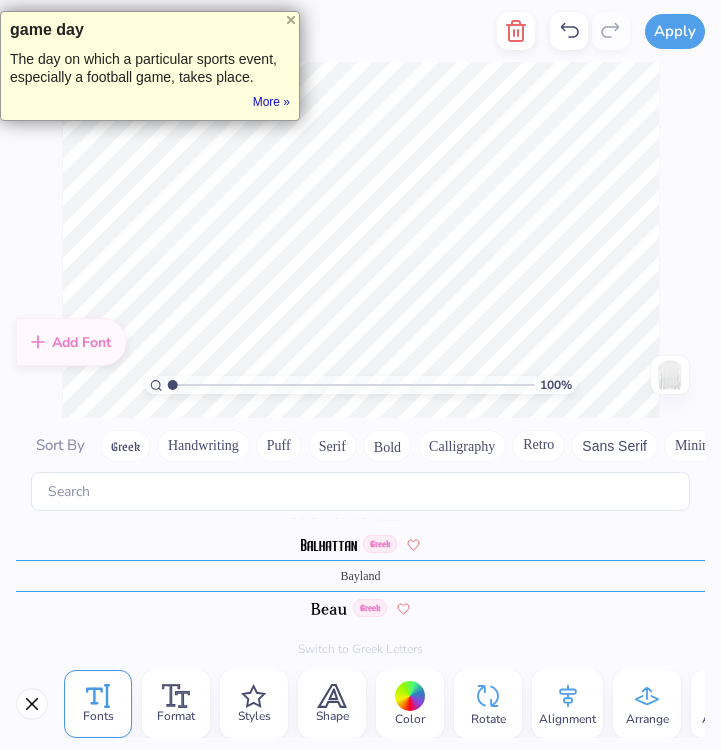 type on "HOMECOMING" 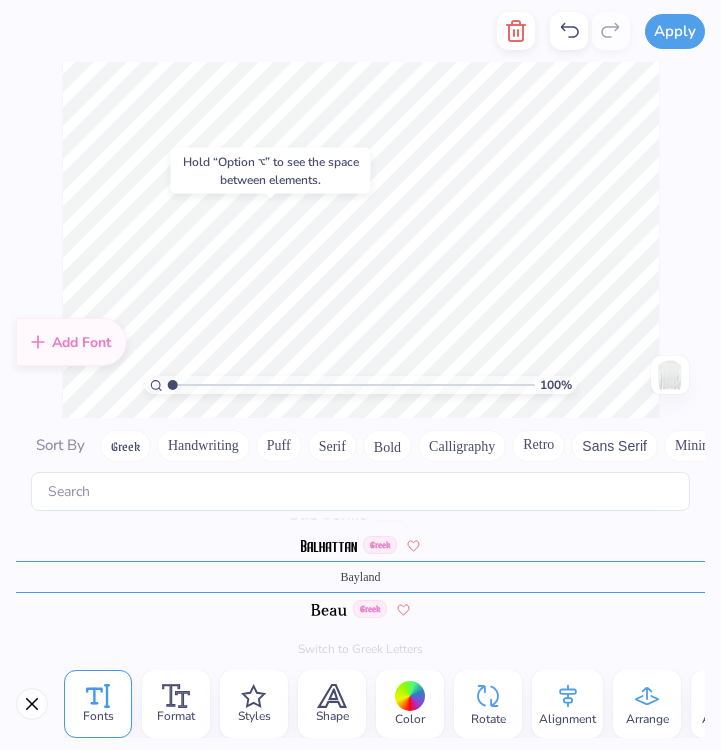 scroll, scrollTop: 811, scrollLeft: 0, axis: vertical 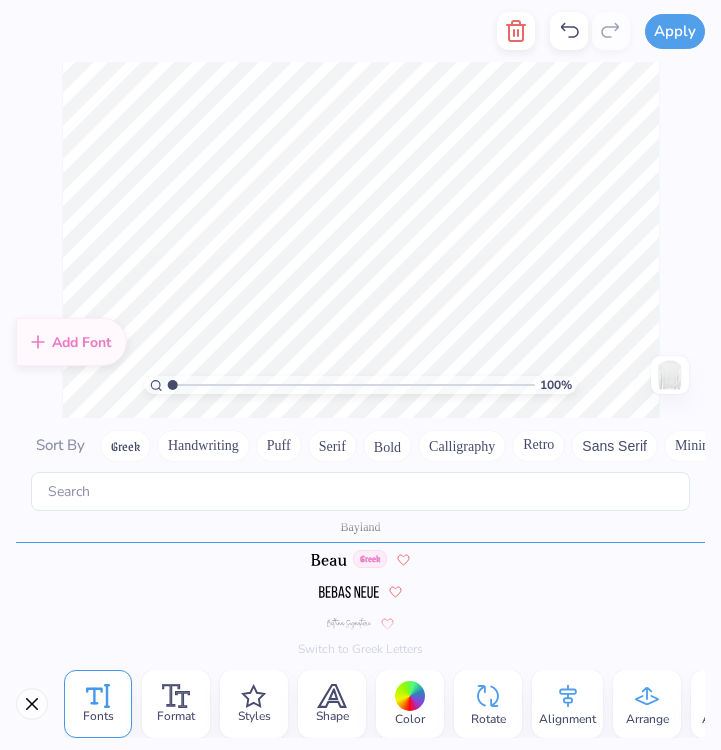 click on "100  % Need help?  Chat with us. Back" at bounding box center [360, 240] 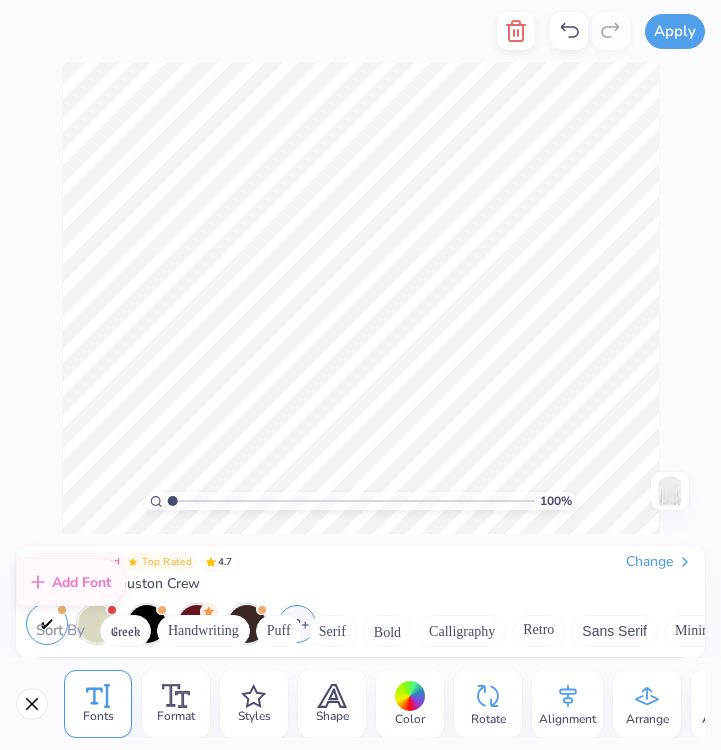scroll, scrollTop: 780, scrollLeft: 0, axis: vertical 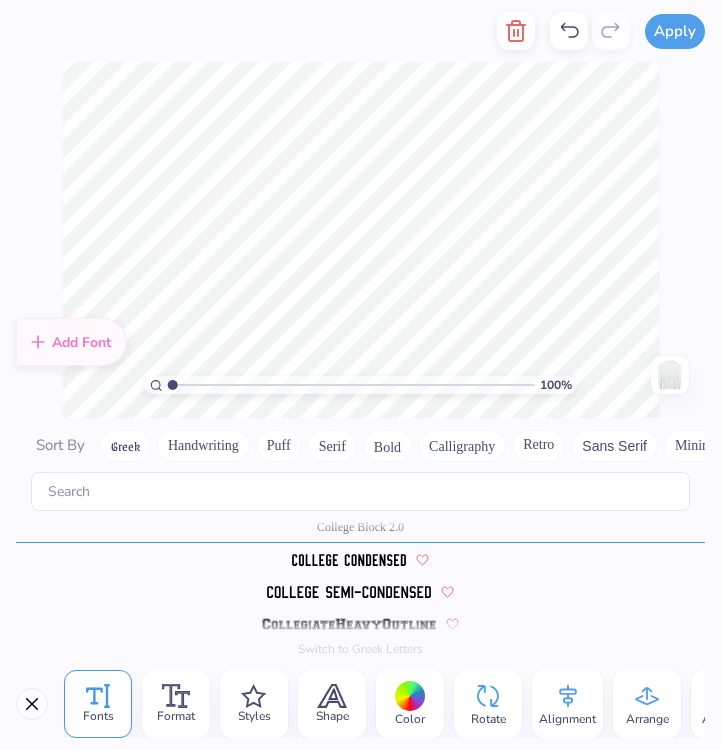 type on "ZETA MU" 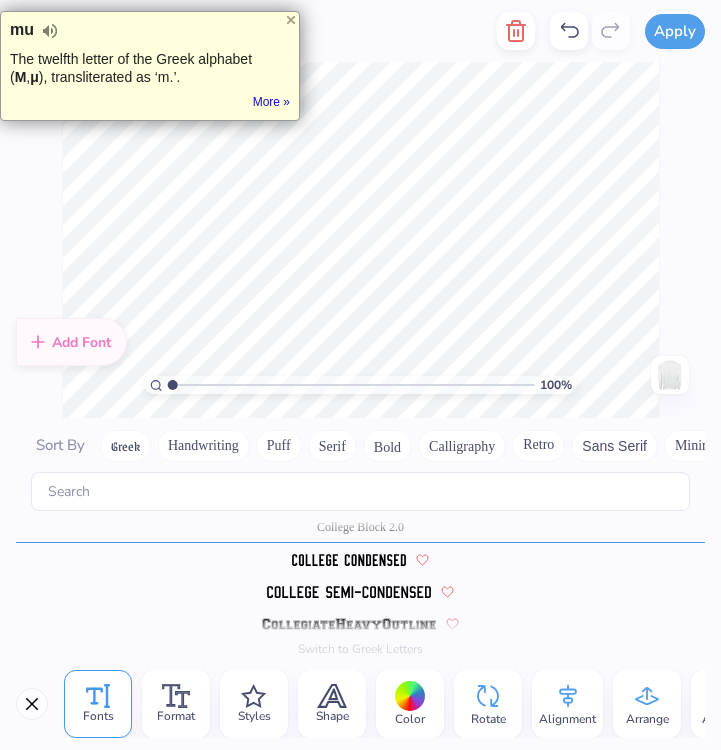 type on "AOML" 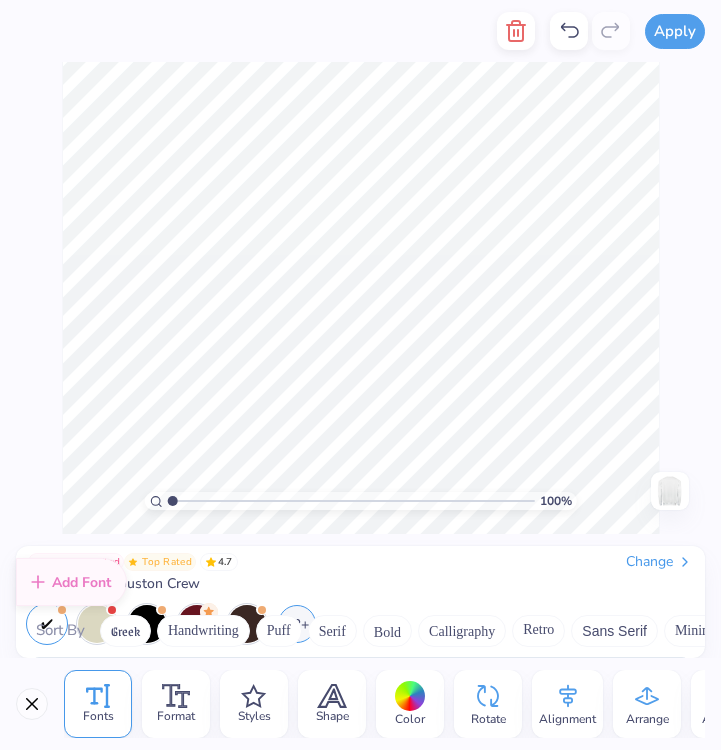 click on "100  % Need help?  Chat with us. Back" at bounding box center (360, 298) 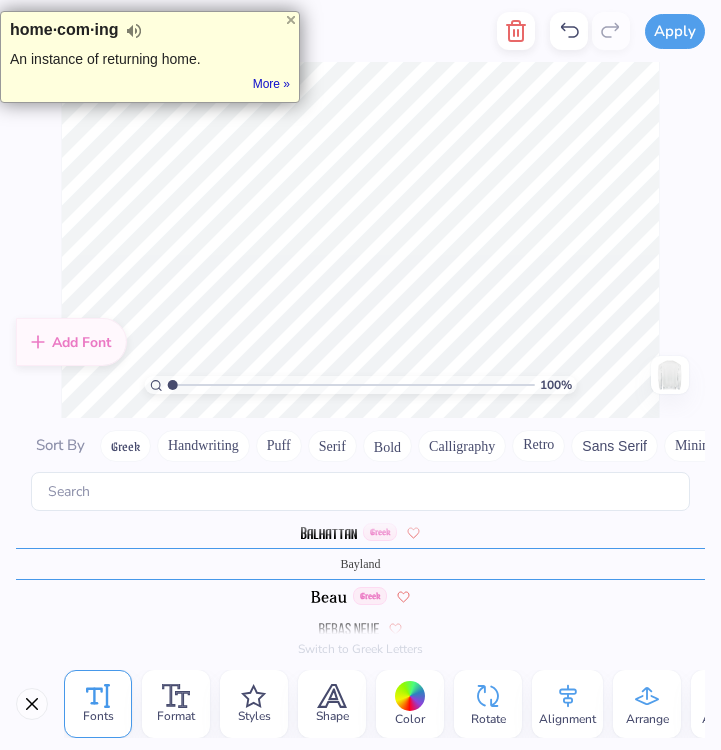 scroll, scrollTop: 811, scrollLeft: 0, axis: vertical 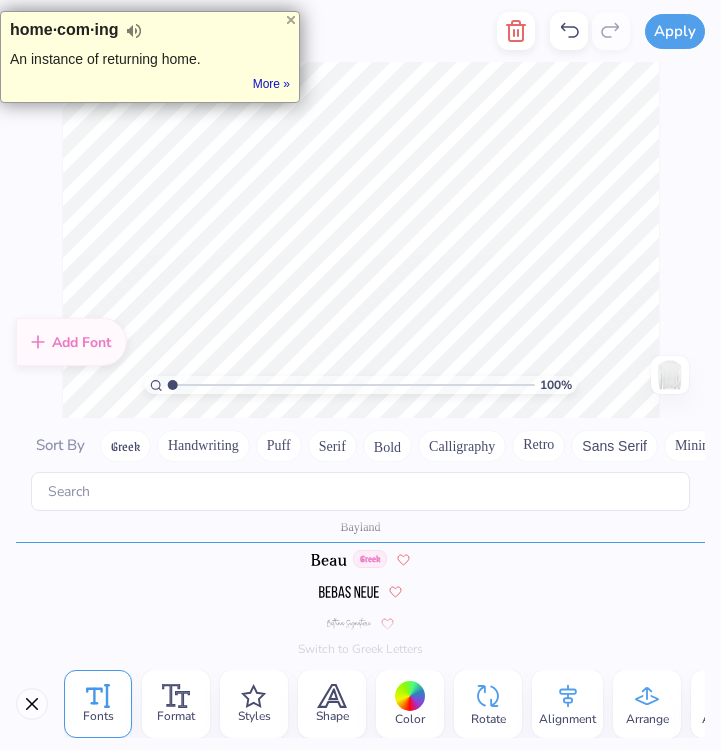 type on "HOCO" 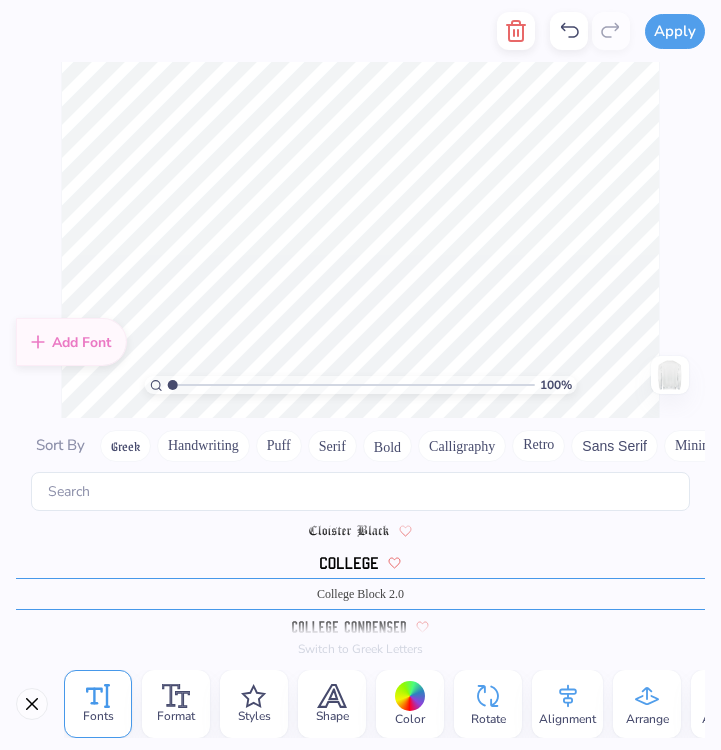 scroll, scrollTop: 2379, scrollLeft: 0, axis: vertical 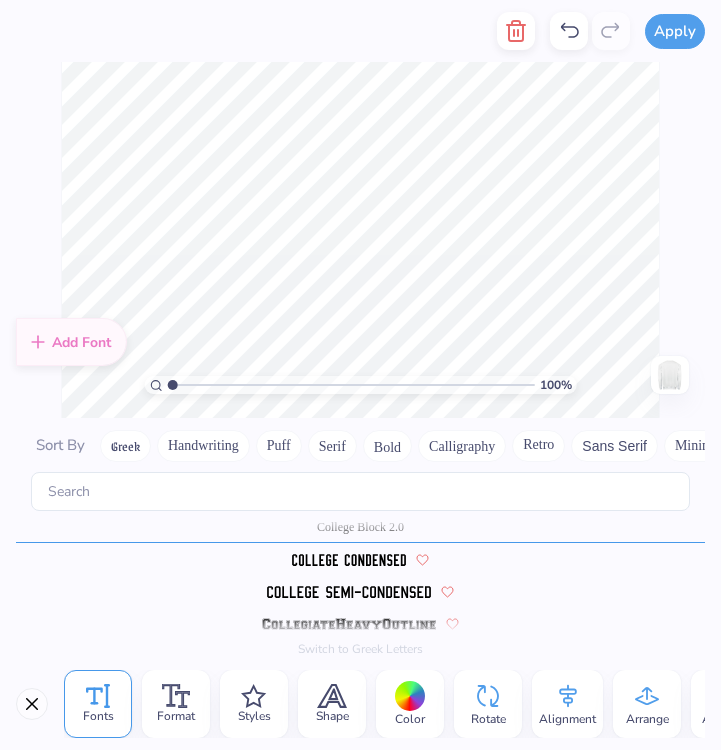 click 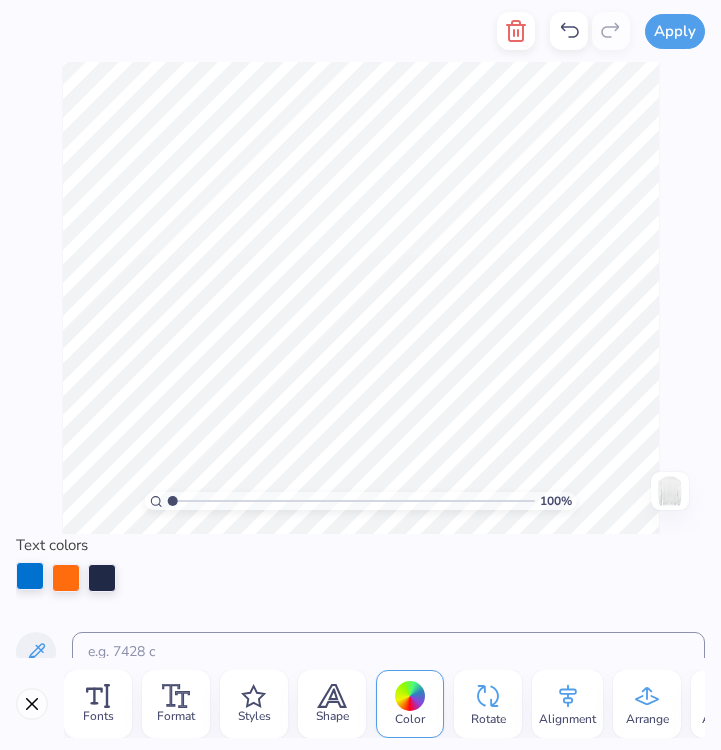click at bounding box center [30, 576] 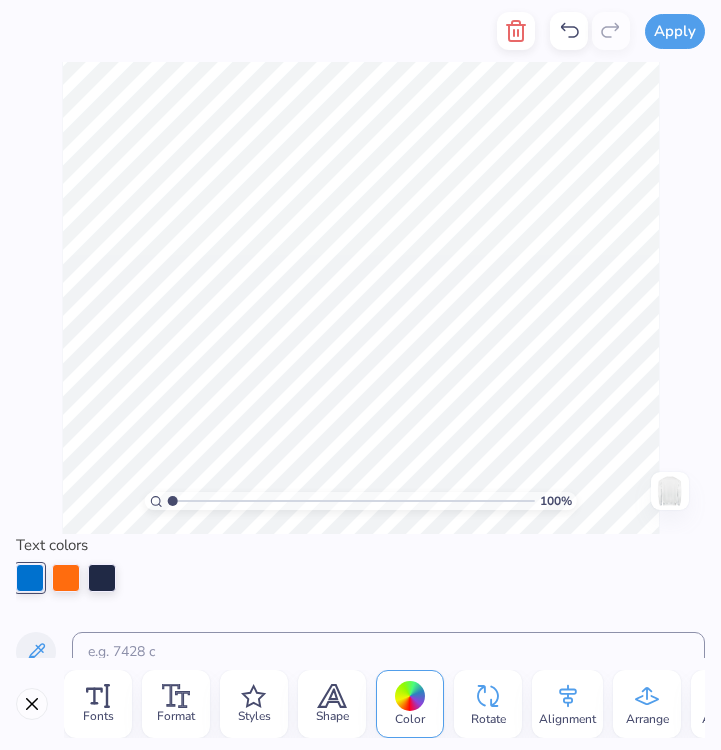 click at bounding box center (30, 578) 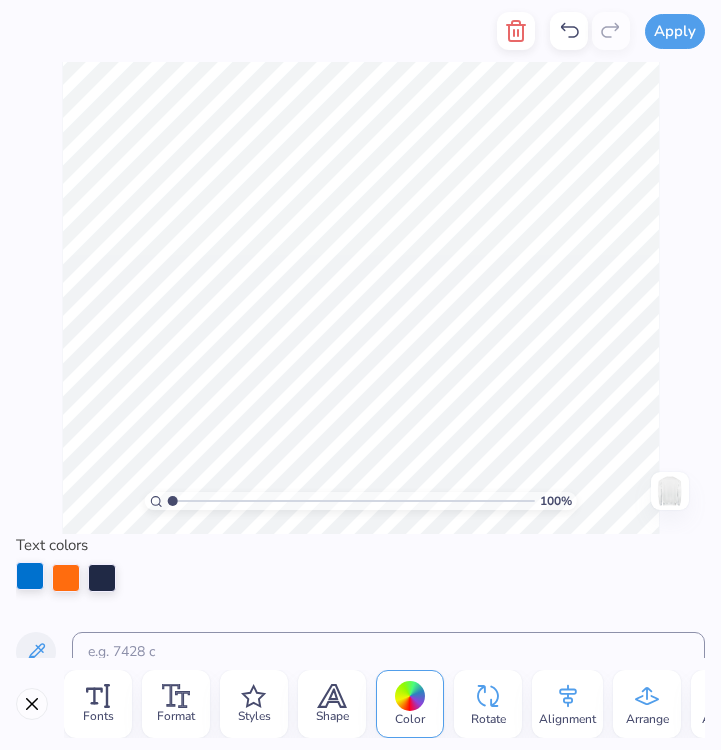 click at bounding box center (30, 576) 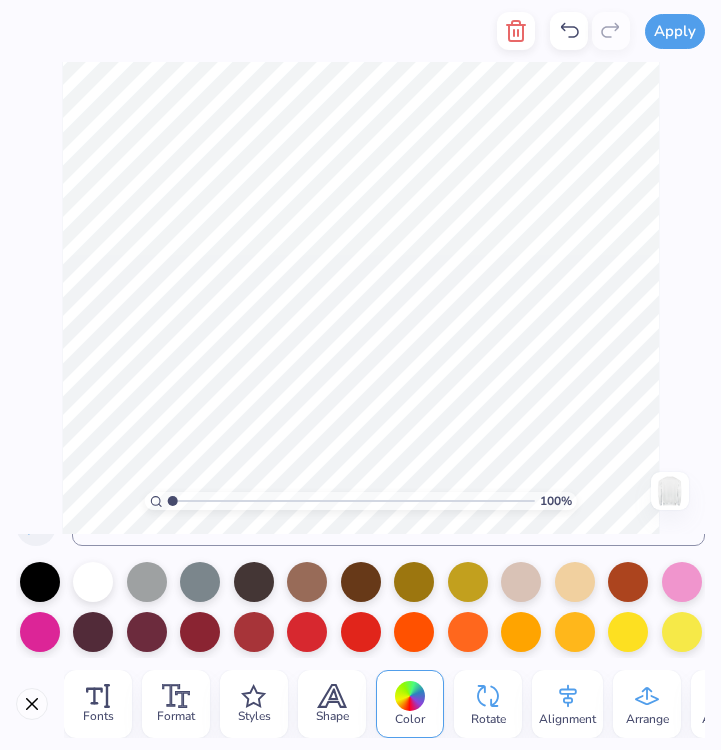 scroll, scrollTop: 124, scrollLeft: 0, axis: vertical 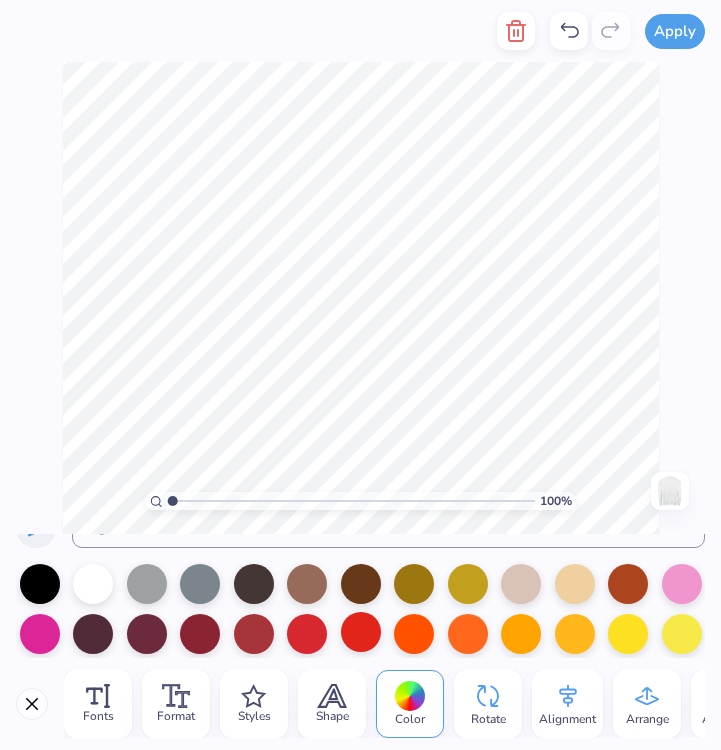 click at bounding box center [361, 632] 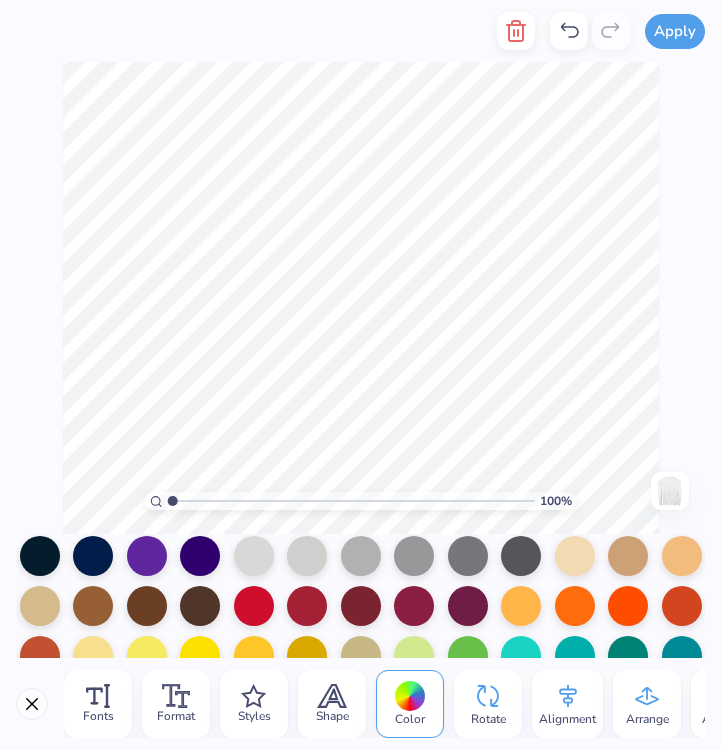 scroll, scrollTop: 343, scrollLeft: 0, axis: vertical 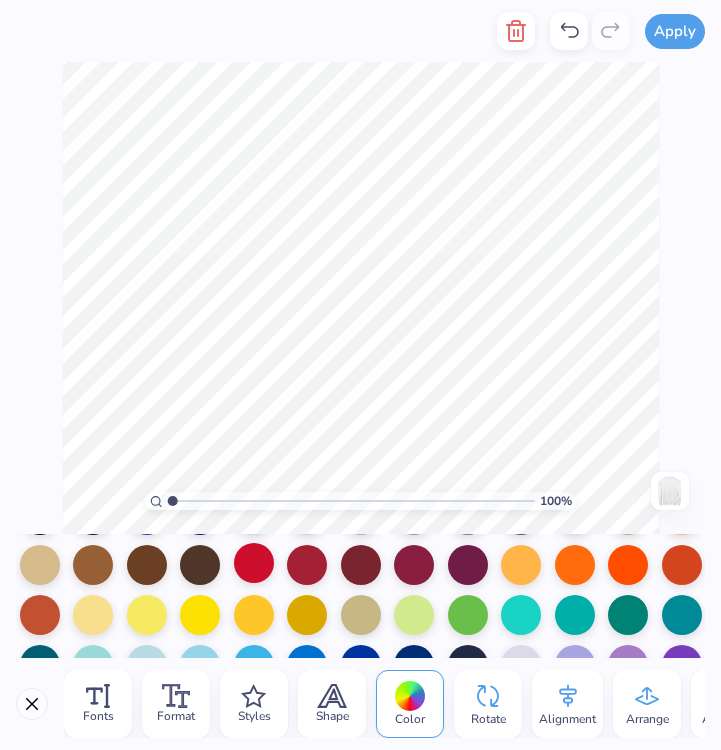 click at bounding box center [254, 563] 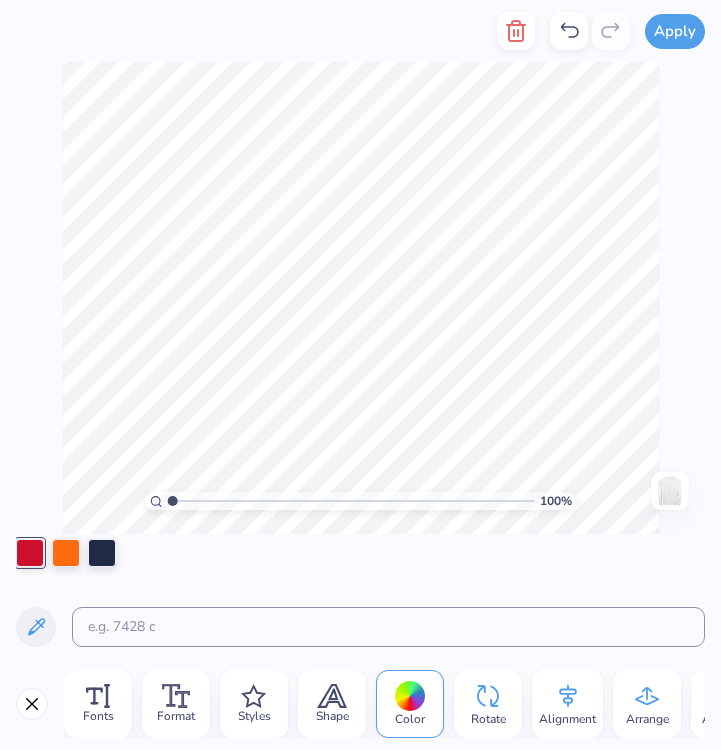 scroll, scrollTop: 0, scrollLeft: 0, axis: both 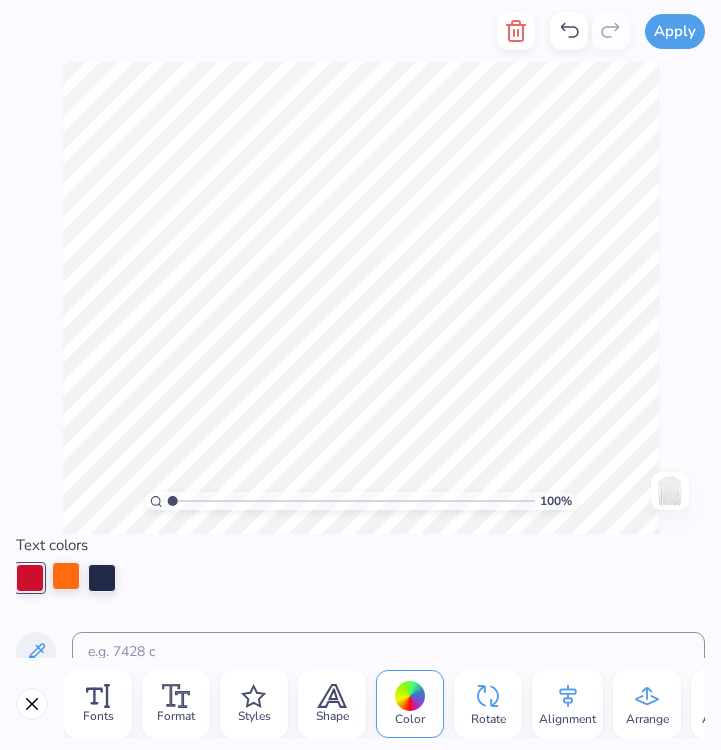 click at bounding box center [66, 576] 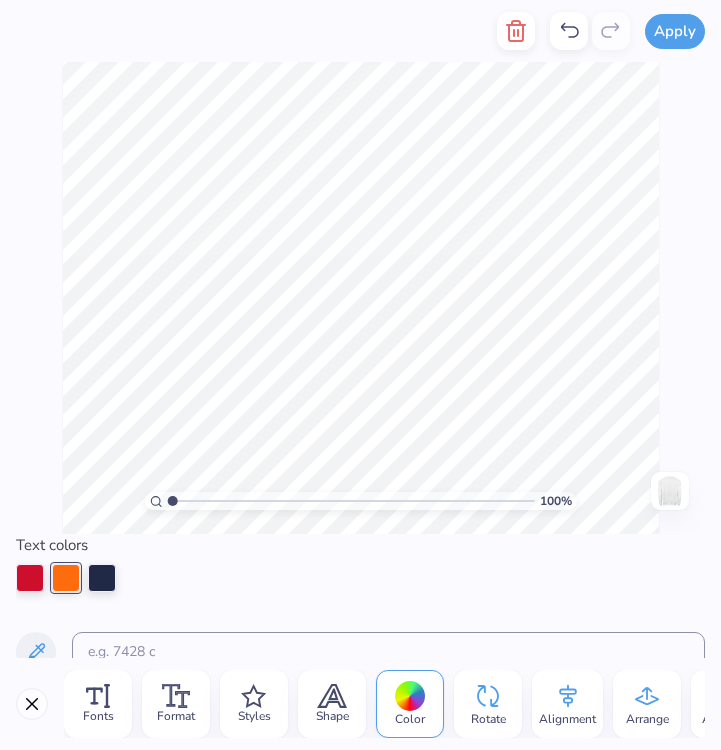 click at bounding box center (66, 578) 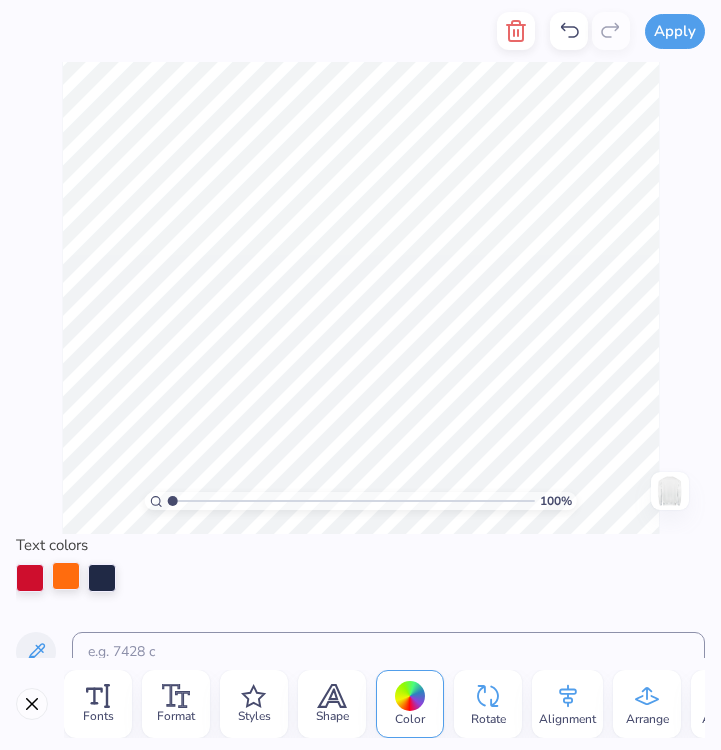 click at bounding box center [66, 576] 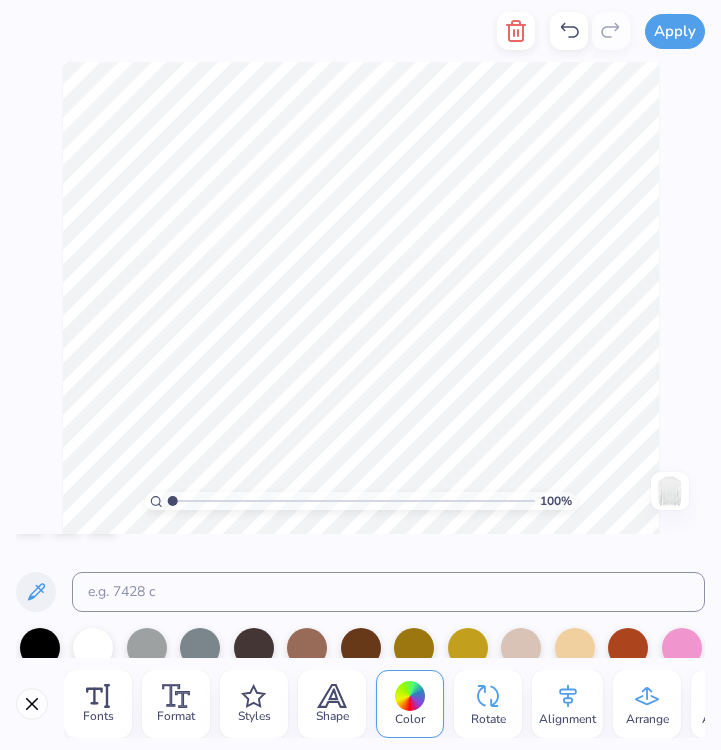 scroll, scrollTop: 154, scrollLeft: 0, axis: vertical 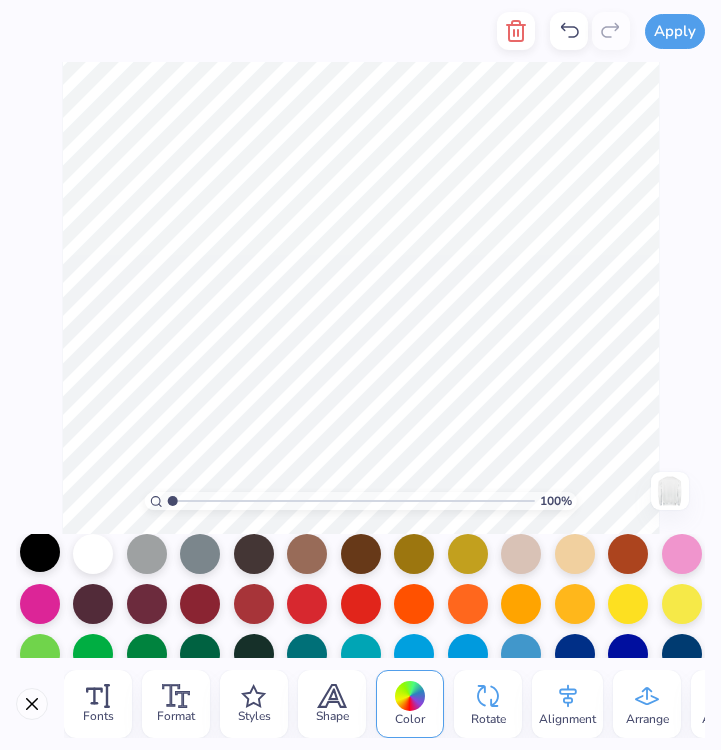 click at bounding box center [40, 552] 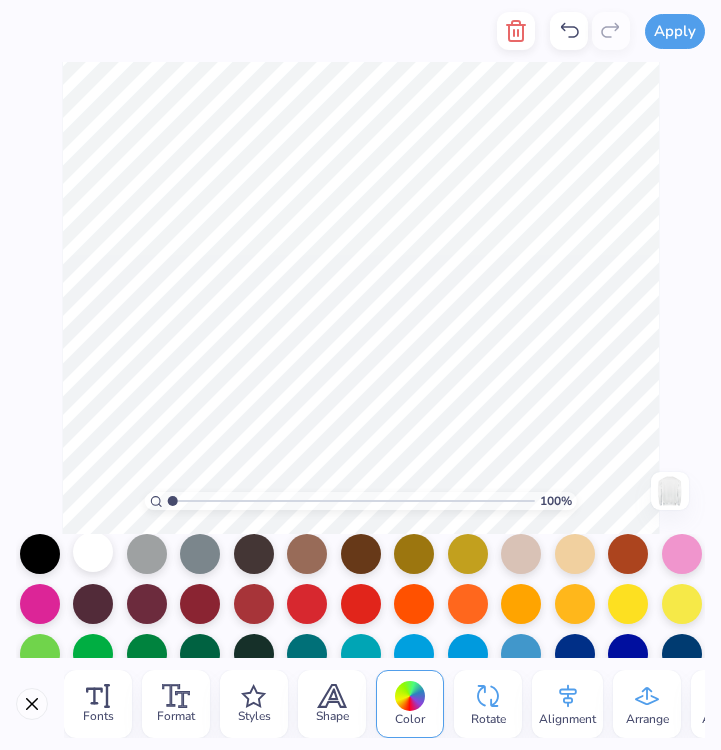click at bounding box center (93, 552) 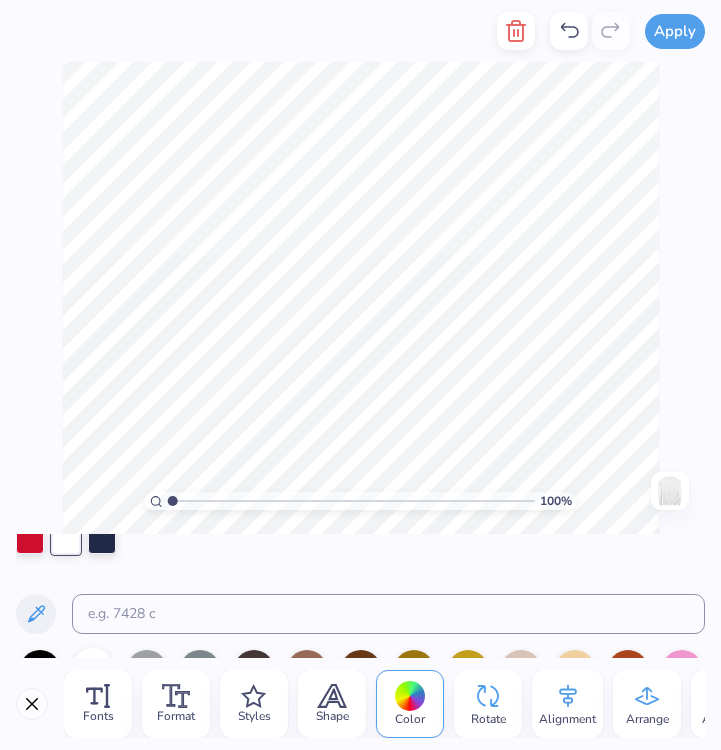 scroll, scrollTop: 0, scrollLeft: 0, axis: both 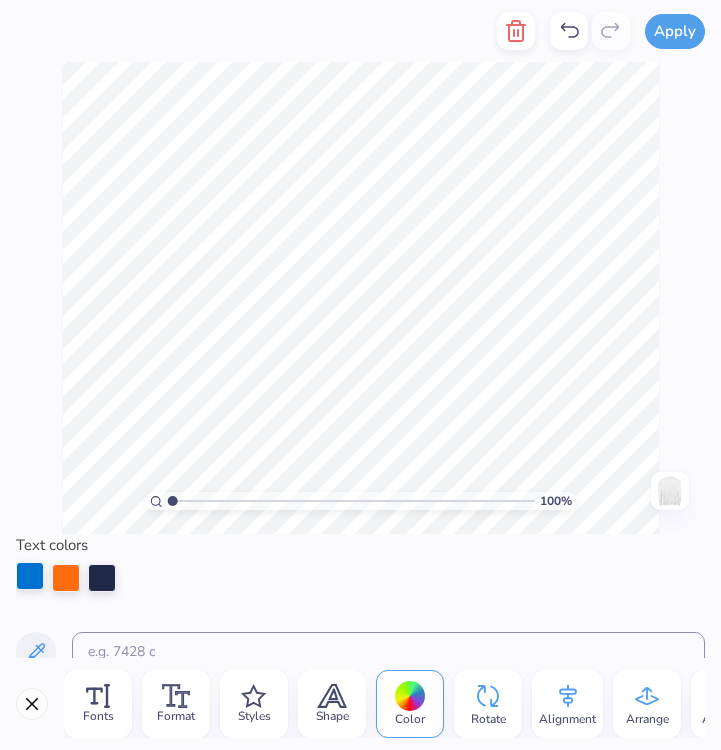 click at bounding box center (30, 576) 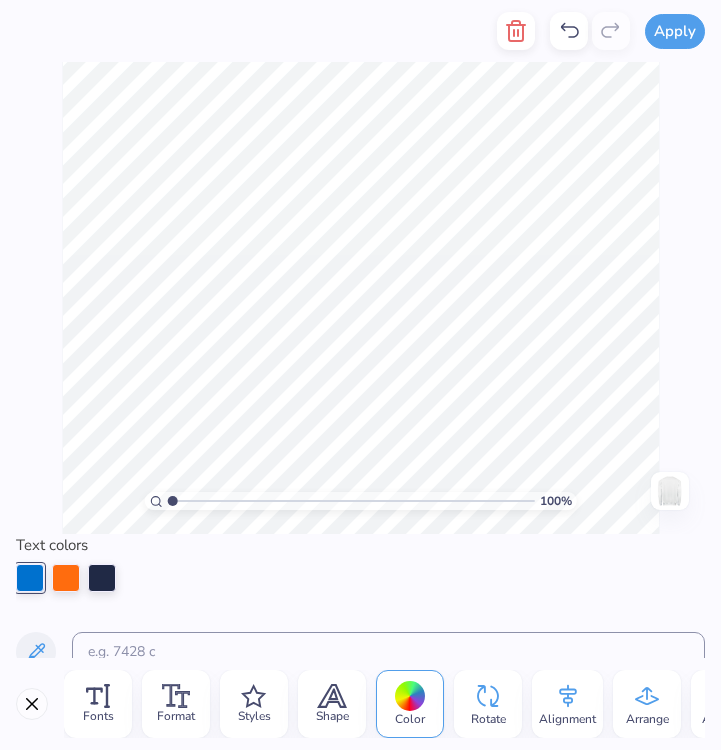scroll, scrollTop: 6, scrollLeft: 0, axis: vertical 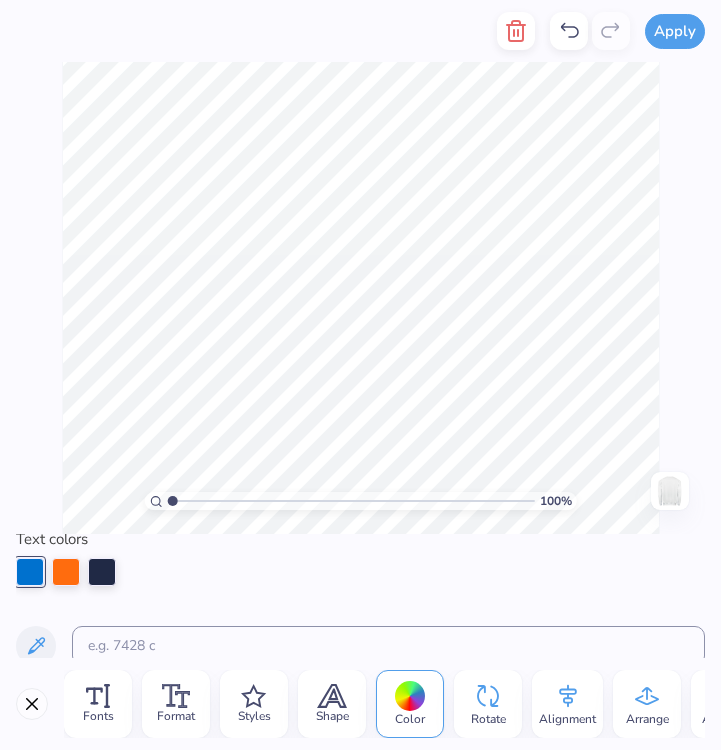 click at bounding box center (30, 572) 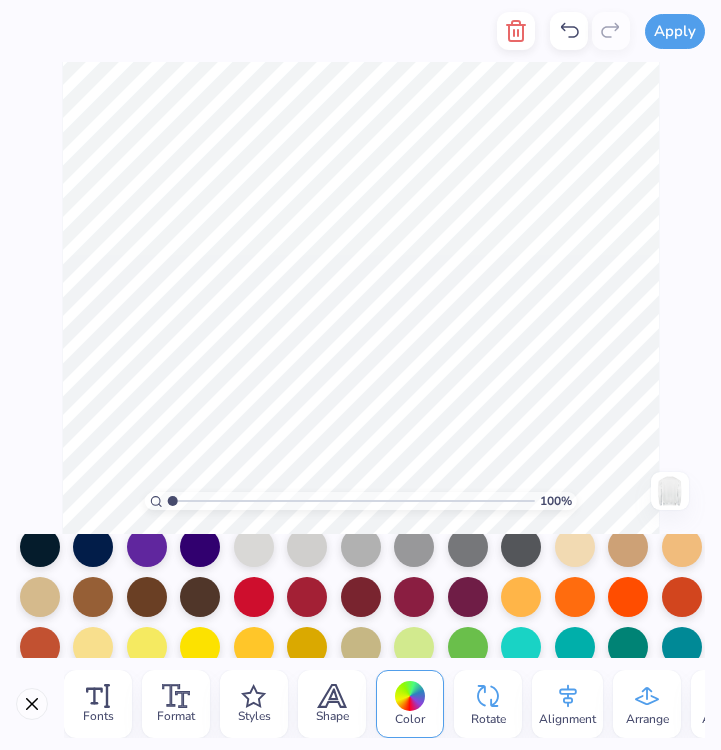 scroll, scrollTop: 333, scrollLeft: 0, axis: vertical 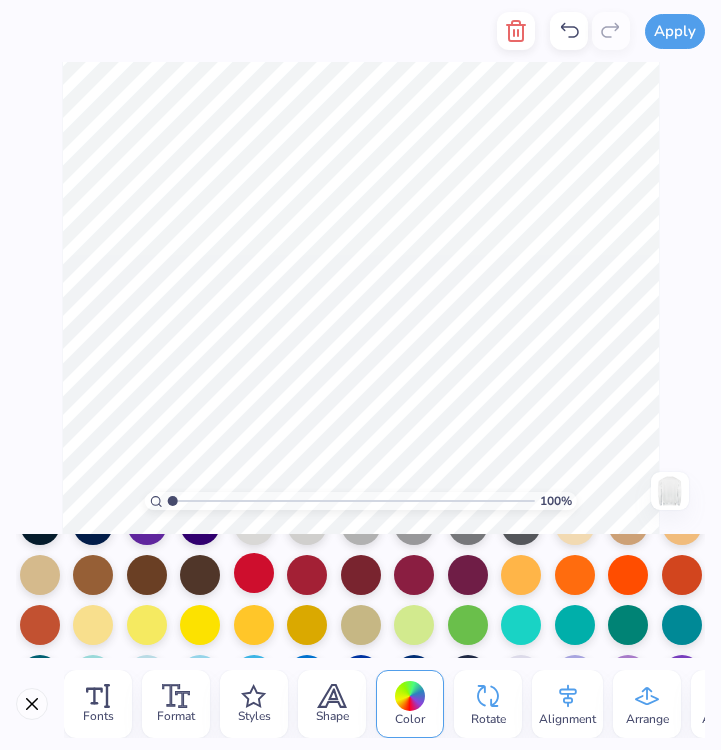 click at bounding box center [254, 573] 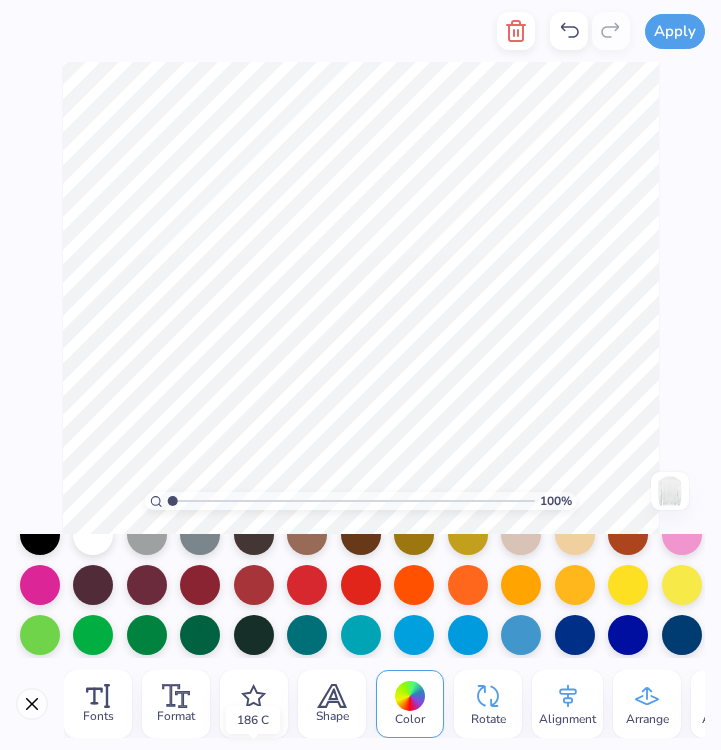 scroll, scrollTop: 0, scrollLeft: 0, axis: both 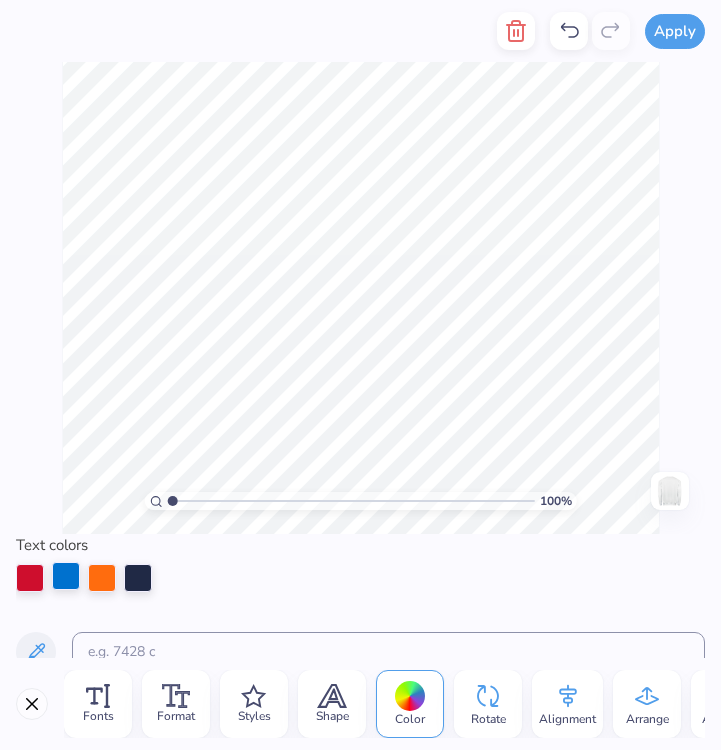click at bounding box center [66, 576] 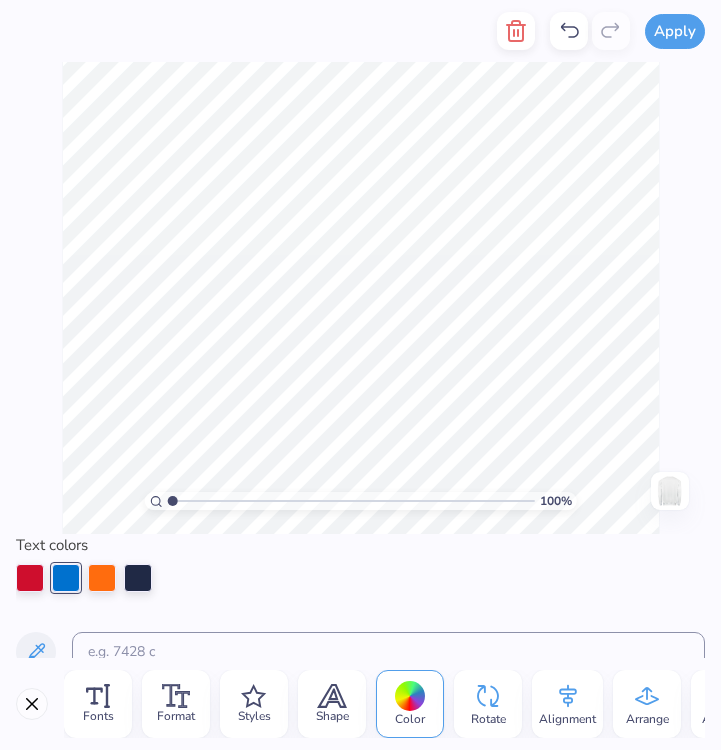 click at bounding box center [66, 578] 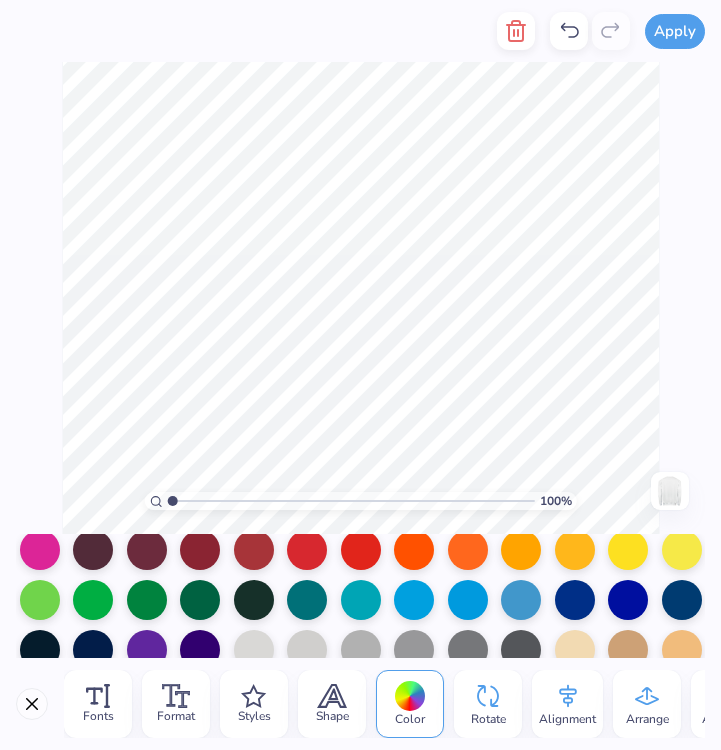scroll, scrollTop: 130, scrollLeft: 0, axis: vertical 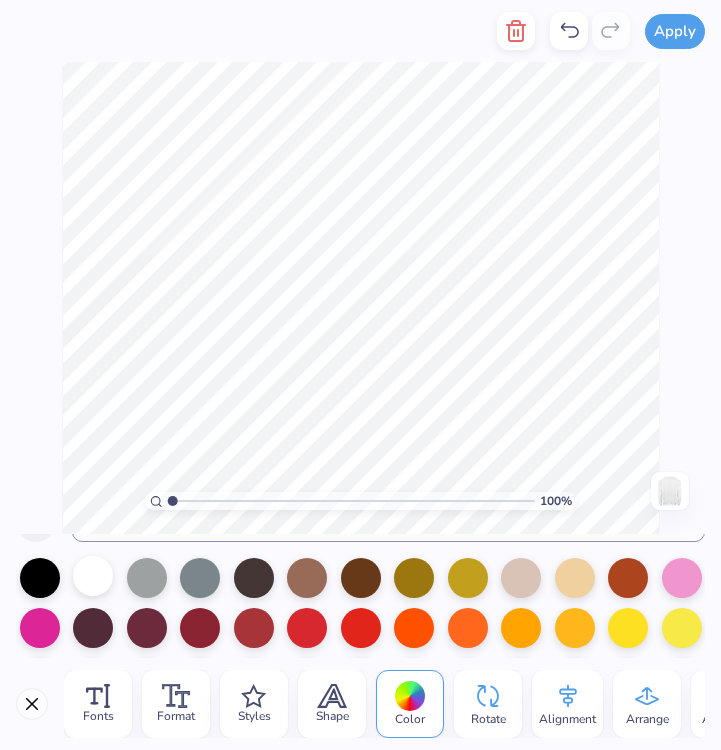 click at bounding box center (93, 576) 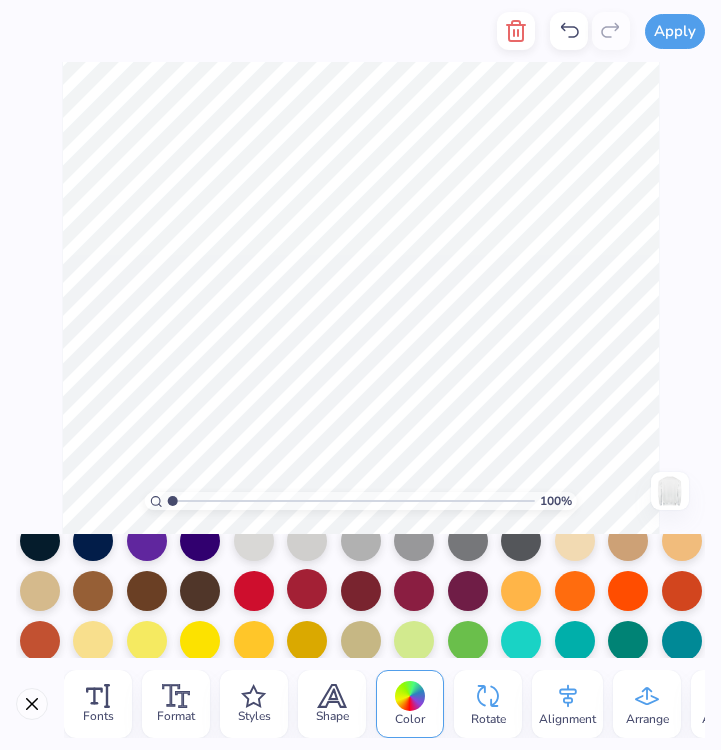 scroll, scrollTop: 328, scrollLeft: 0, axis: vertical 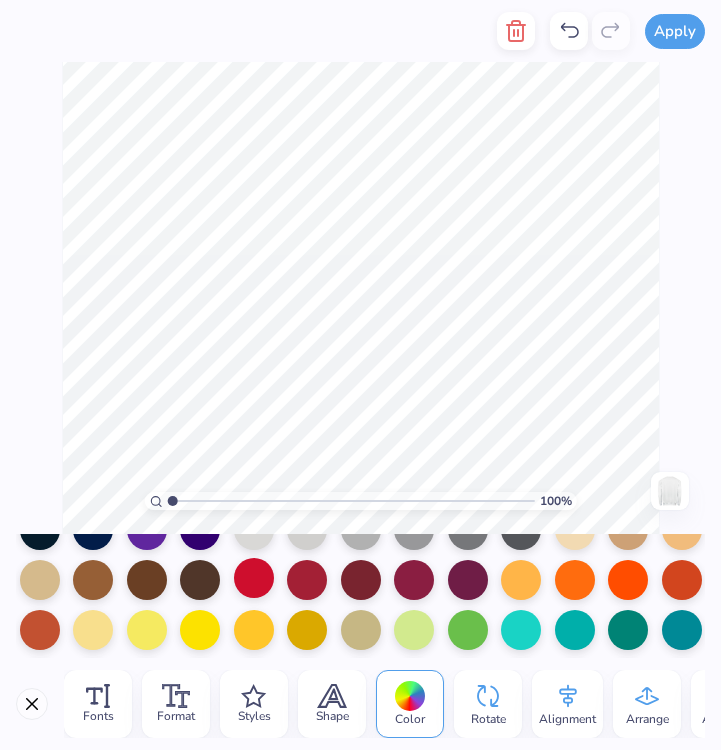 click at bounding box center [254, 578] 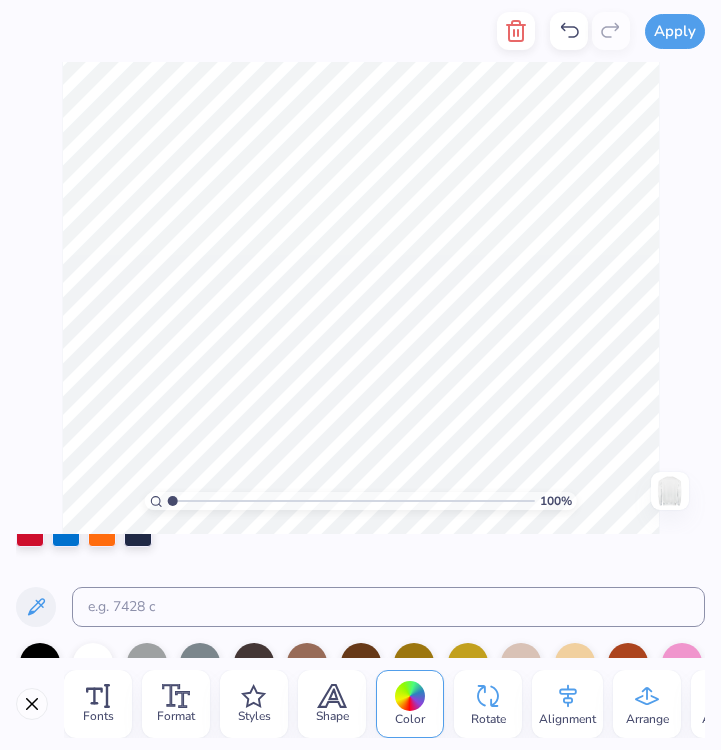scroll, scrollTop: 7, scrollLeft: 0, axis: vertical 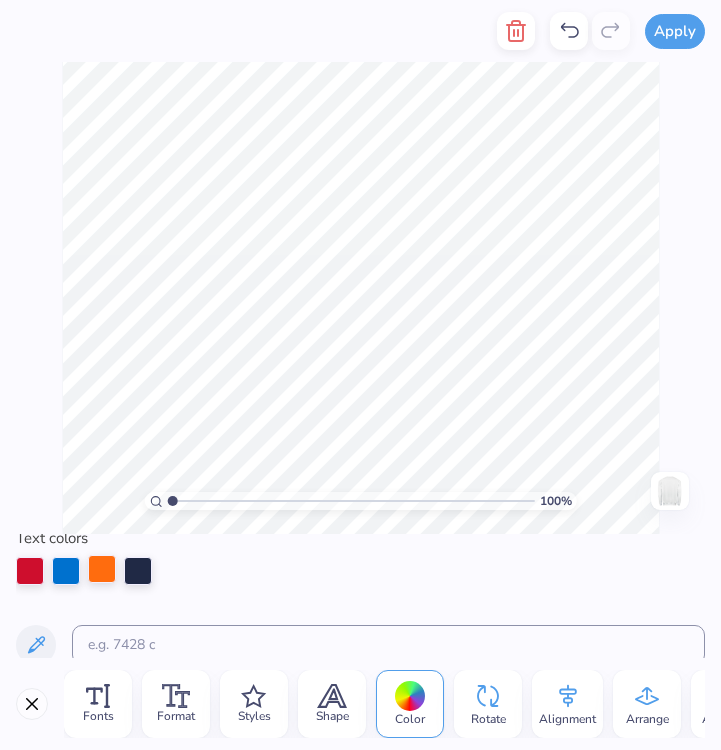 click at bounding box center (102, 569) 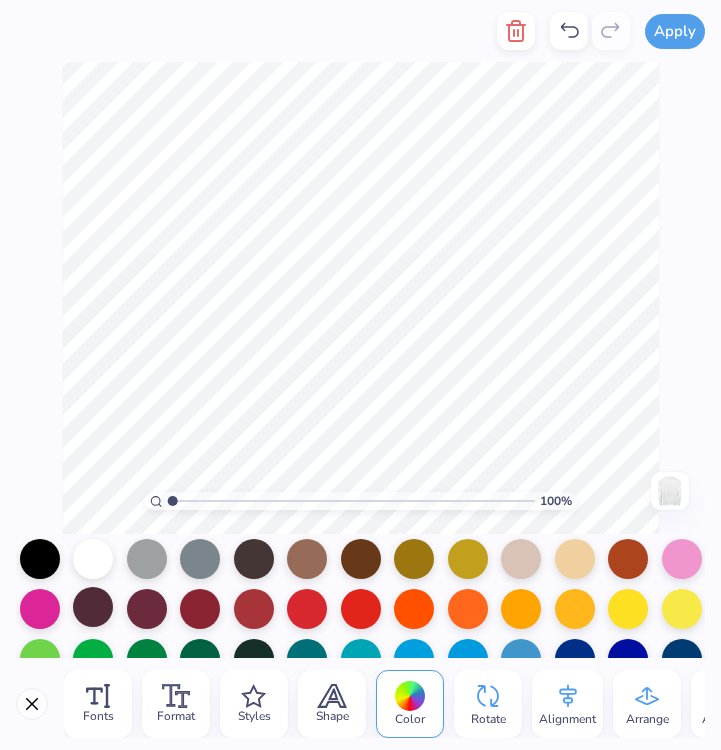 scroll, scrollTop: 141, scrollLeft: 0, axis: vertical 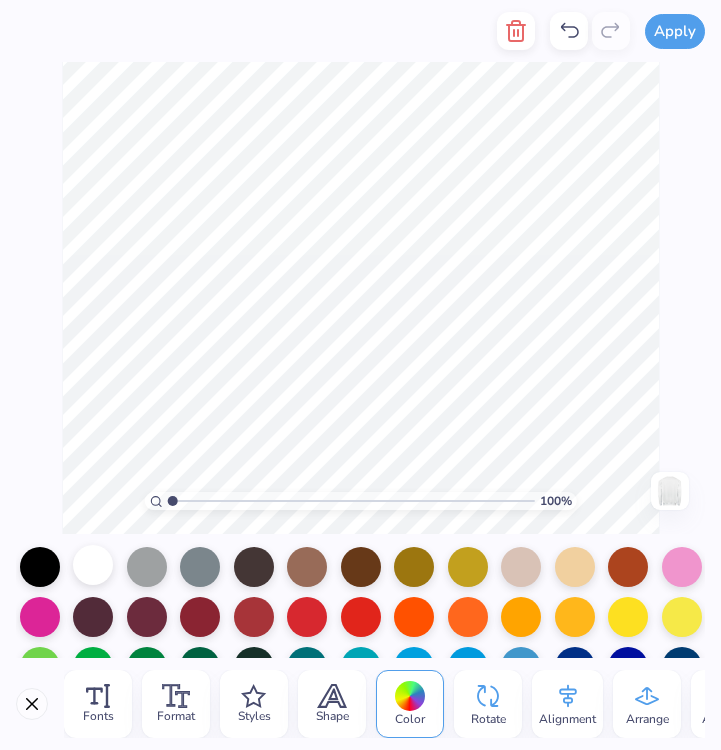 click at bounding box center (93, 565) 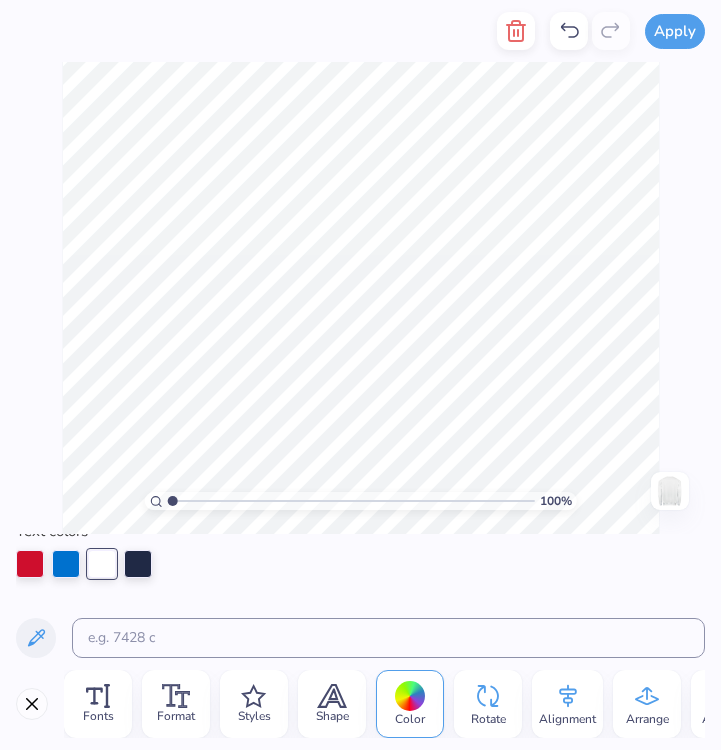 scroll, scrollTop: 0, scrollLeft: 0, axis: both 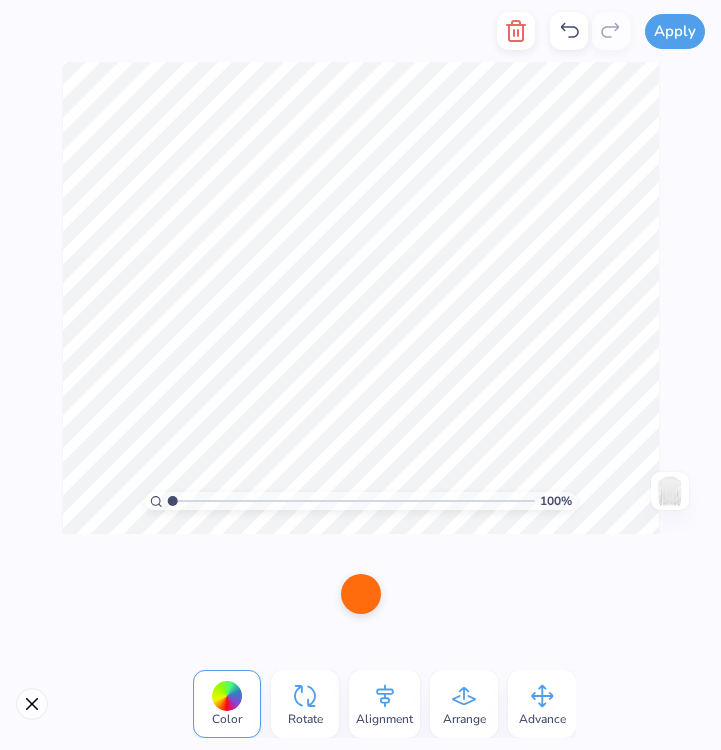 click at bounding box center [361, 594] 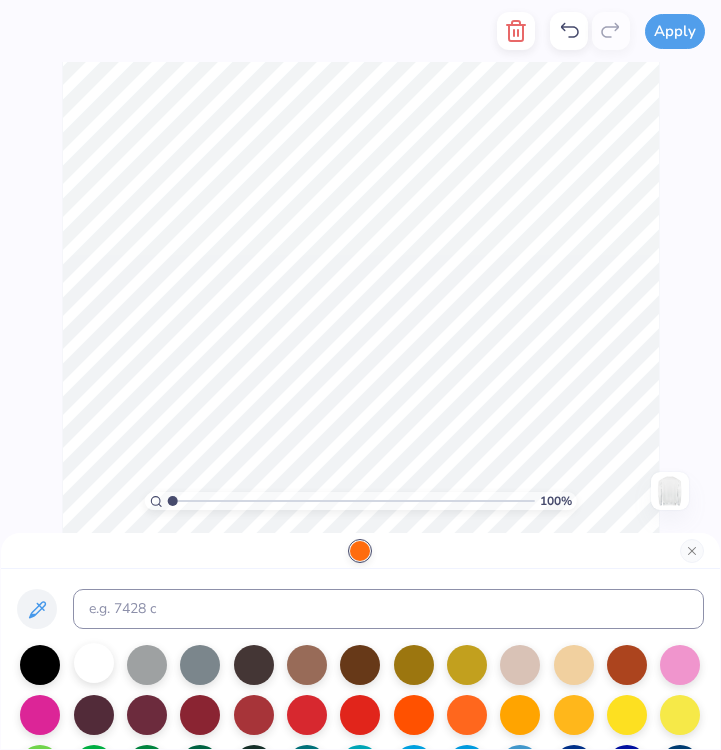 click at bounding box center [94, 663] 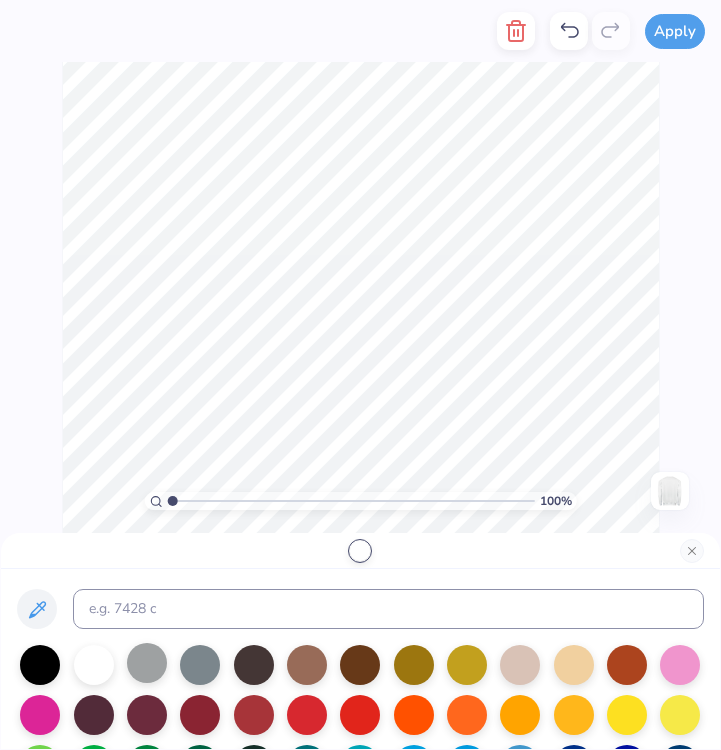 click at bounding box center (147, 663) 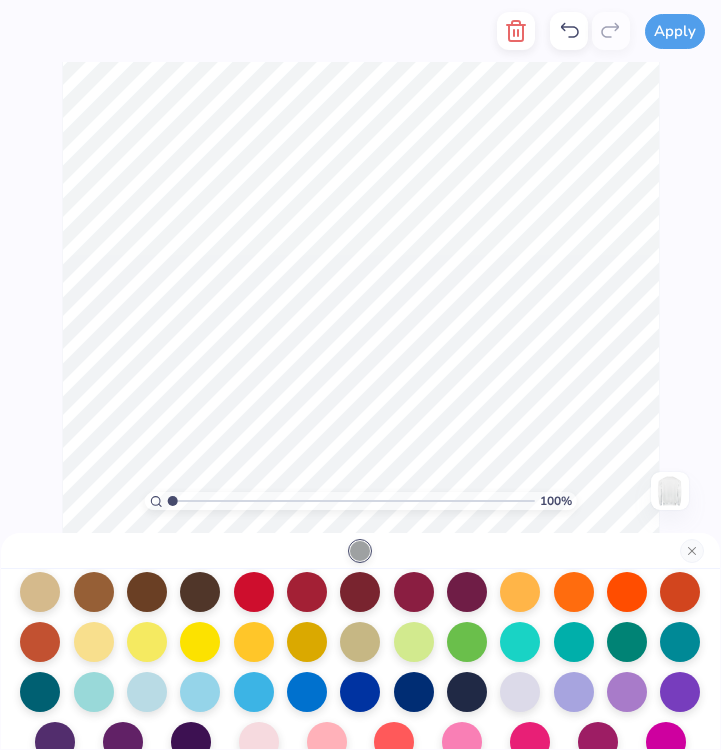 scroll, scrollTop: 254, scrollLeft: 0, axis: vertical 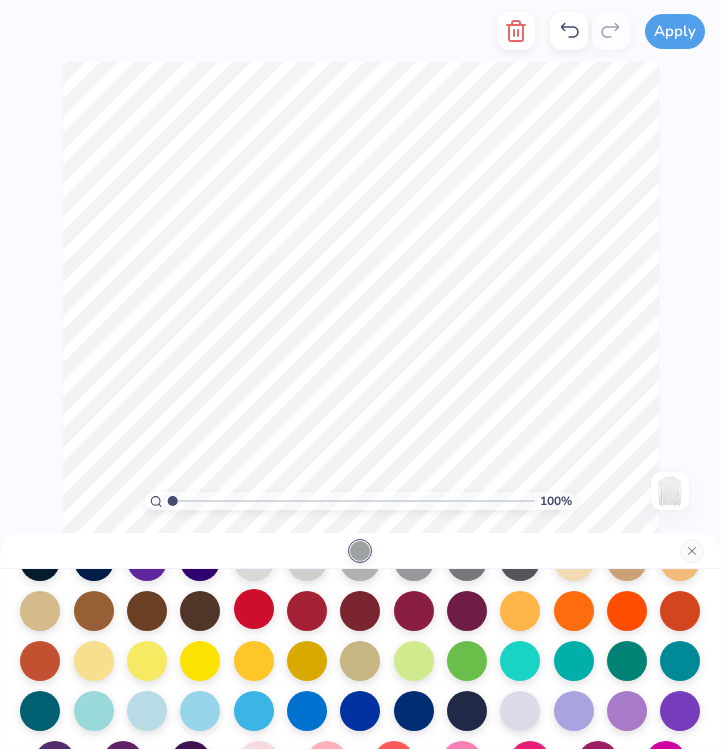 click at bounding box center (254, 609) 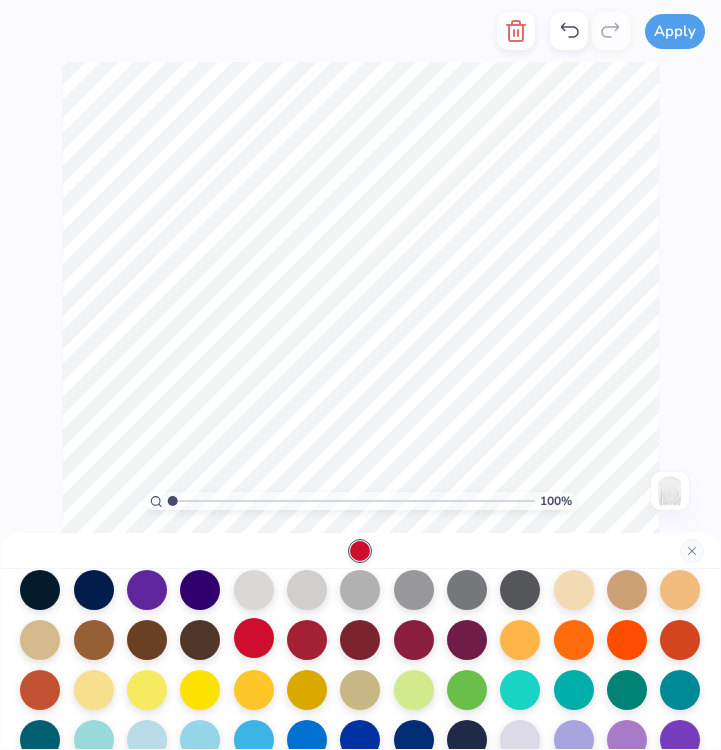 scroll, scrollTop: 221, scrollLeft: 0, axis: vertical 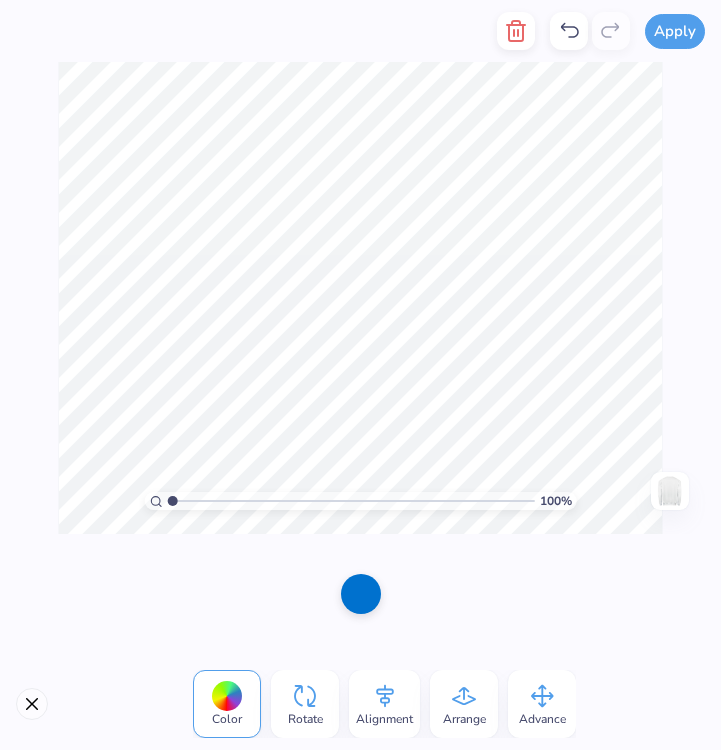 click at bounding box center (361, 594) 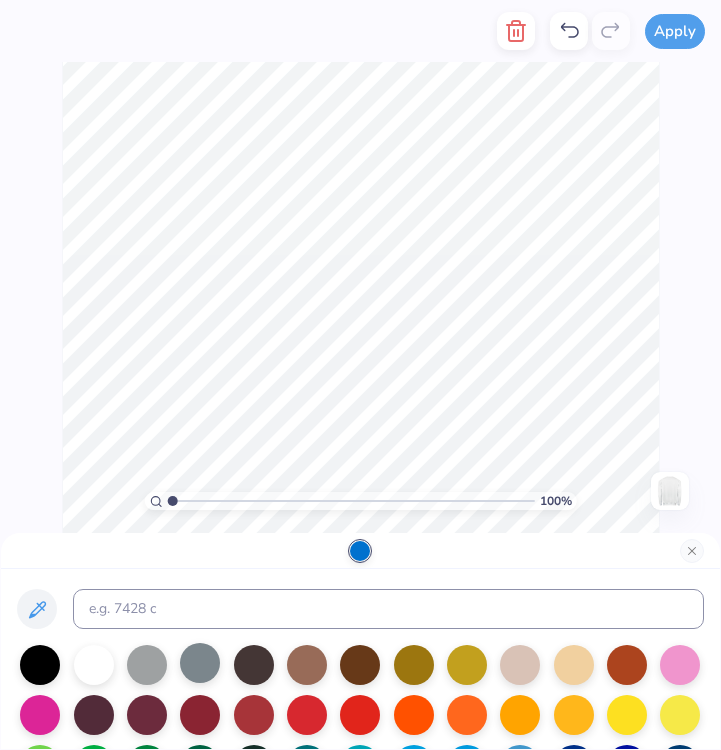 click at bounding box center (200, 663) 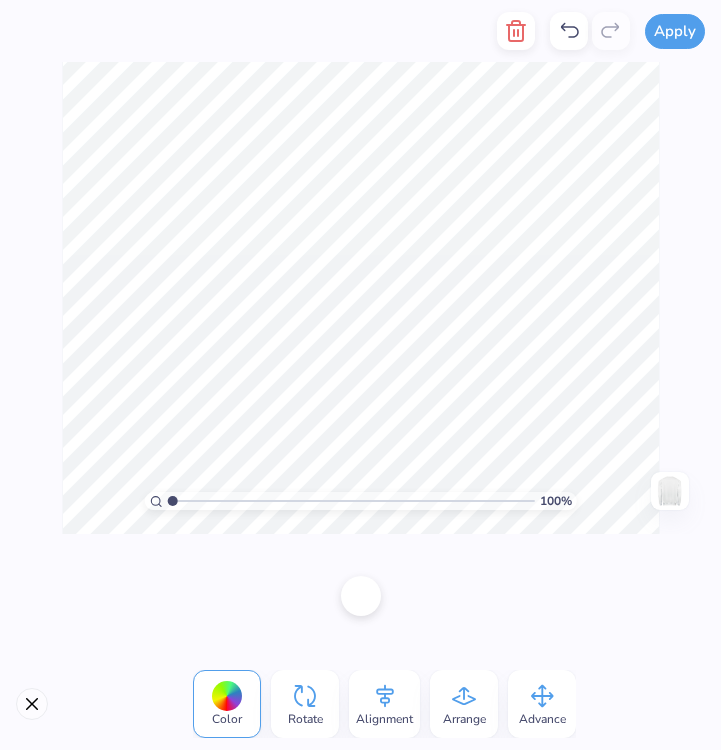 click 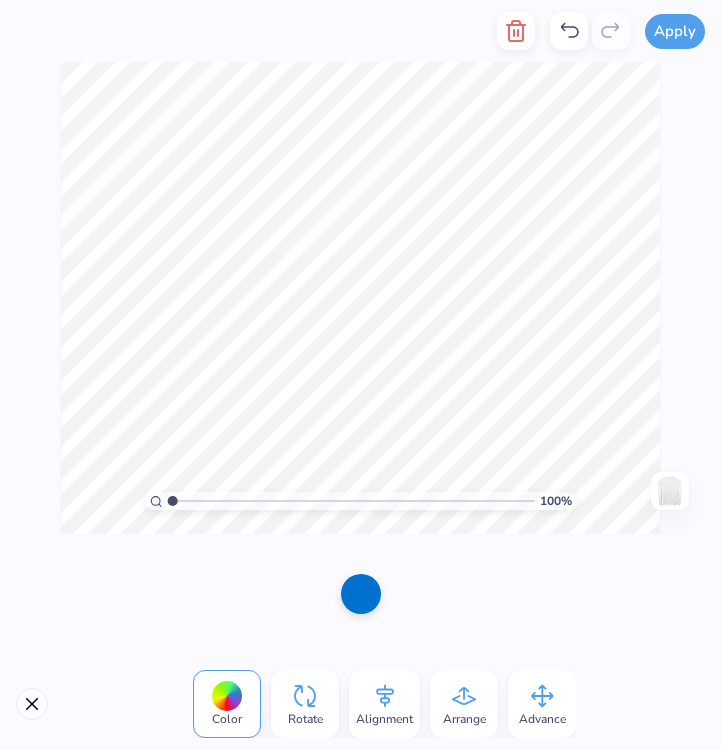click at bounding box center [361, 594] 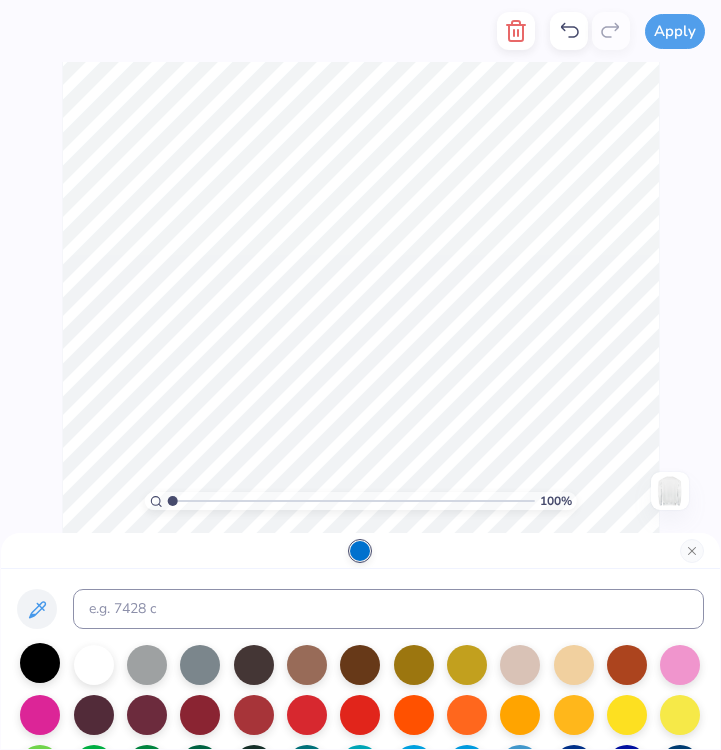 click at bounding box center (40, 663) 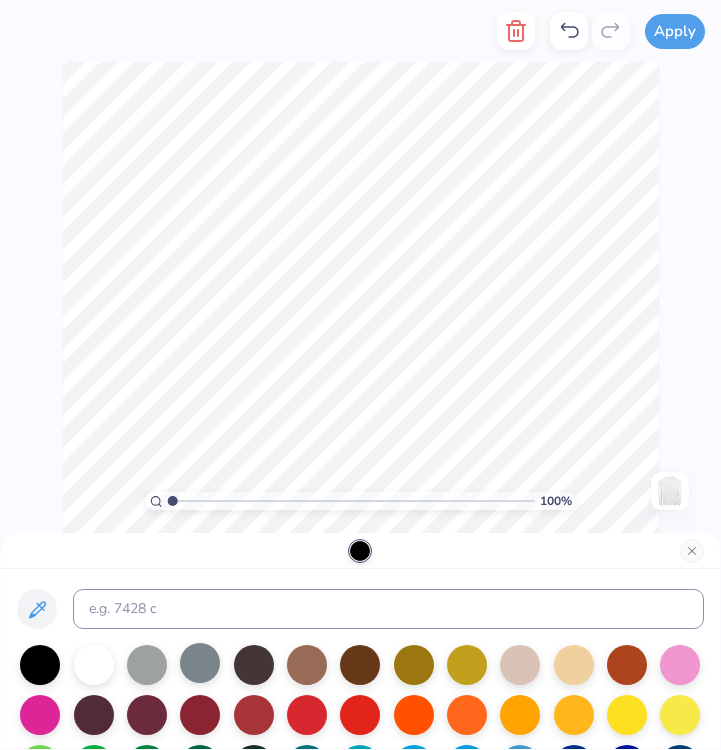 click at bounding box center [200, 663] 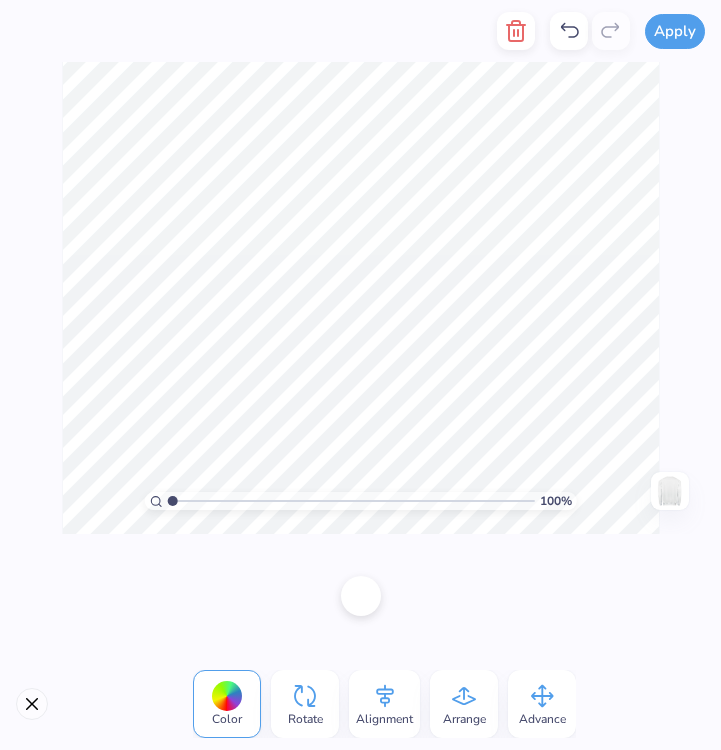 click at bounding box center [361, 596] 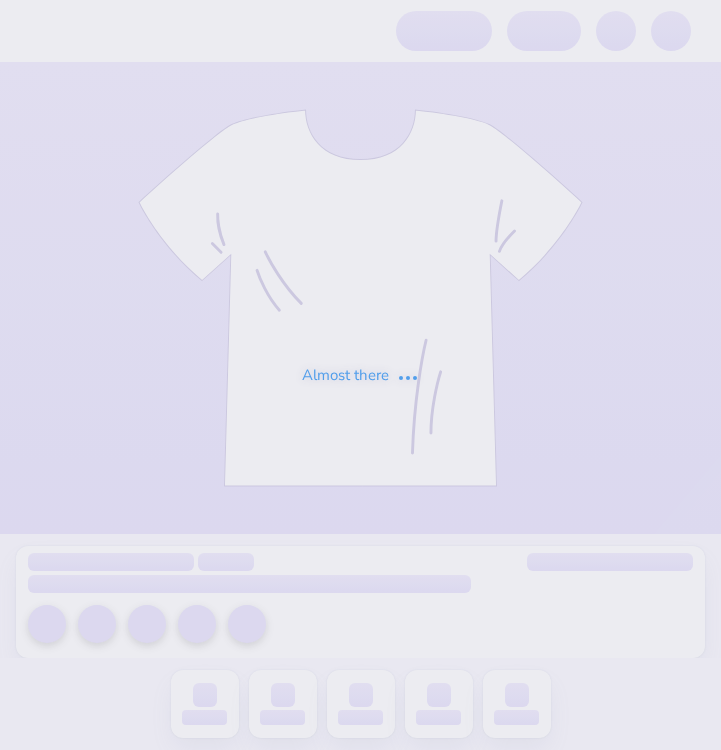 scroll, scrollTop: 0, scrollLeft: 0, axis: both 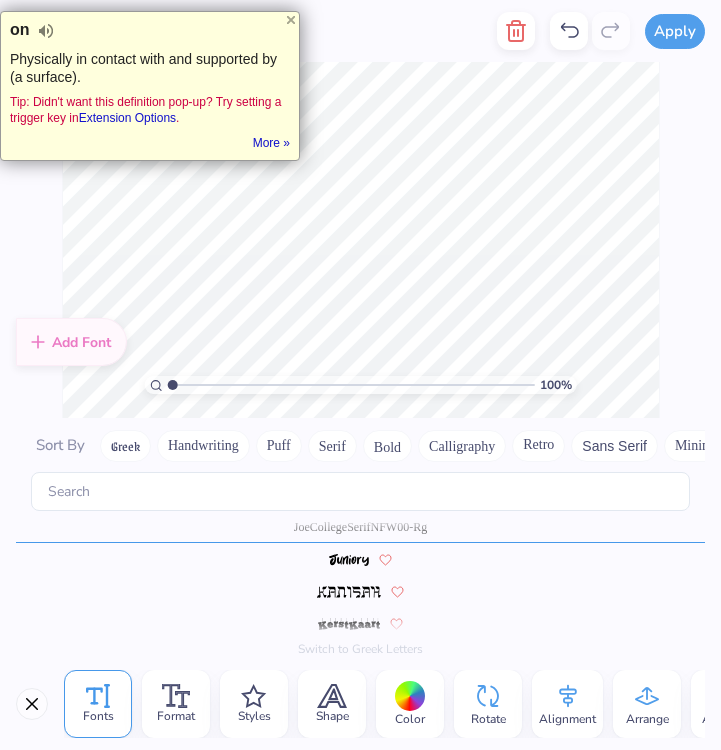 type on "ZETA MU" 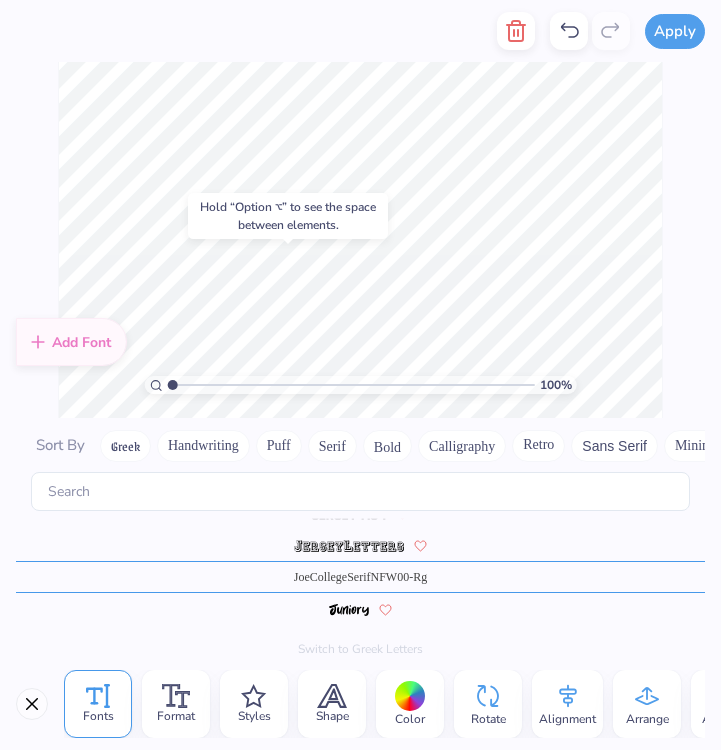 scroll, scrollTop: 5003, scrollLeft: 0, axis: vertical 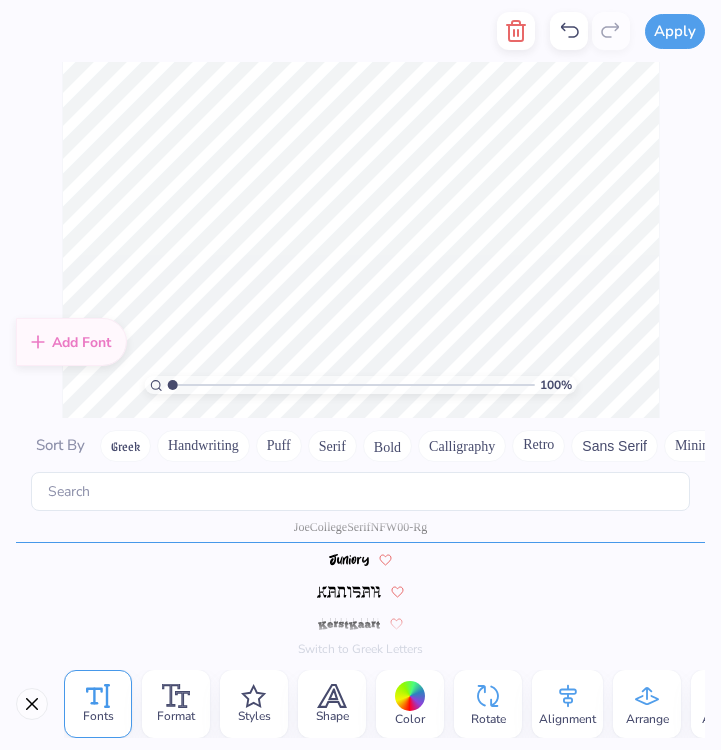type on "ZETA MU" 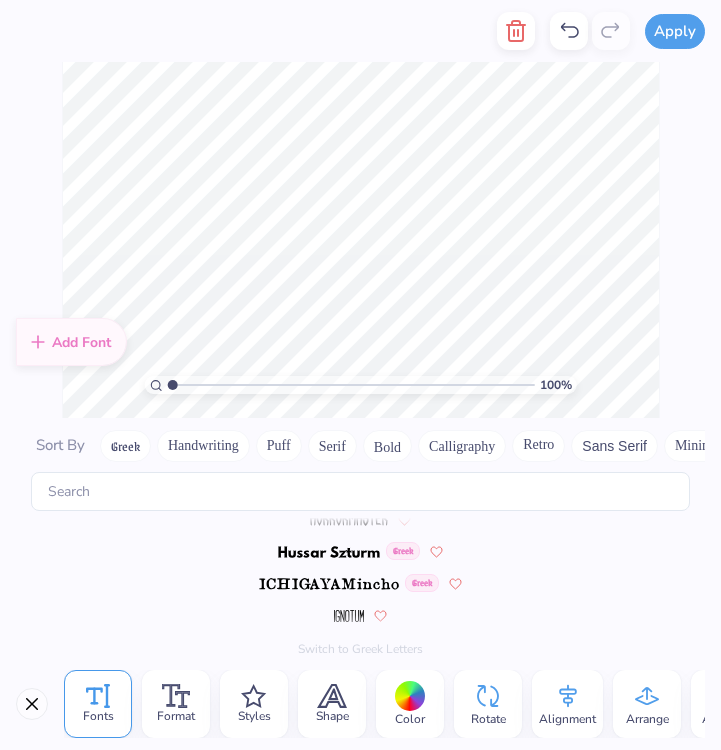scroll, scrollTop: 5003, scrollLeft: 0, axis: vertical 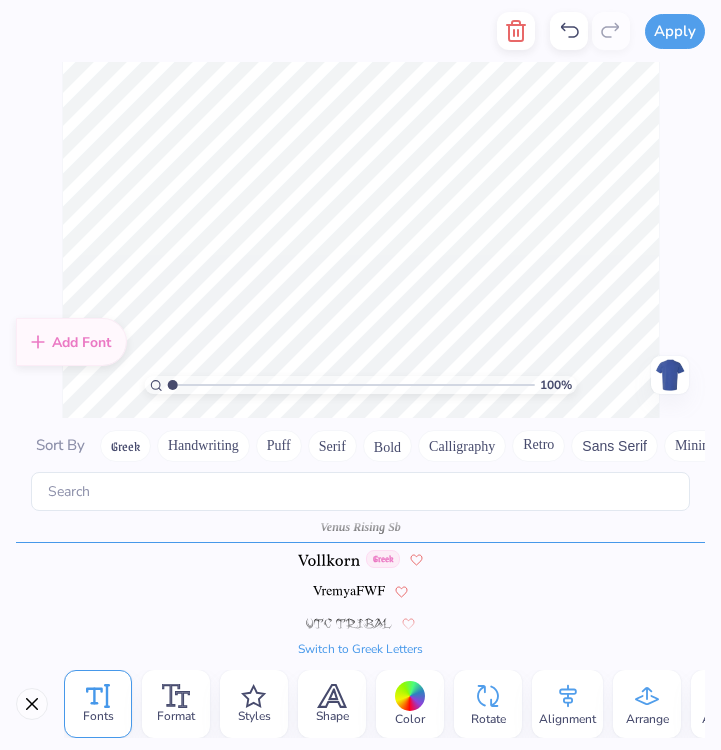 type on "C" 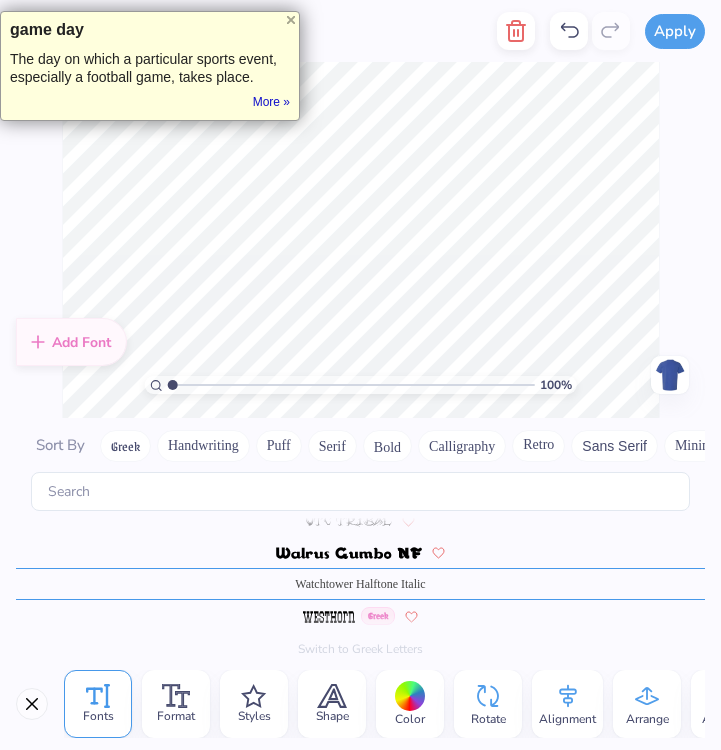 scroll, scrollTop: 9690, scrollLeft: 0, axis: vertical 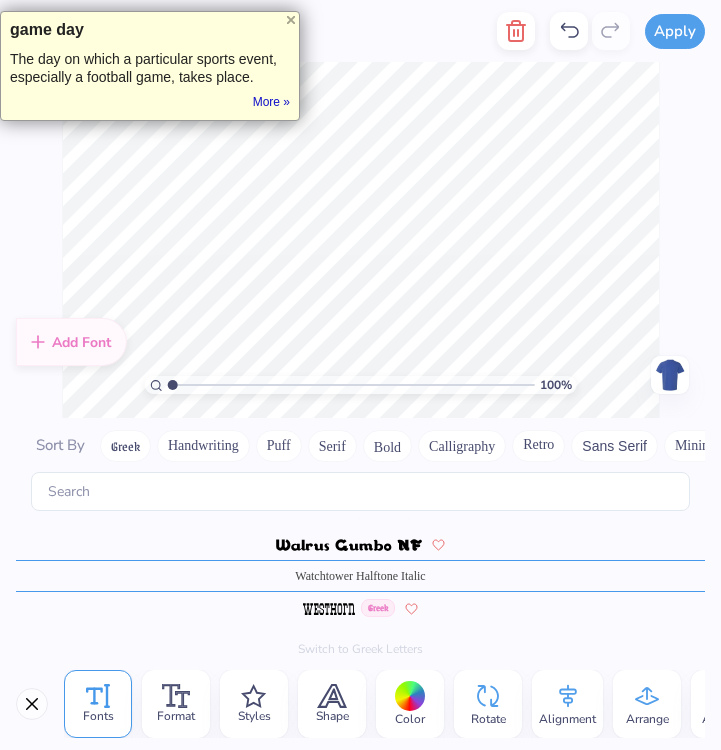 type on "HOMECOMING" 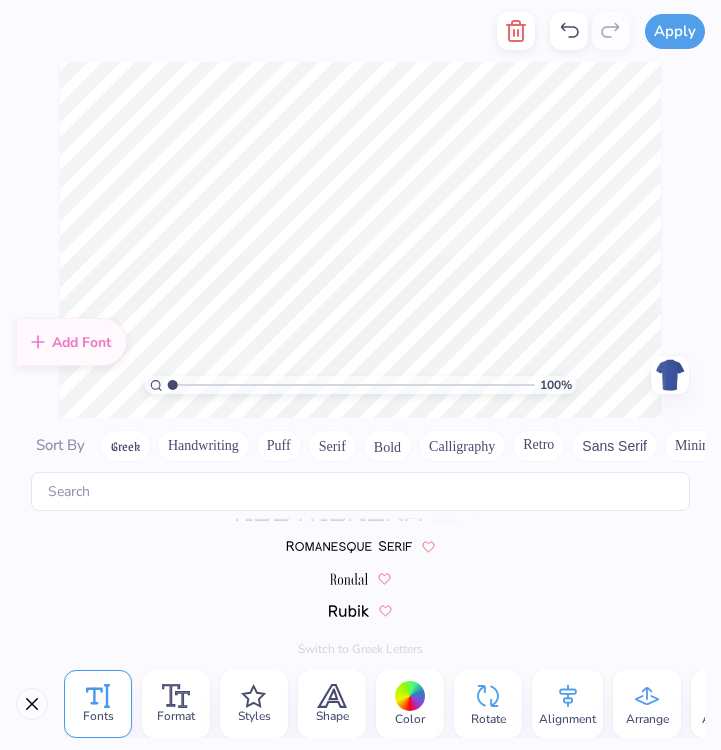 scroll, scrollTop: 9739, scrollLeft: 0, axis: vertical 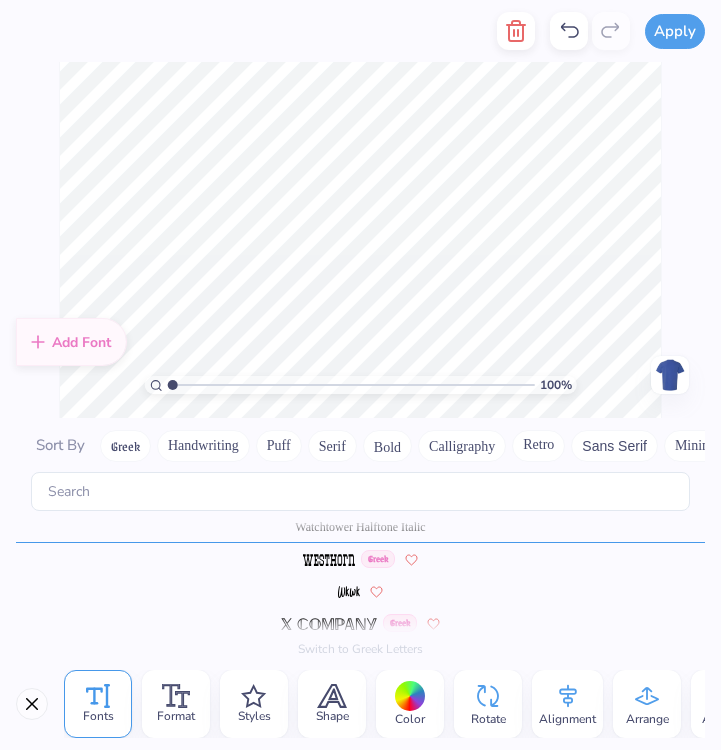 click 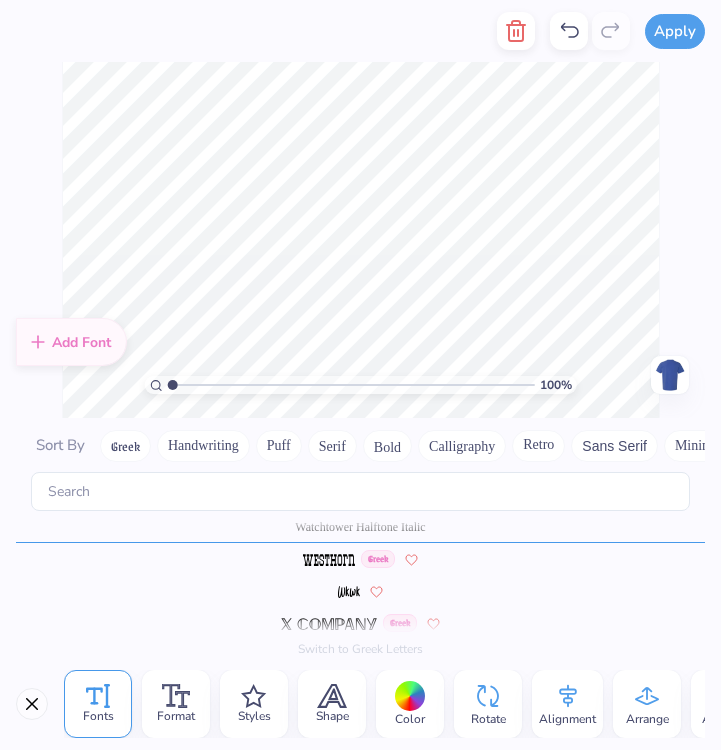 scroll, scrollTop: 0, scrollLeft: 5, axis: horizontal 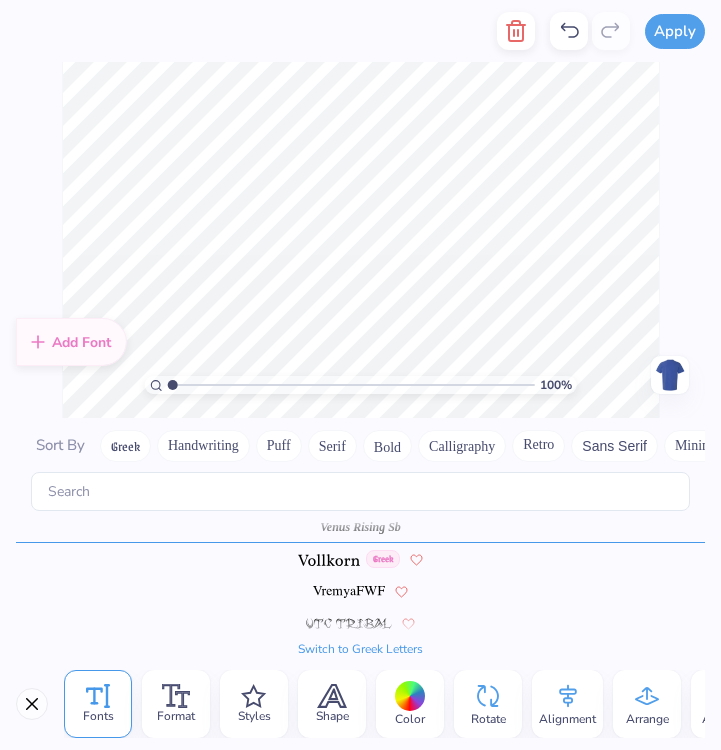 click 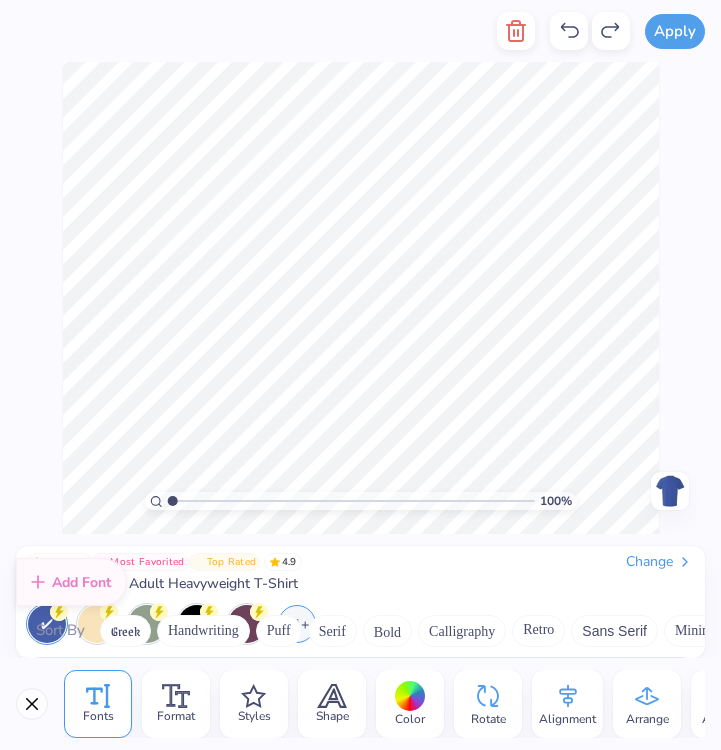 scroll, scrollTop: 9579, scrollLeft: 0, axis: vertical 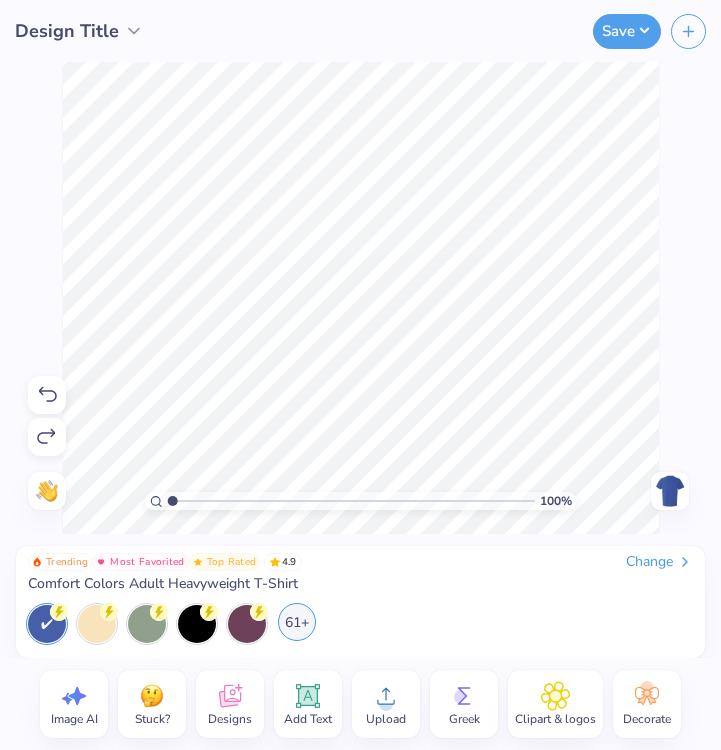 click on "61+" at bounding box center (297, 622) 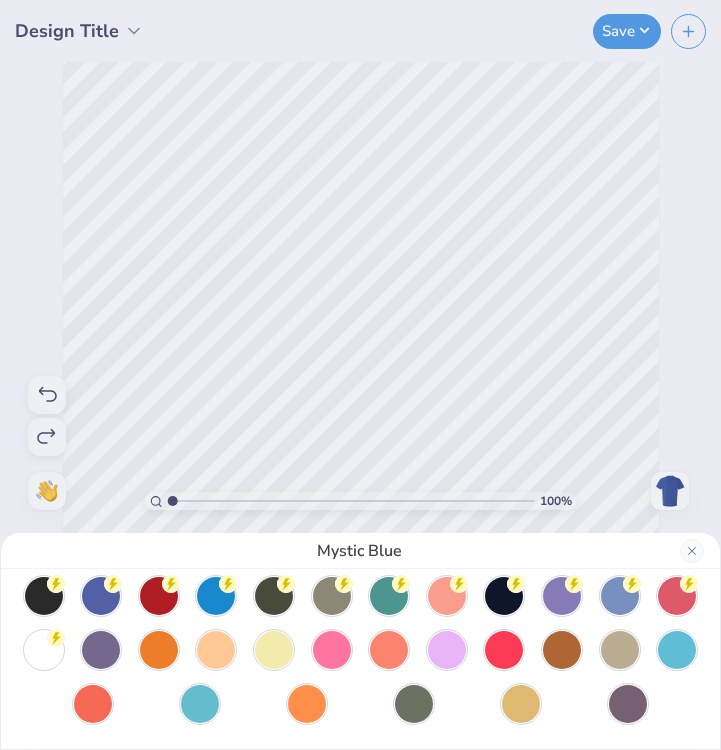 scroll, scrollTop: 114, scrollLeft: 0, axis: vertical 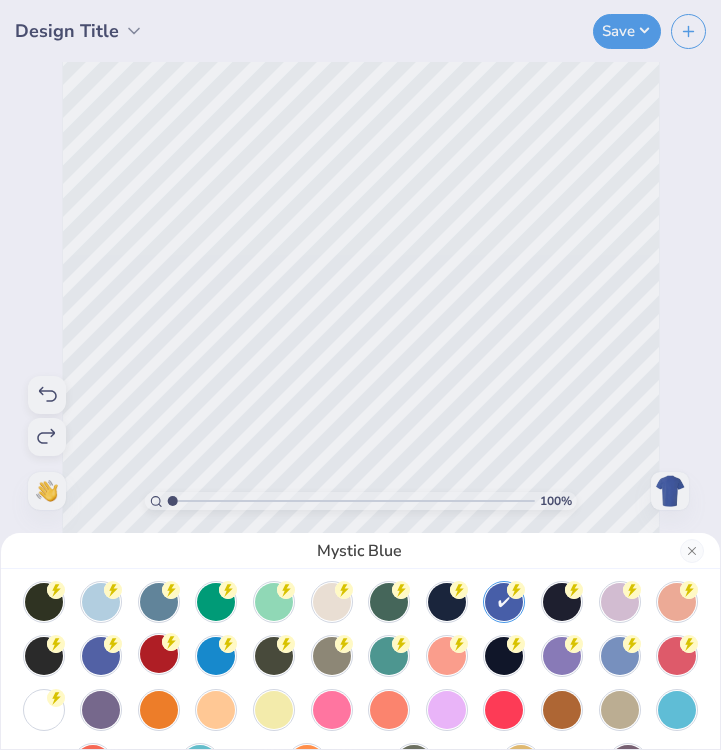 click at bounding box center (159, 654) 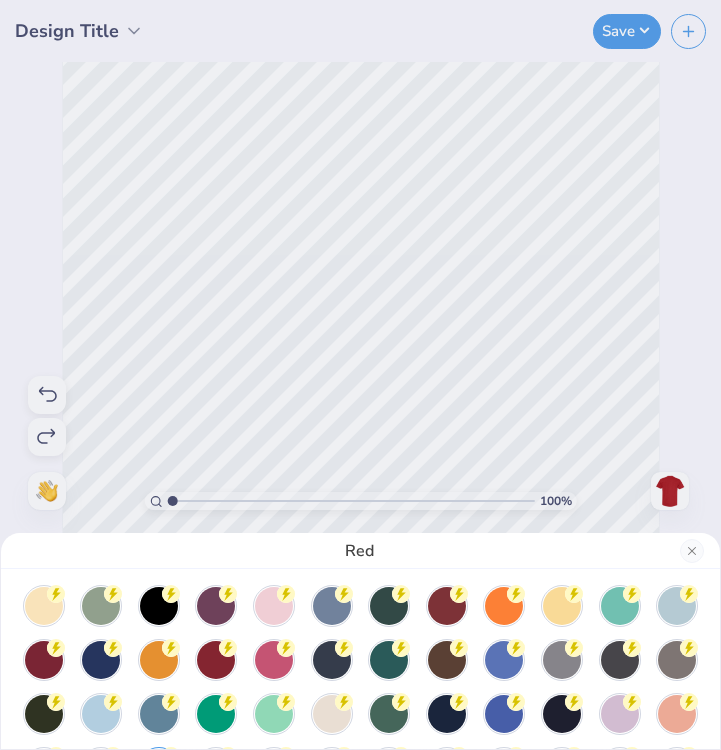 scroll, scrollTop: 0, scrollLeft: 0, axis: both 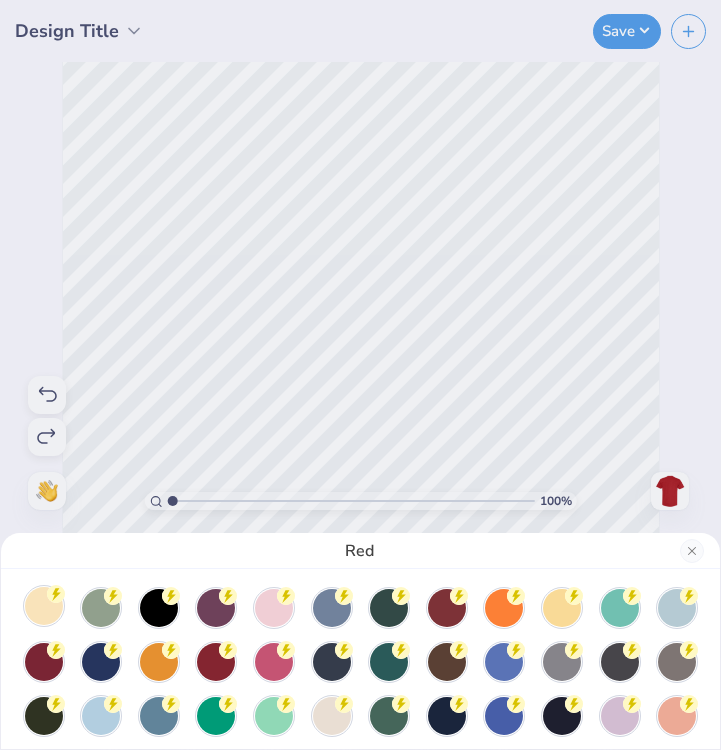 click at bounding box center [44, 606] 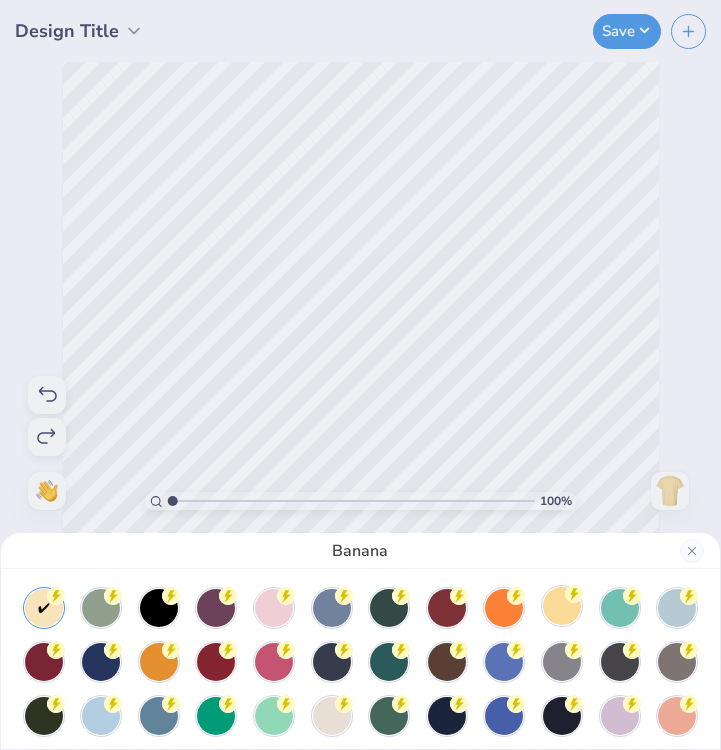 click at bounding box center [562, 606] 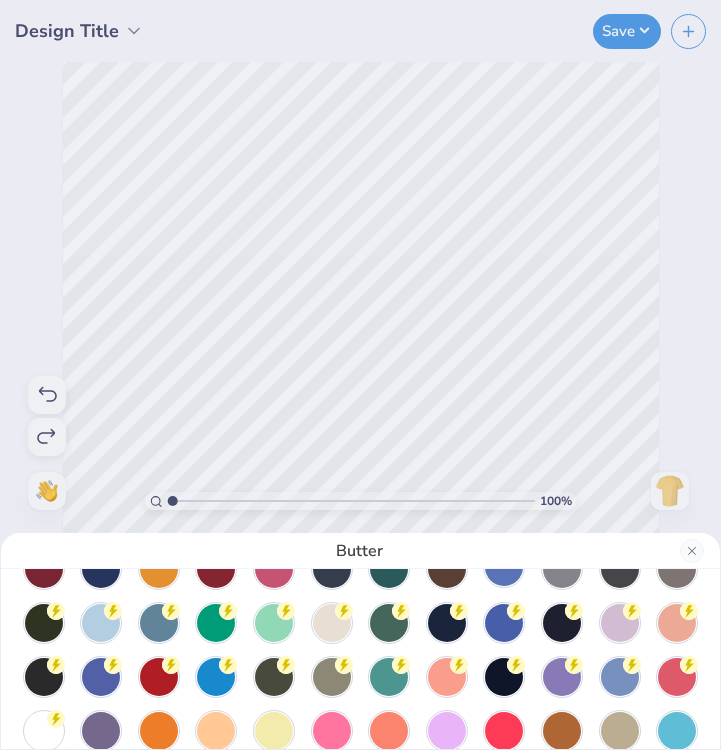 scroll, scrollTop: 97, scrollLeft: 0, axis: vertical 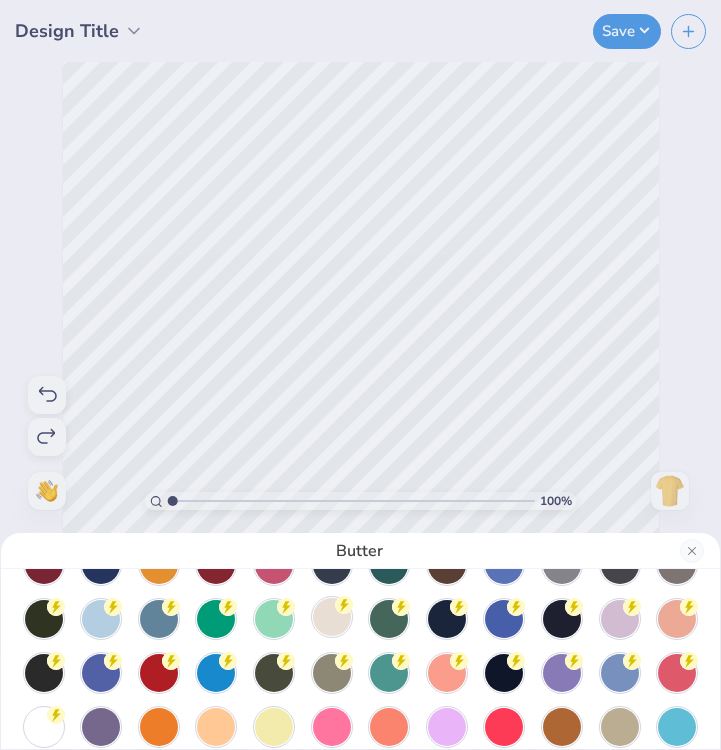 click at bounding box center [332, 617] 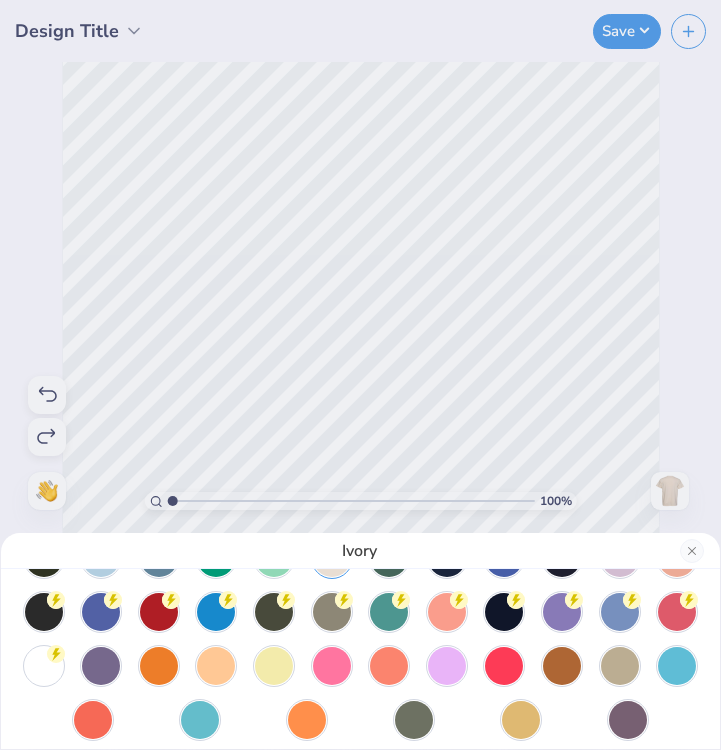 scroll, scrollTop: 174, scrollLeft: 0, axis: vertical 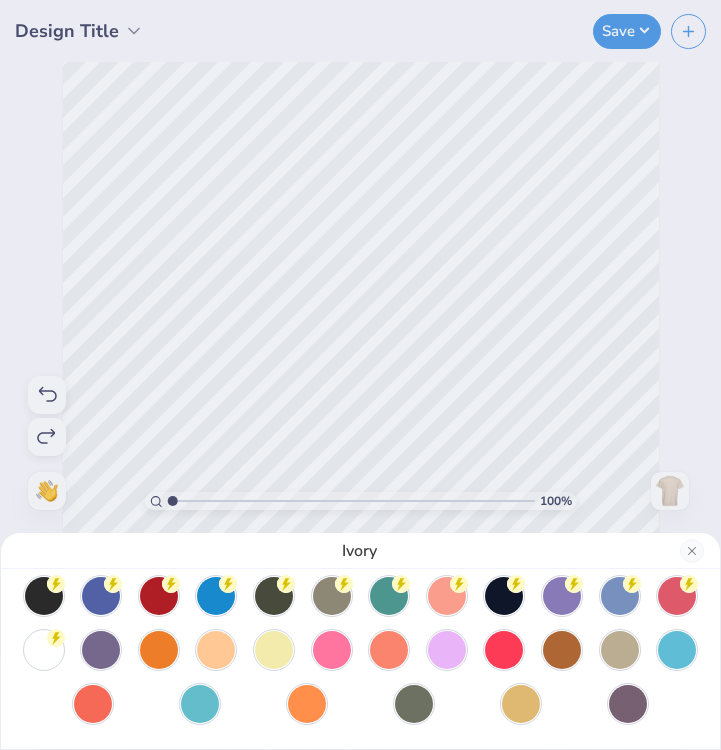 click on "Ivory" at bounding box center (360, 375) 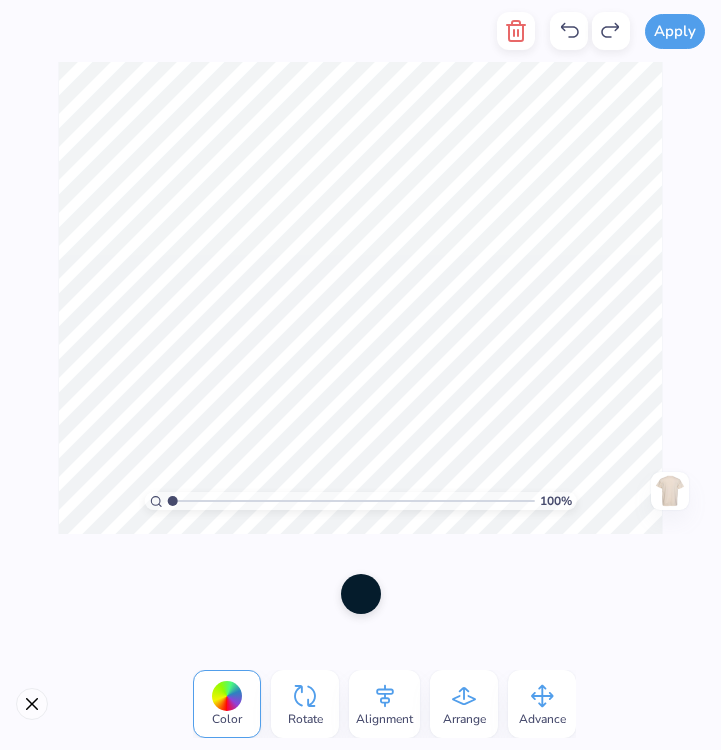 click at bounding box center [361, 594] 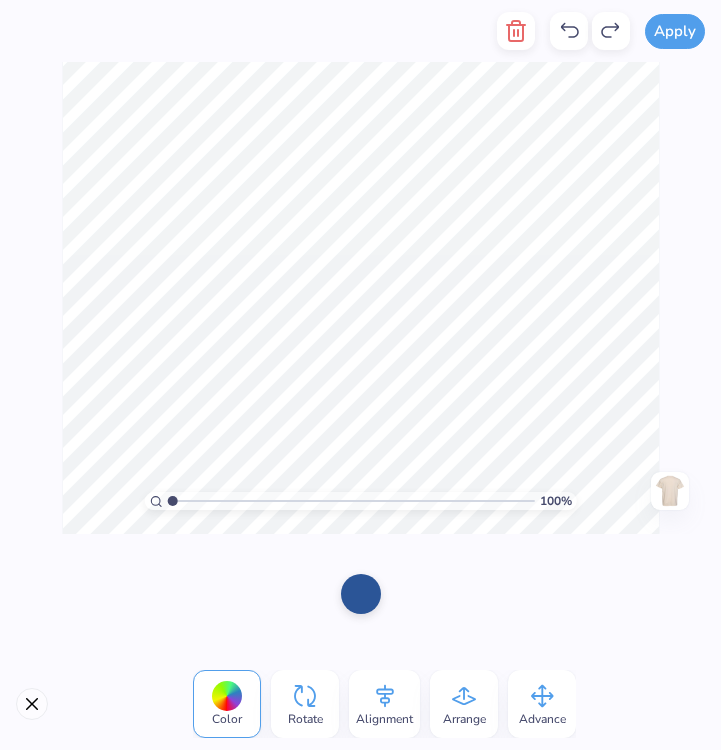 click at bounding box center [361, 594] 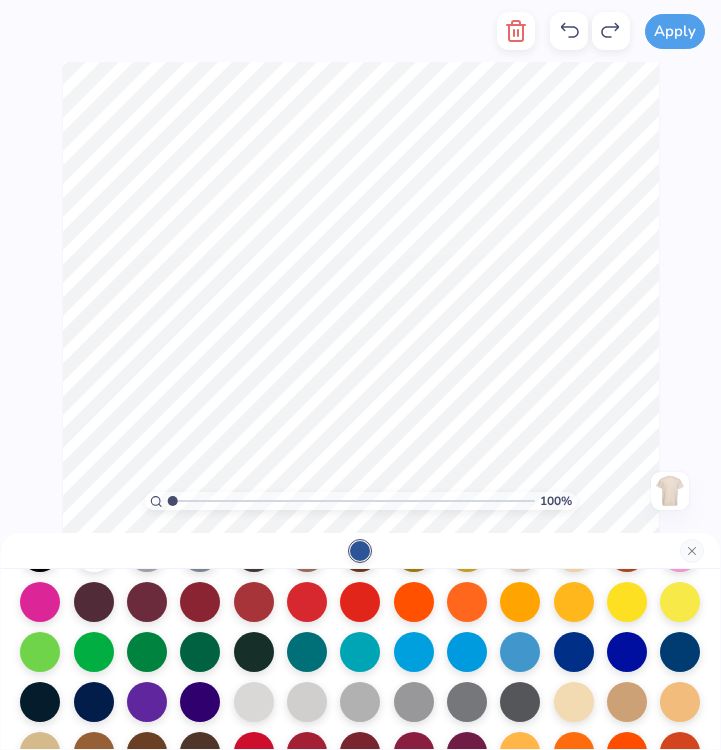 scroll, scrollTop: 179, scrollLeft: 0, axis: vertical 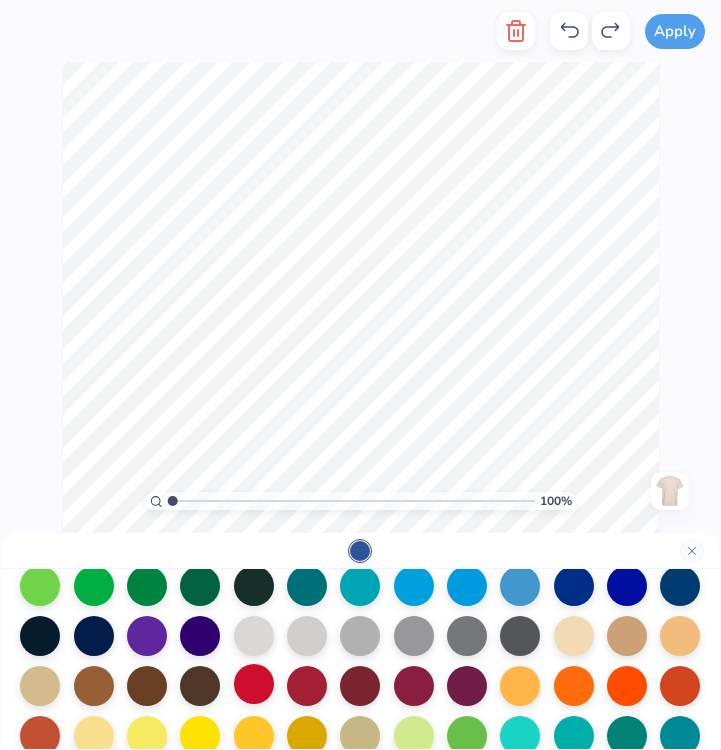 click at bounding box center [254, 684] 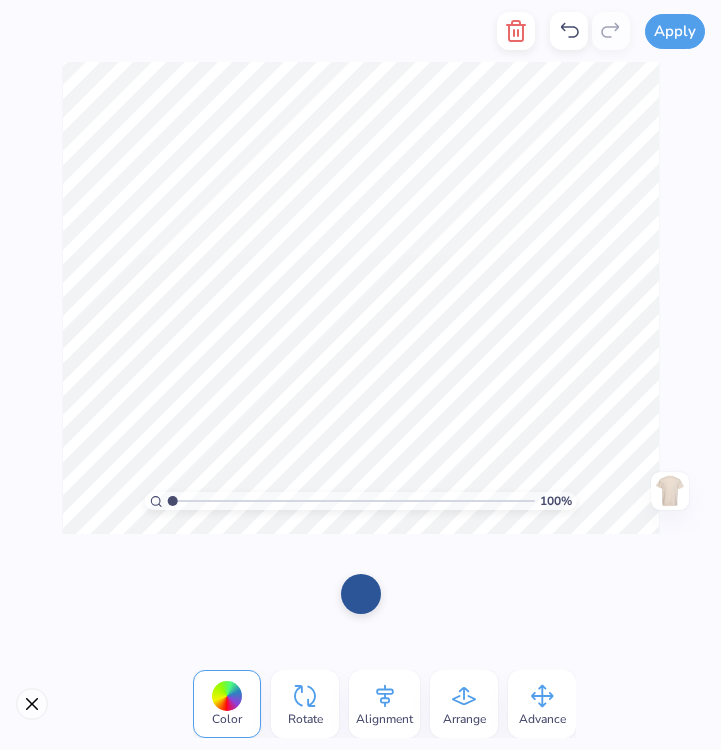 click at bounding box center (361, 594) 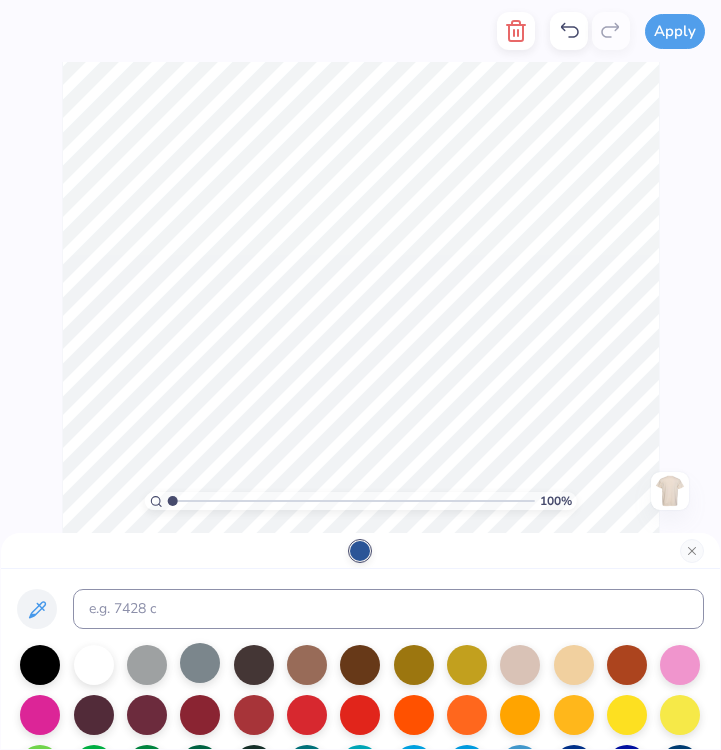 click at bounding box center (200, 663) 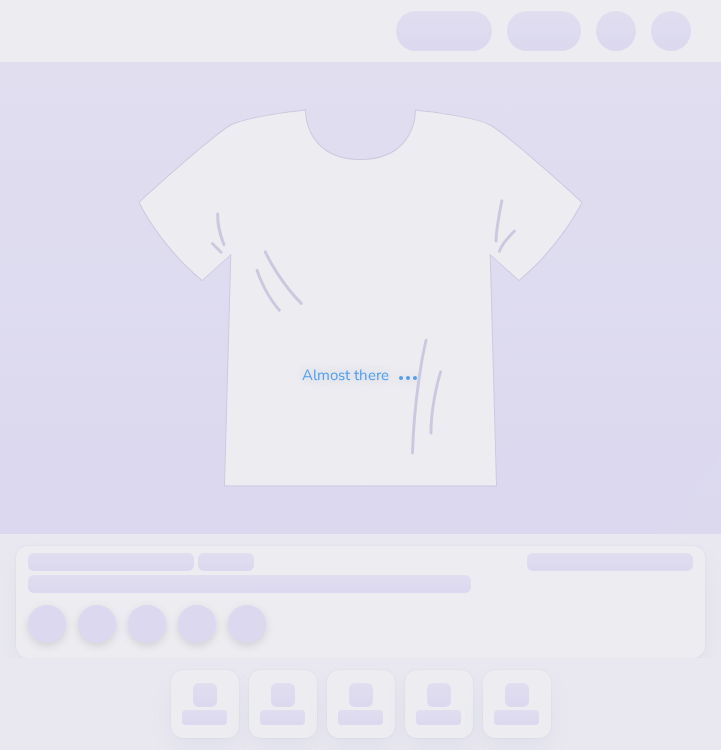 scroll, scrollTop: 0, scrollLeft: 0, axis: both 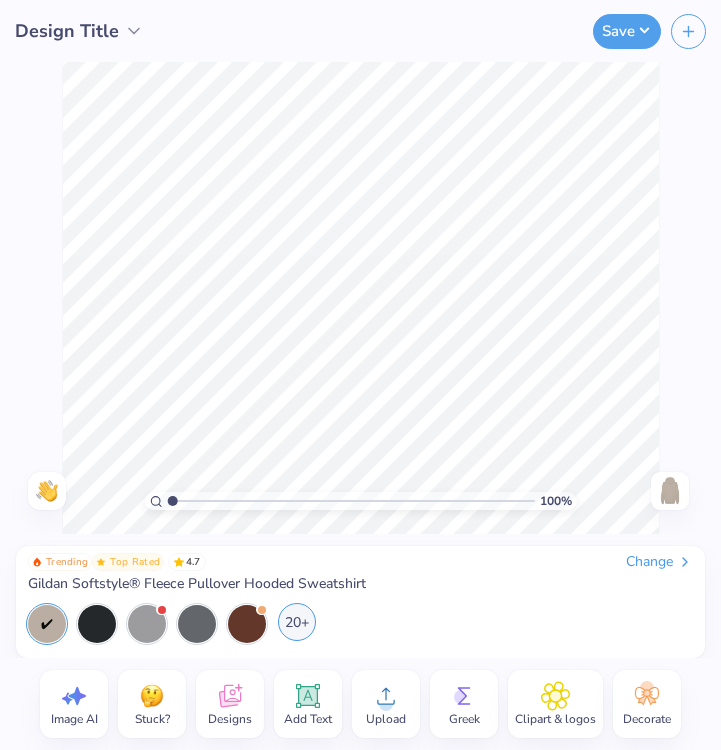 click on "20+" at bounding box center (297, 622) 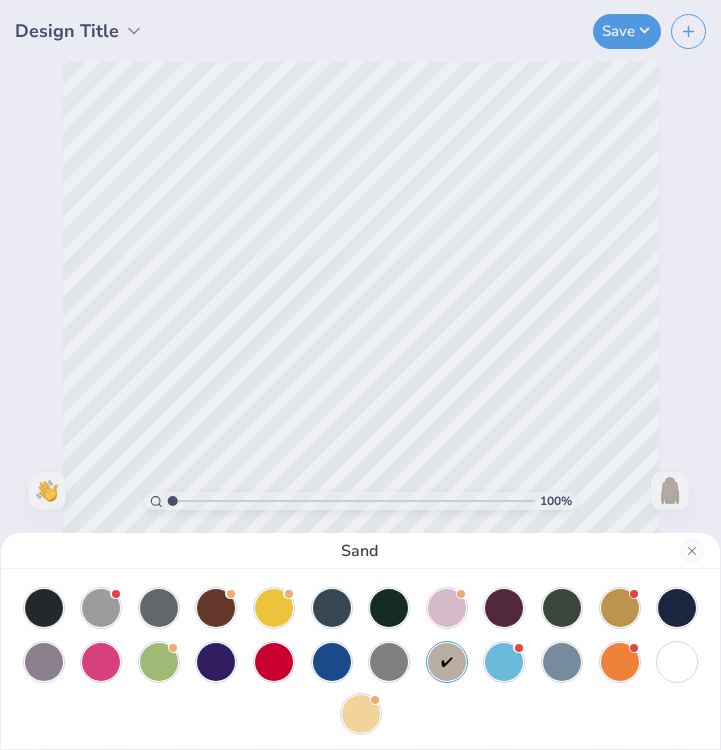 click at bounding box center [361, 714] 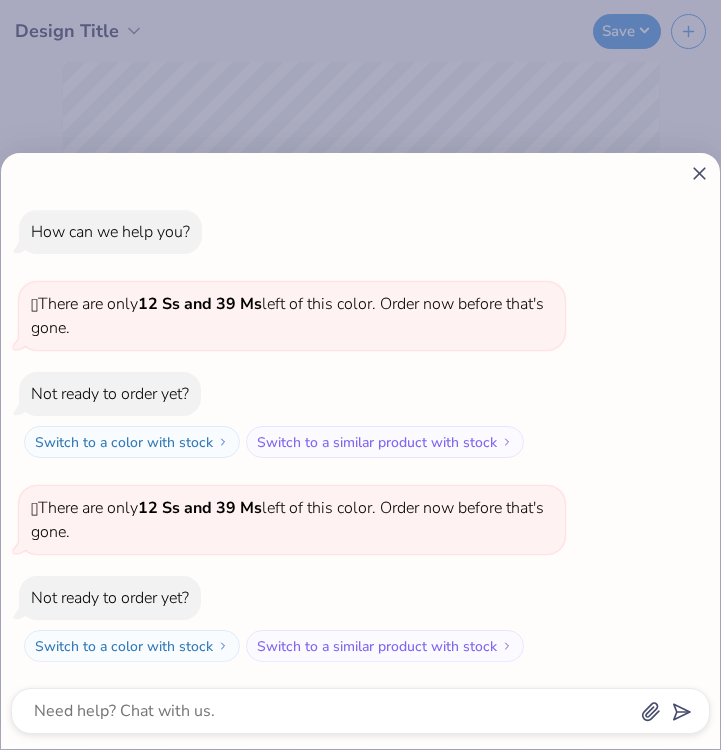 click 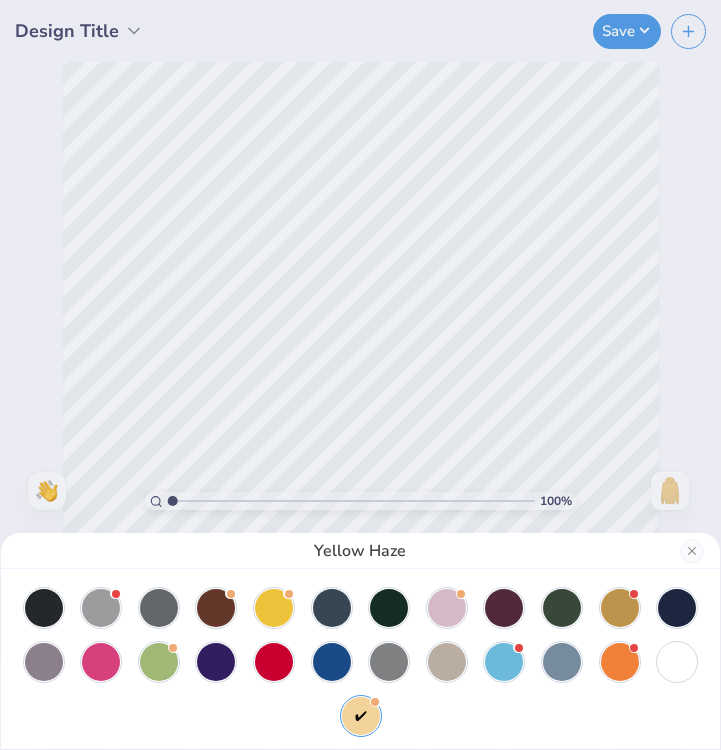scroll, scrollTop: 12, scrollLeft: 0, axis: vertical 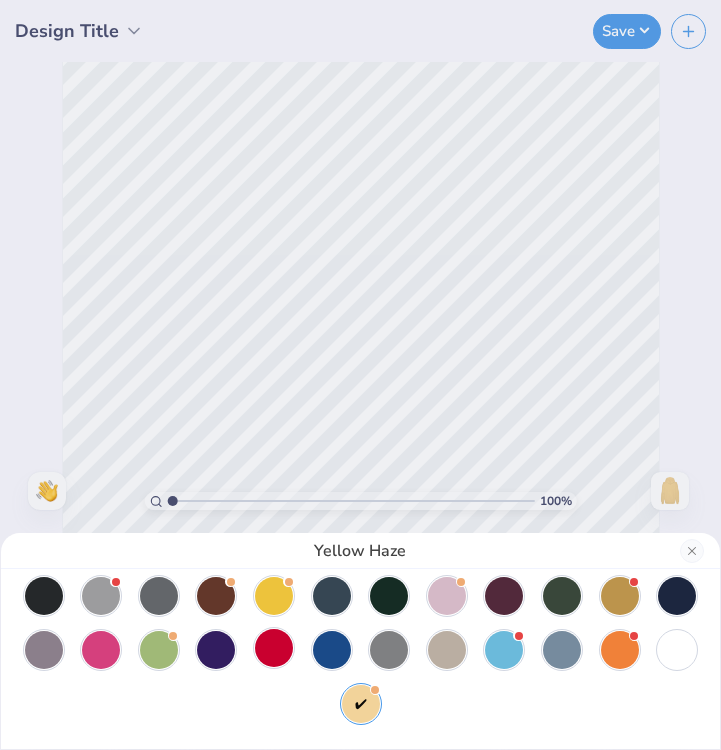 click at bounding box center (274, 648) 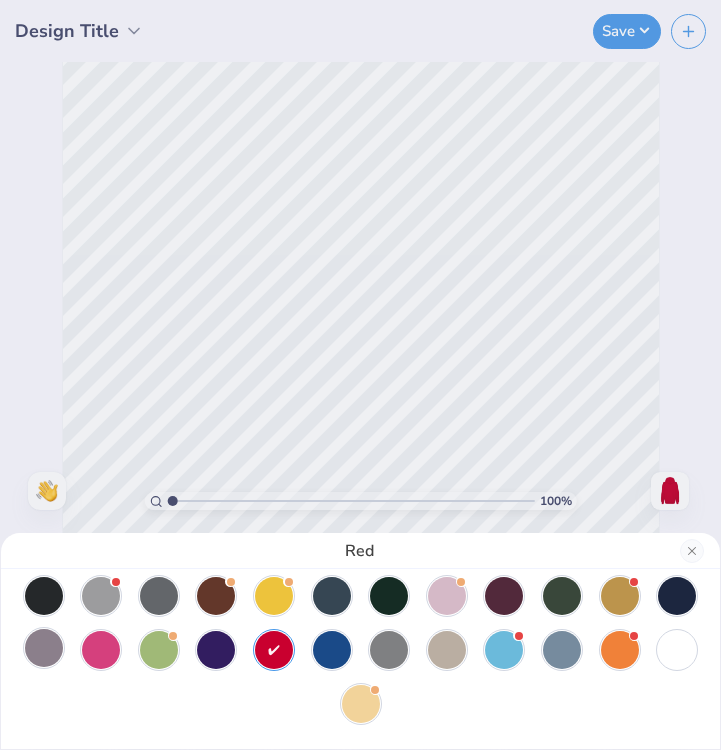 click at bounding box center (44, 648) 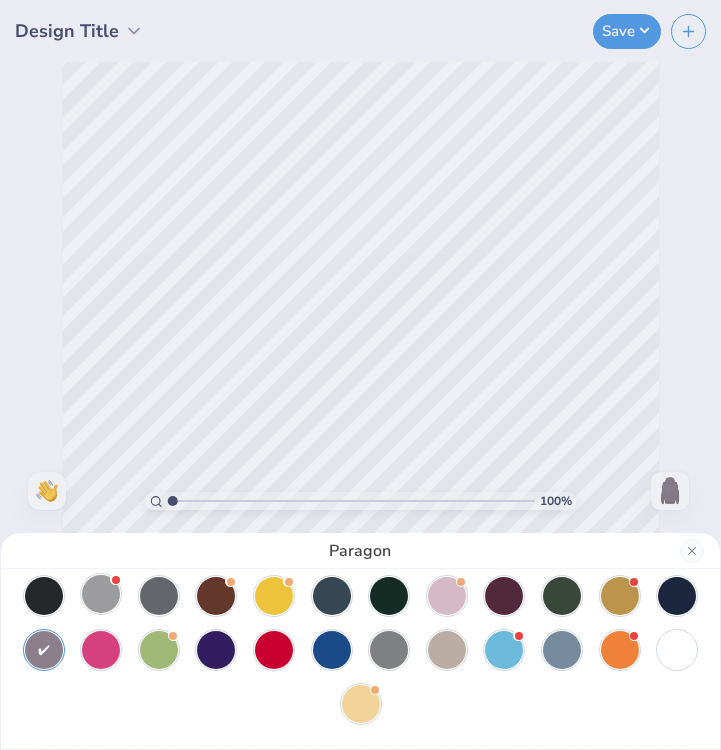 click at bounding box center (101, 594) 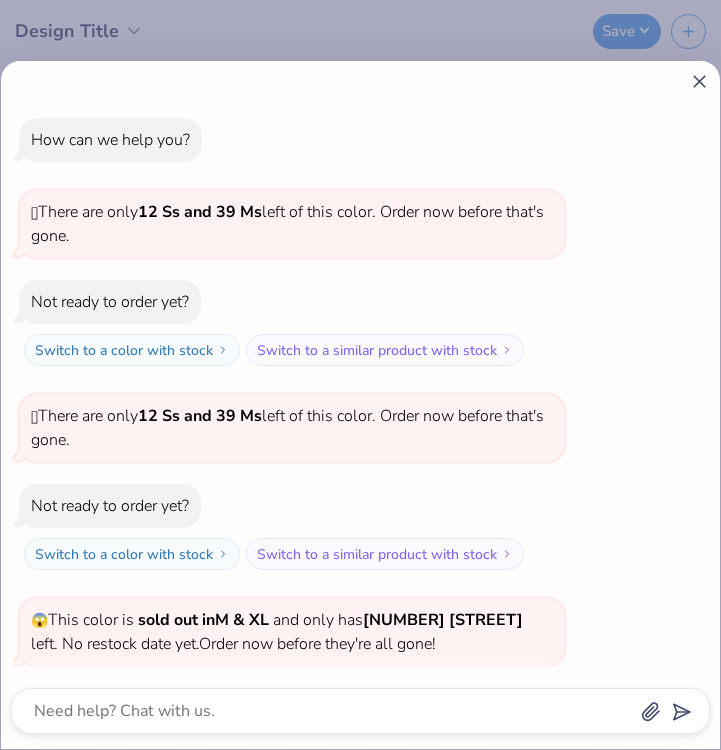 scroll, scrollTop: 112, scrollLeft: 0, axis: vertical 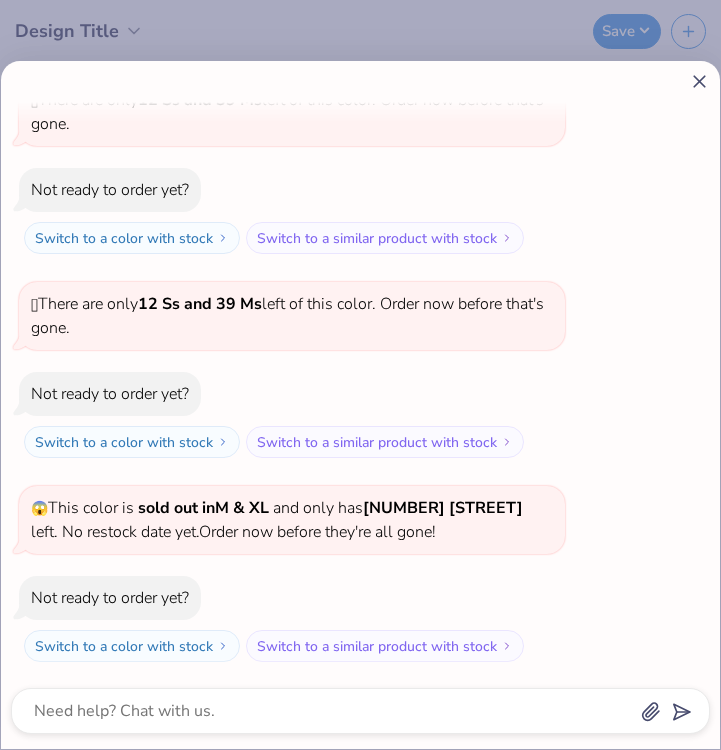 click 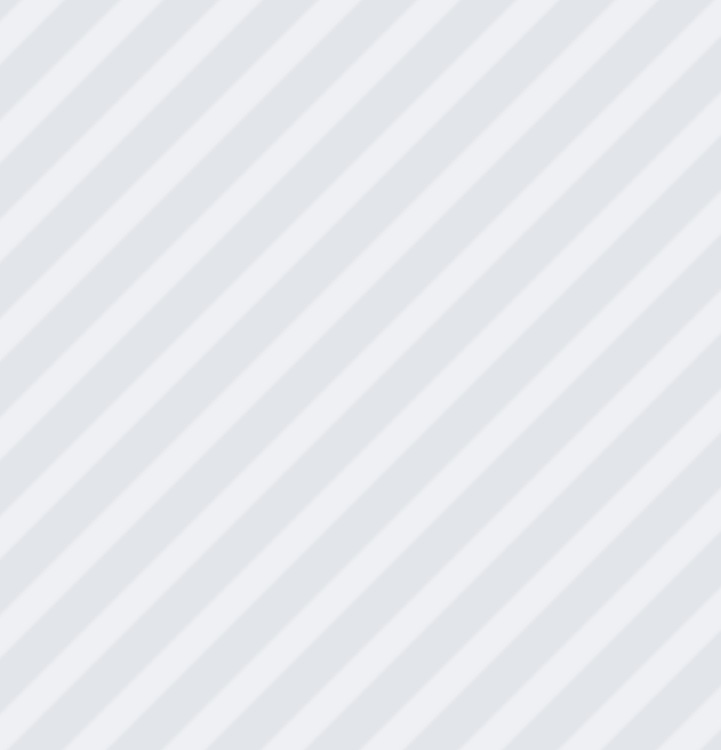click on "Cement" at bounding box center (360, 375) 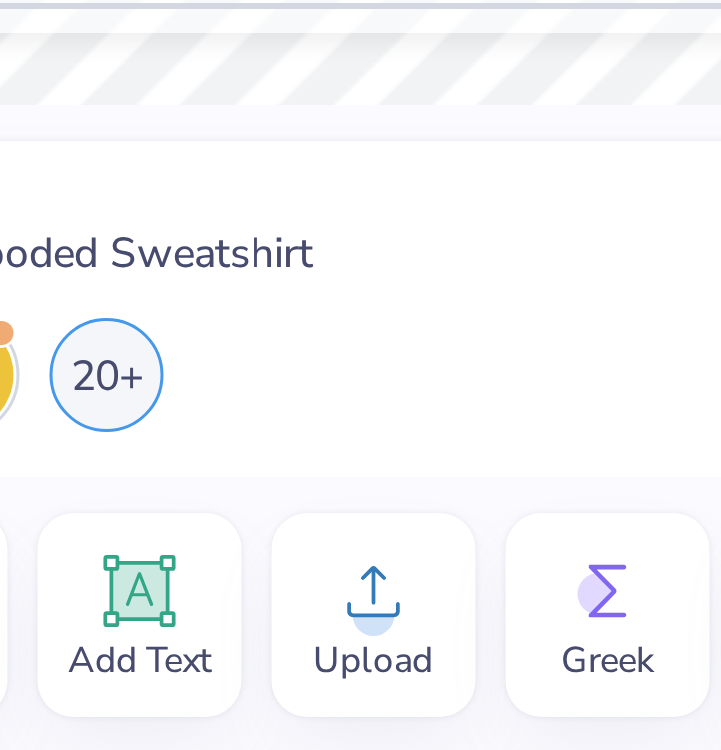 click on "Gildan Softstyle® Fleece Pullover Hooded Sweatshirt" at bounding box center (197, 584) 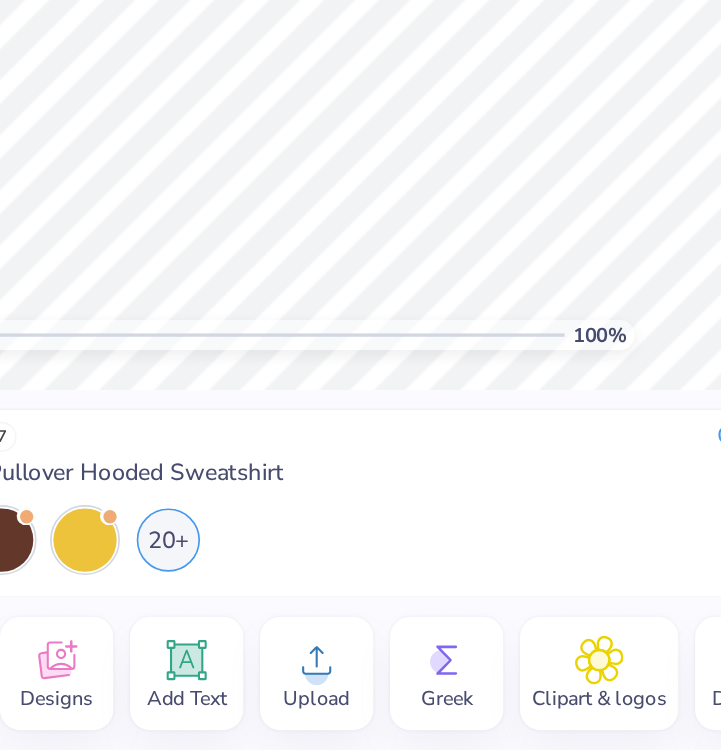scroll, scrollTop: 0, scrollLeft: 0, axis: both 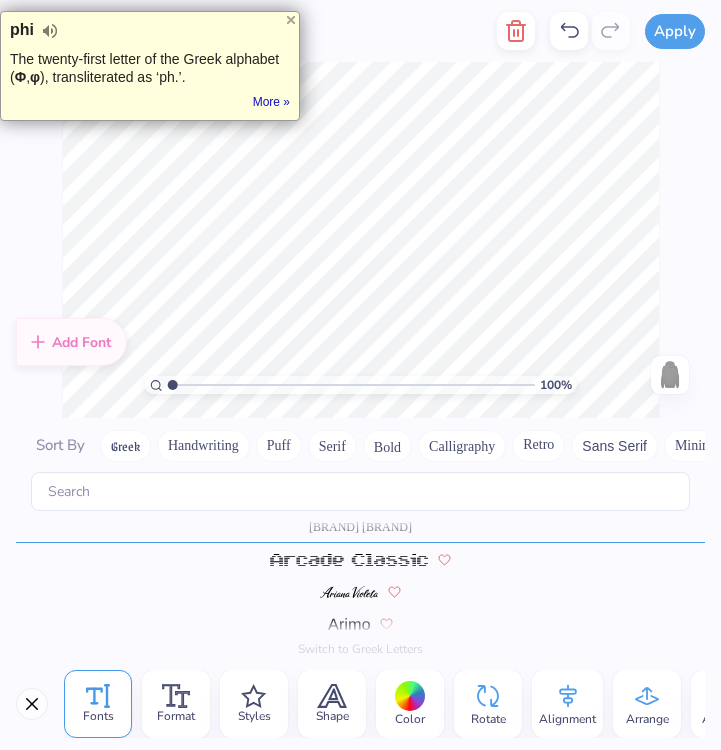 type on "D" 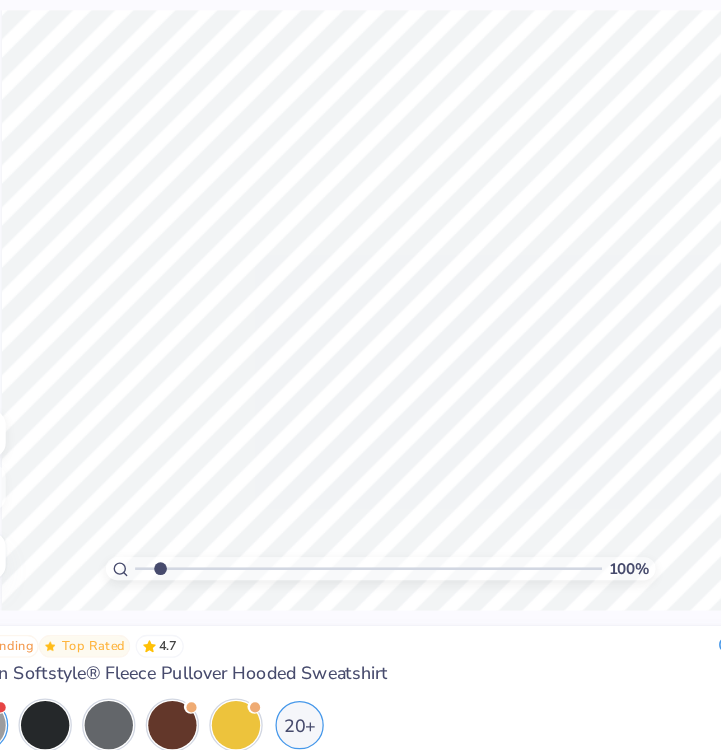 type on "2.35" 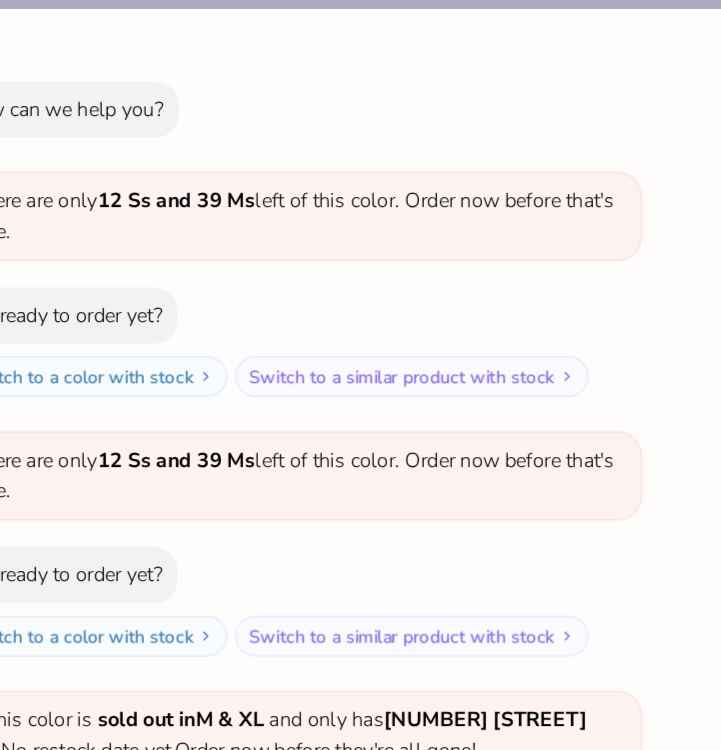 type on "x" 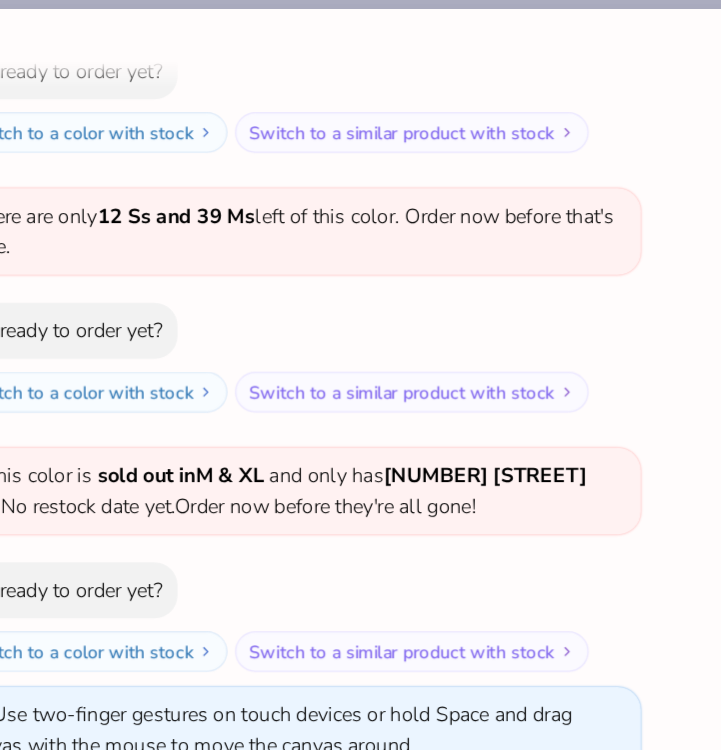 drag, startPoint x: 171, startPoint y: 497, endPoint x: 260, endPoint y: 508, distance: 89.6772 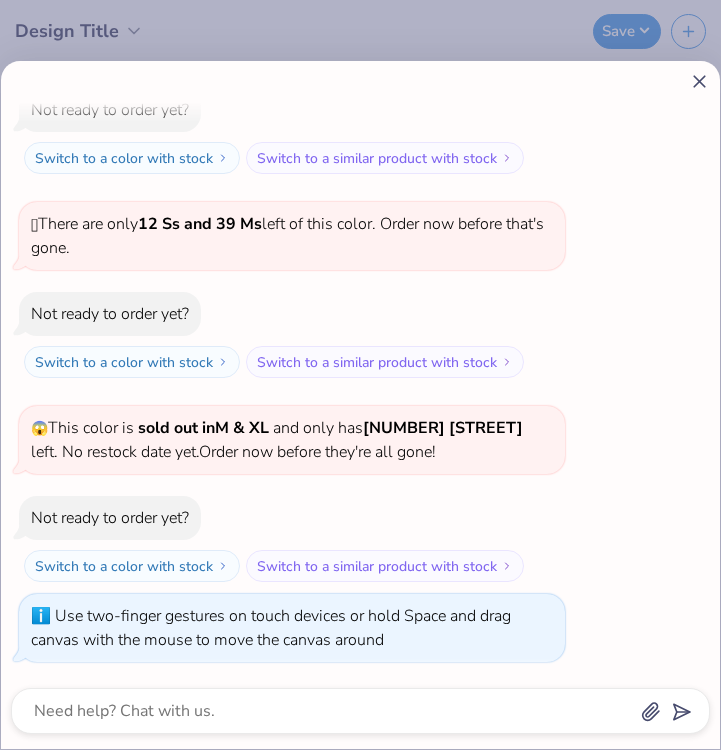 click 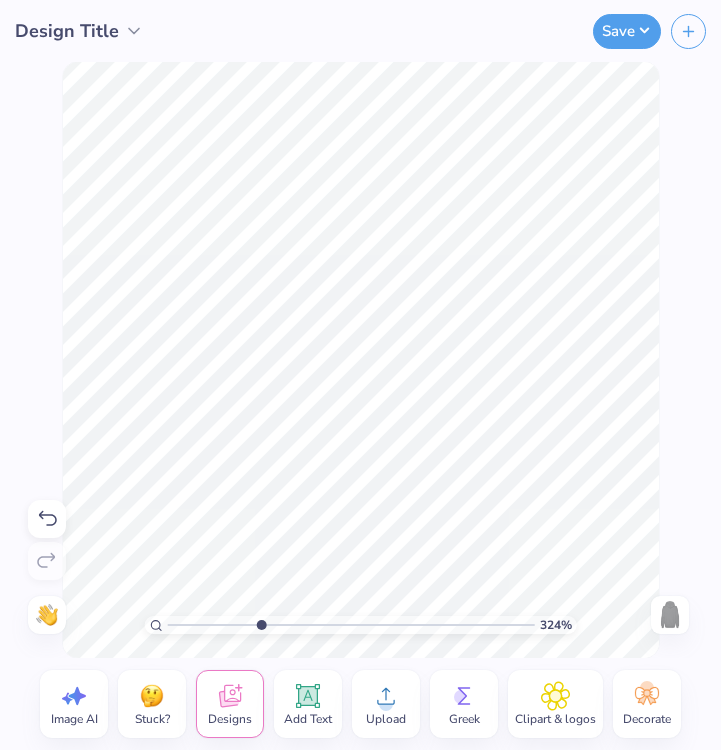 type on "1" 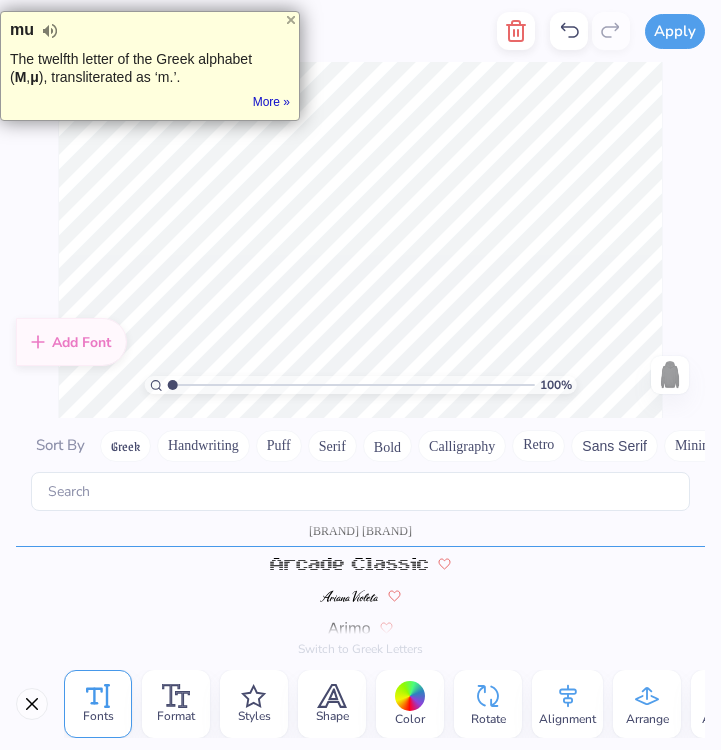 scroll, scrollTop: 523, scrollLeft: 0, axis: vertical 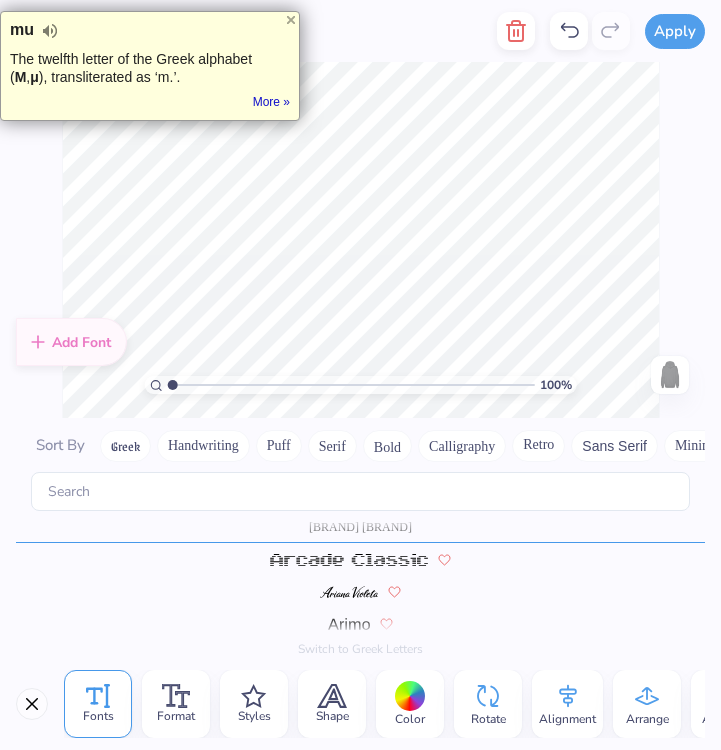 type on "e" 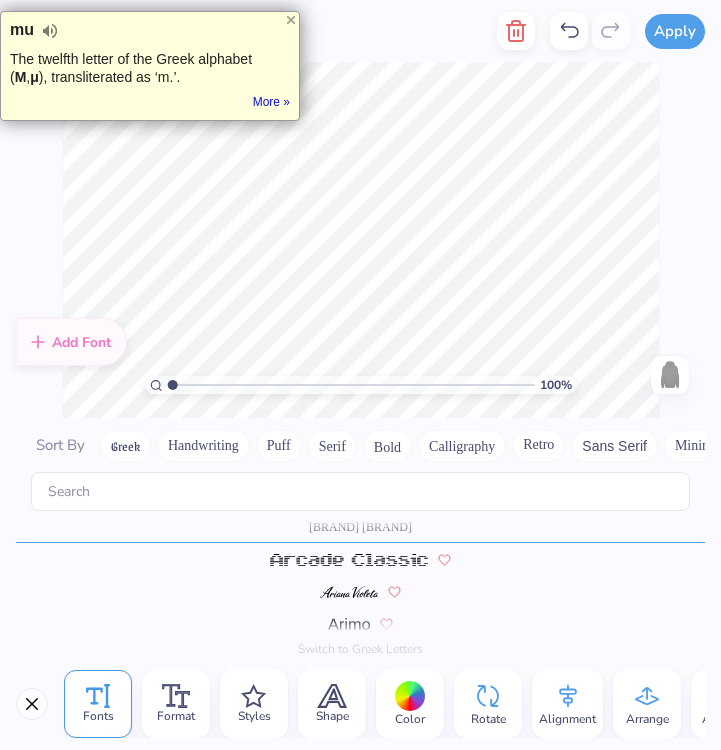 scroll, scrollTop: 0, scrollLeft: 1, axis: horizontal 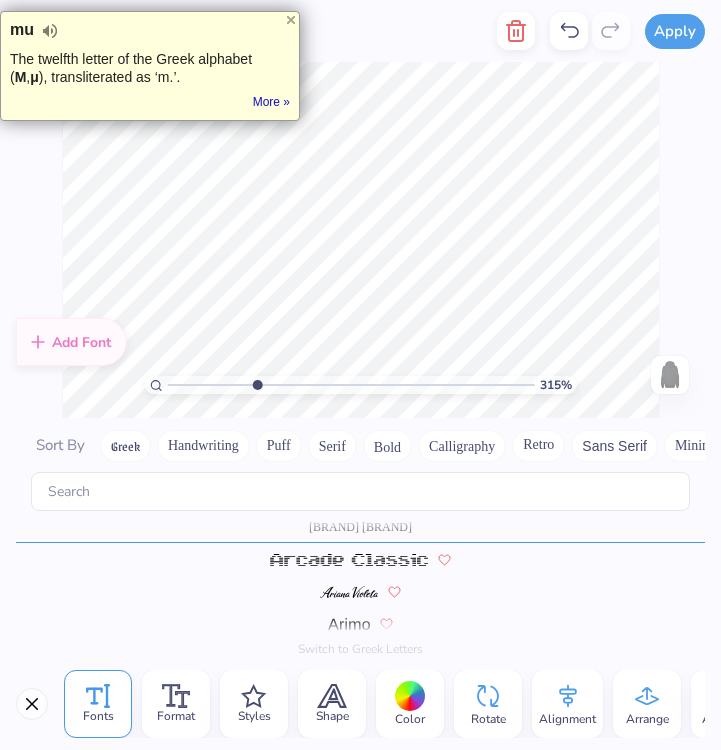 drag, startPoint x: 172, startPoint y: 380, endPoint x: 256, endPoint y: 380, distance: 84 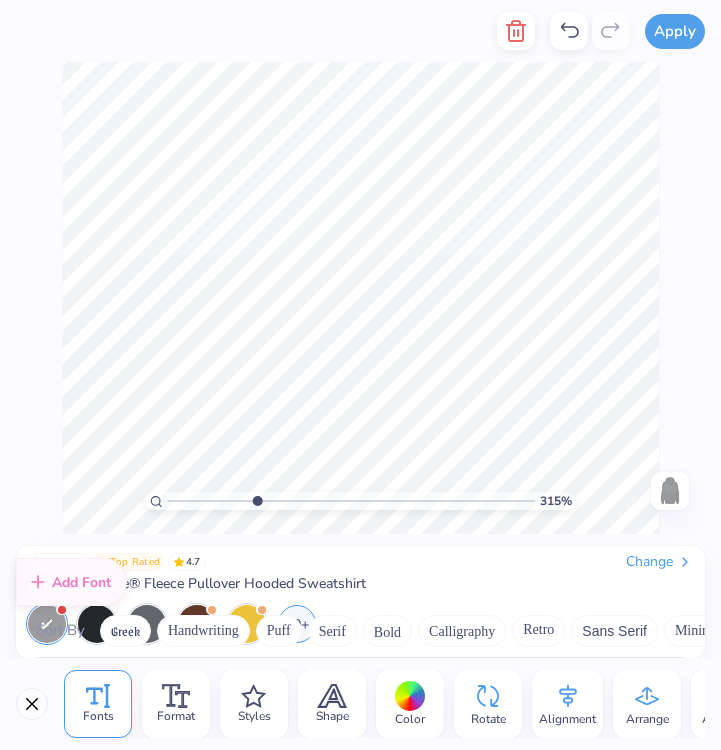 scroll, scrollTop: 4331, scrollLeft: 0, axis: vertical 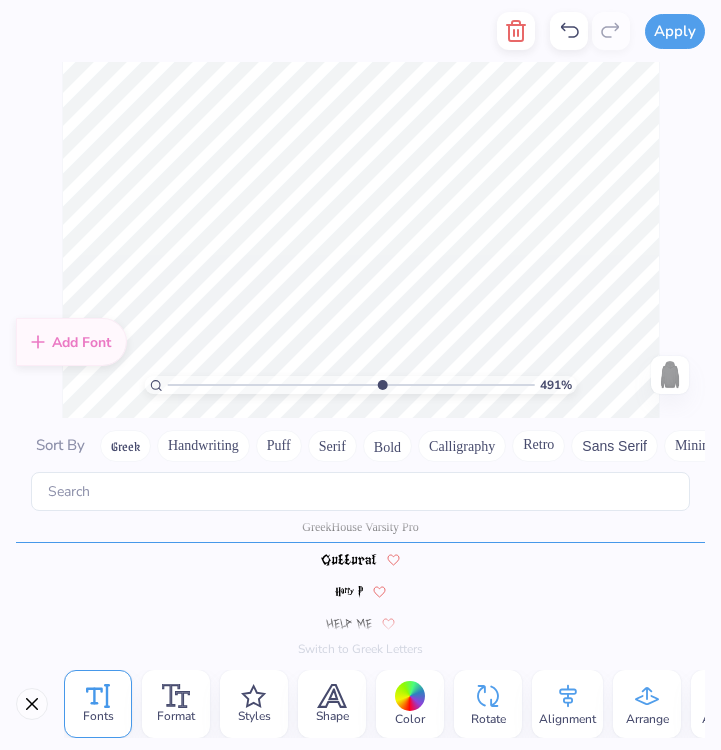 drag, startPoint x: 171, startPoint y: 385, endPoint x: 380, endPoint y: 399, distance: 209.46837 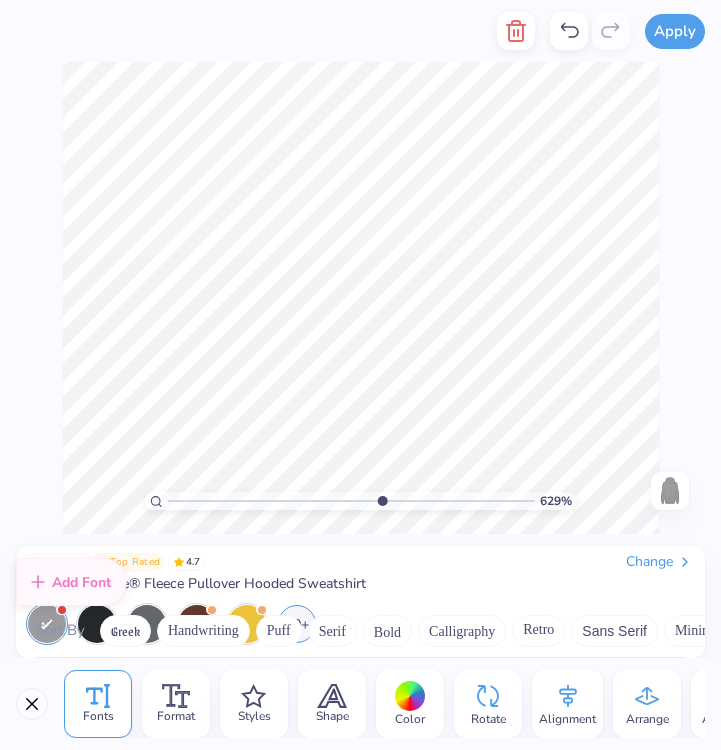 scroll, scrollTop: 0, scrollLeft: 0, axis: both 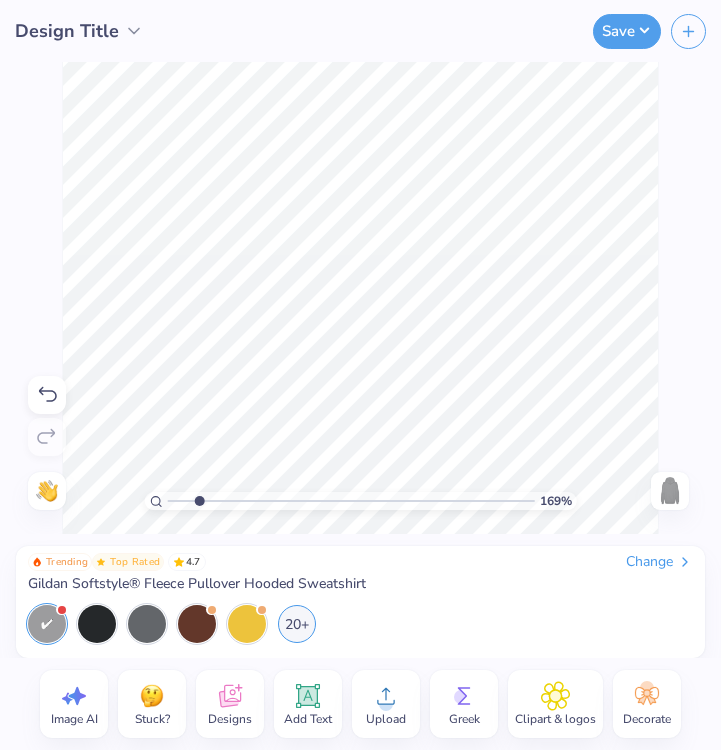drag, startPoint x: 173, startPoint y: 497, endPoint x: 199, endPoint y: 492, distance: 26.476404 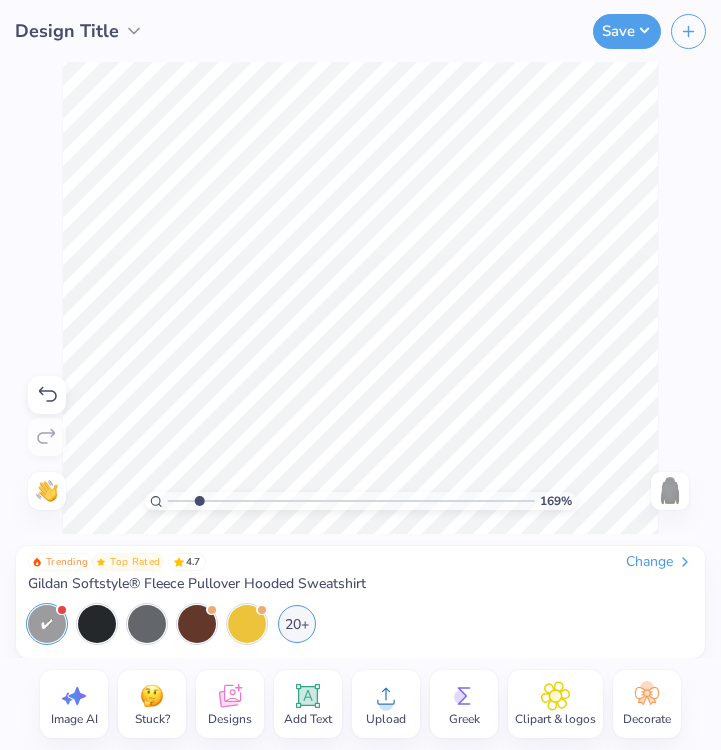 click at bounding box center [351, 501] 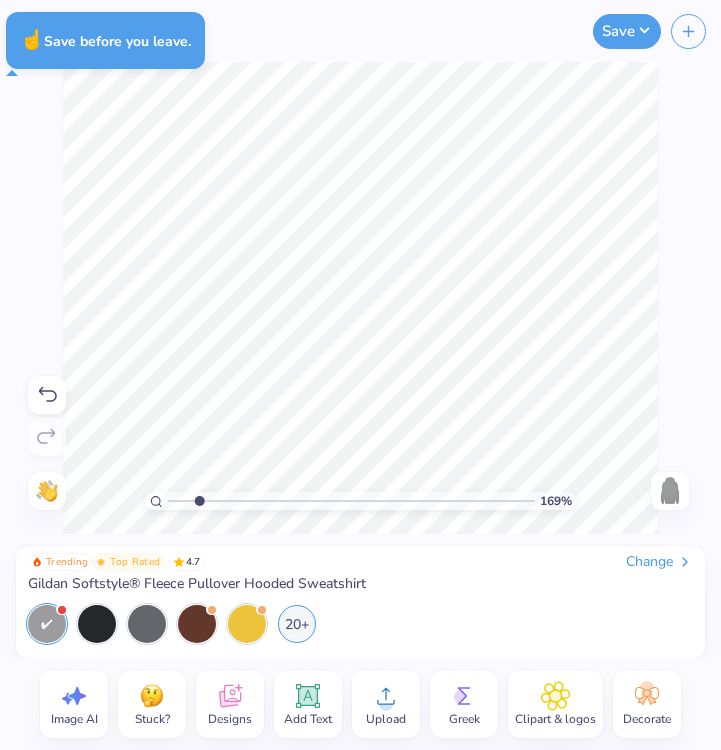 type on "1" 